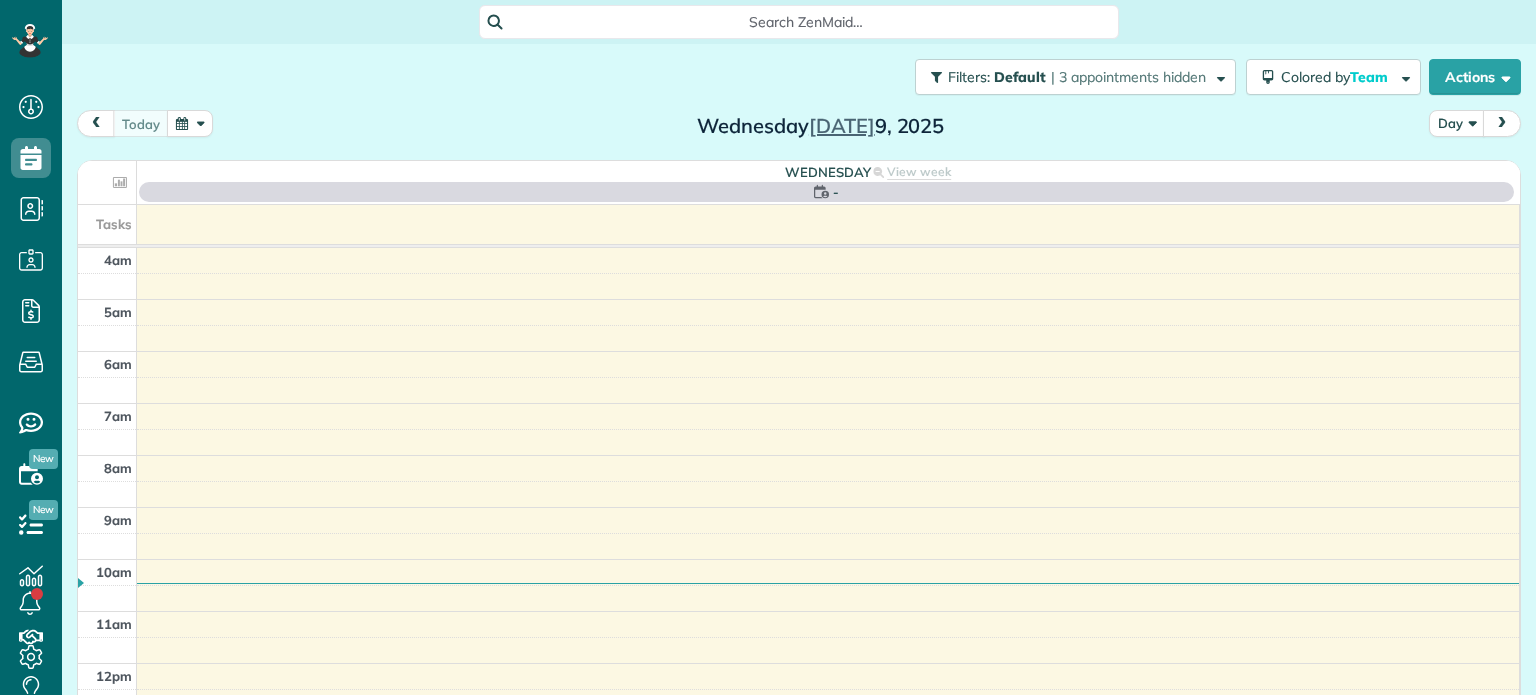 scroll, scrollTop: 0, scrollLeft: 0, axis: both 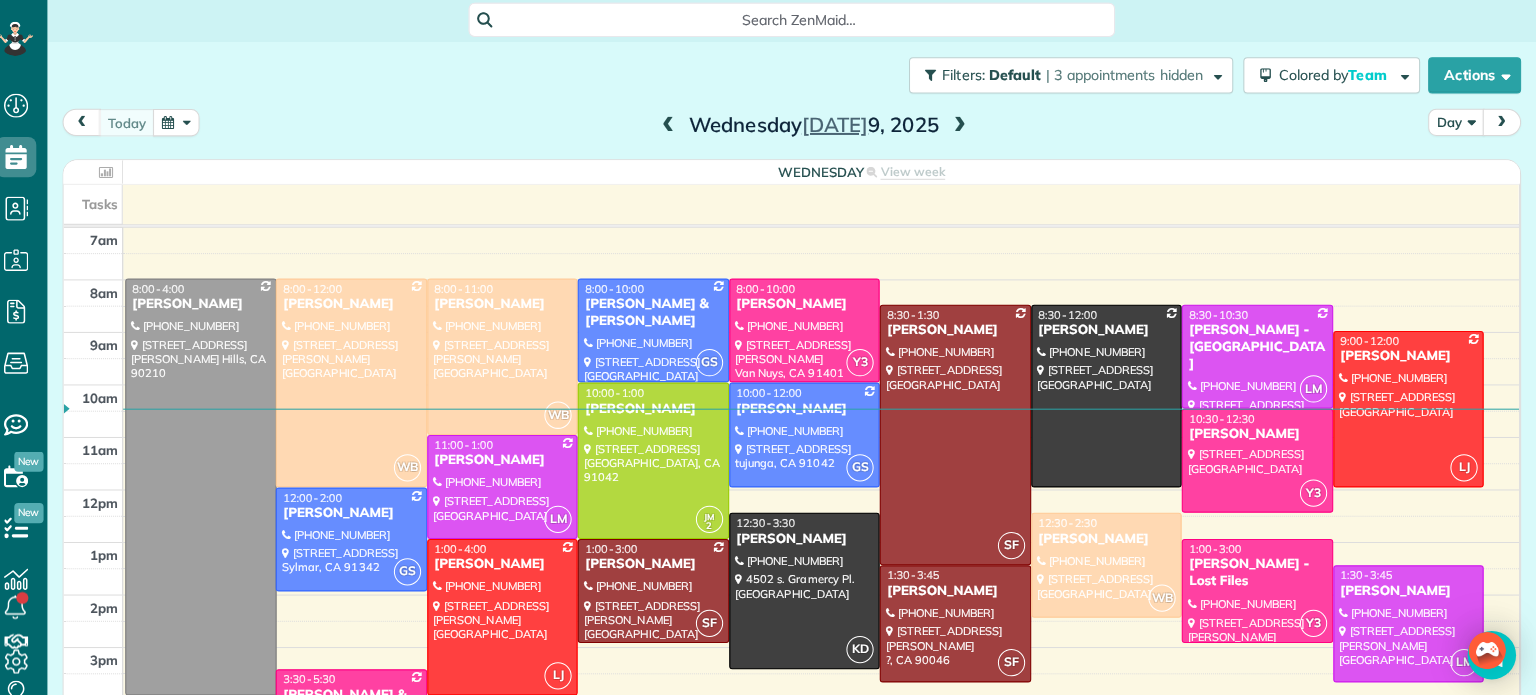 click at bounding box center (190, 123) 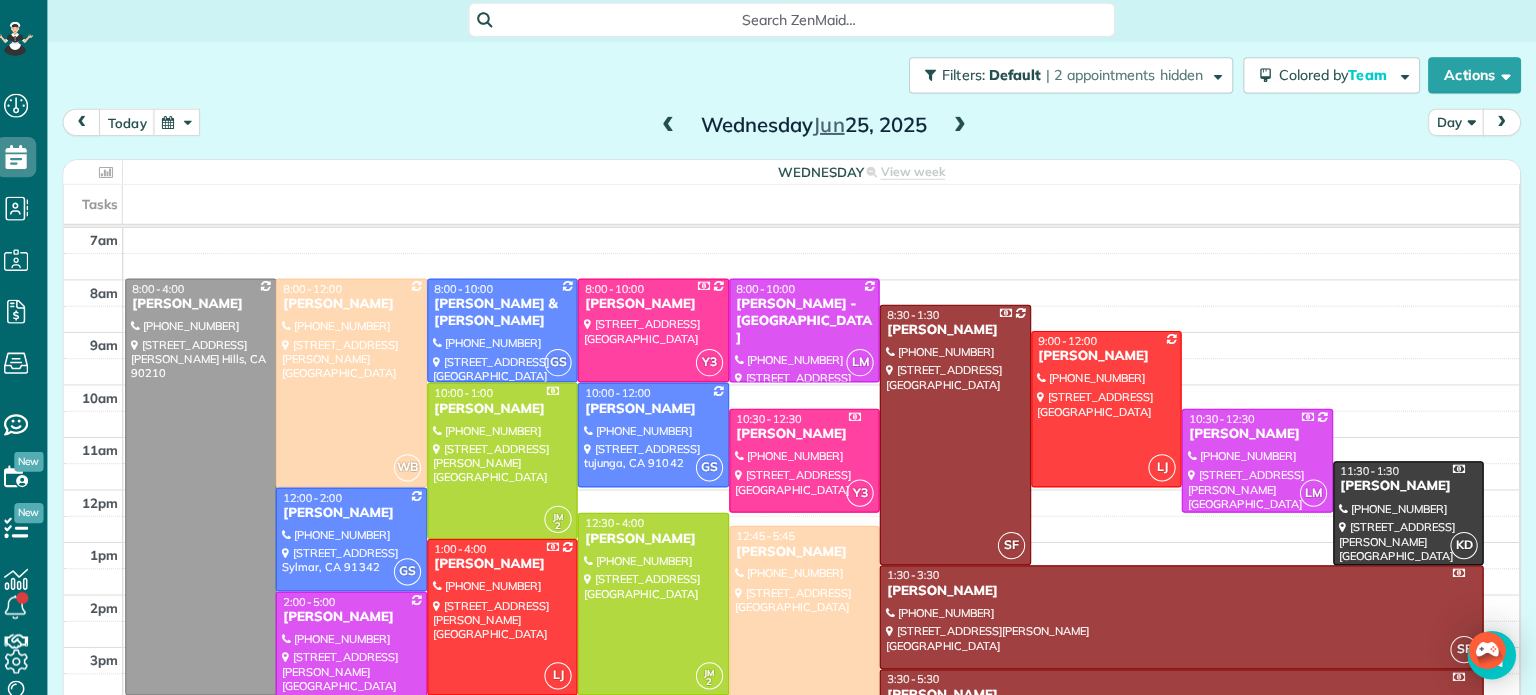 click at bounding box center [812, 652] 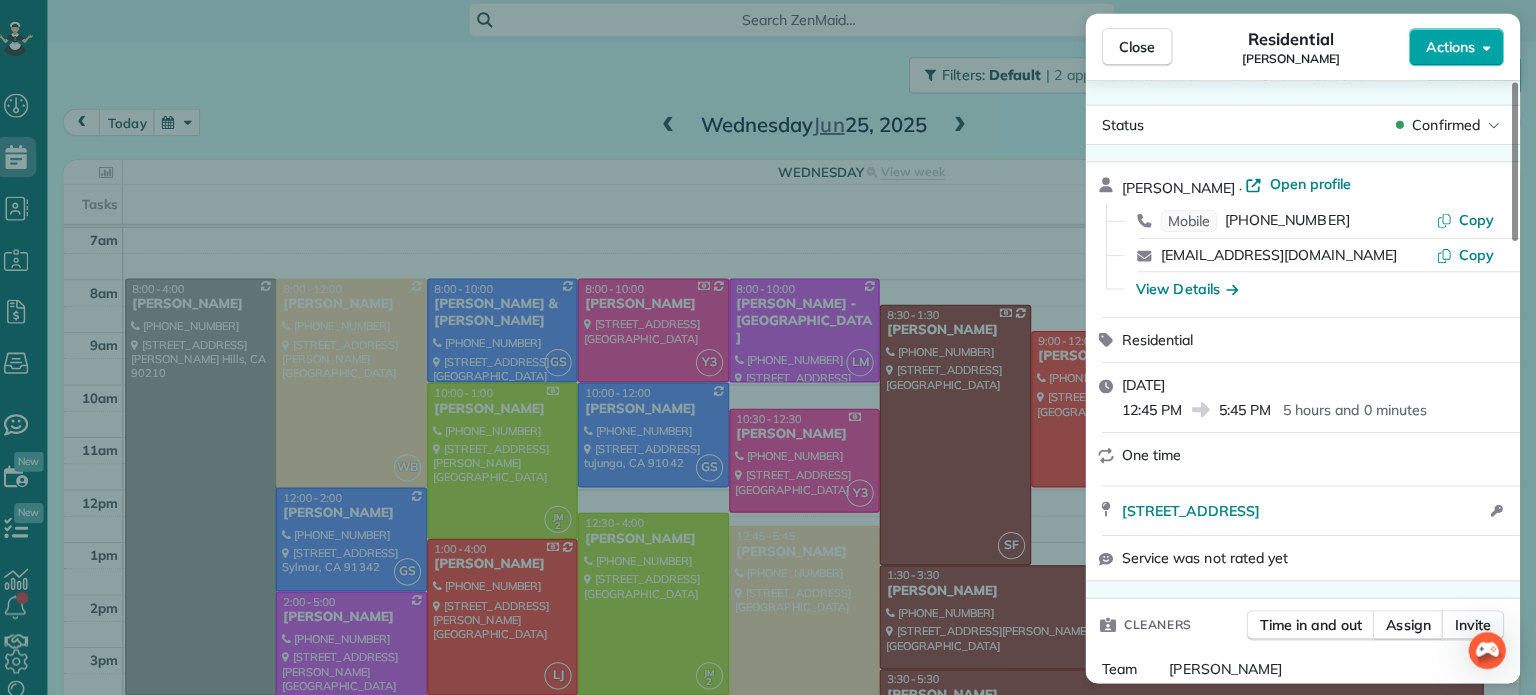 click on "Actions" at bounding box center (1451, 49) 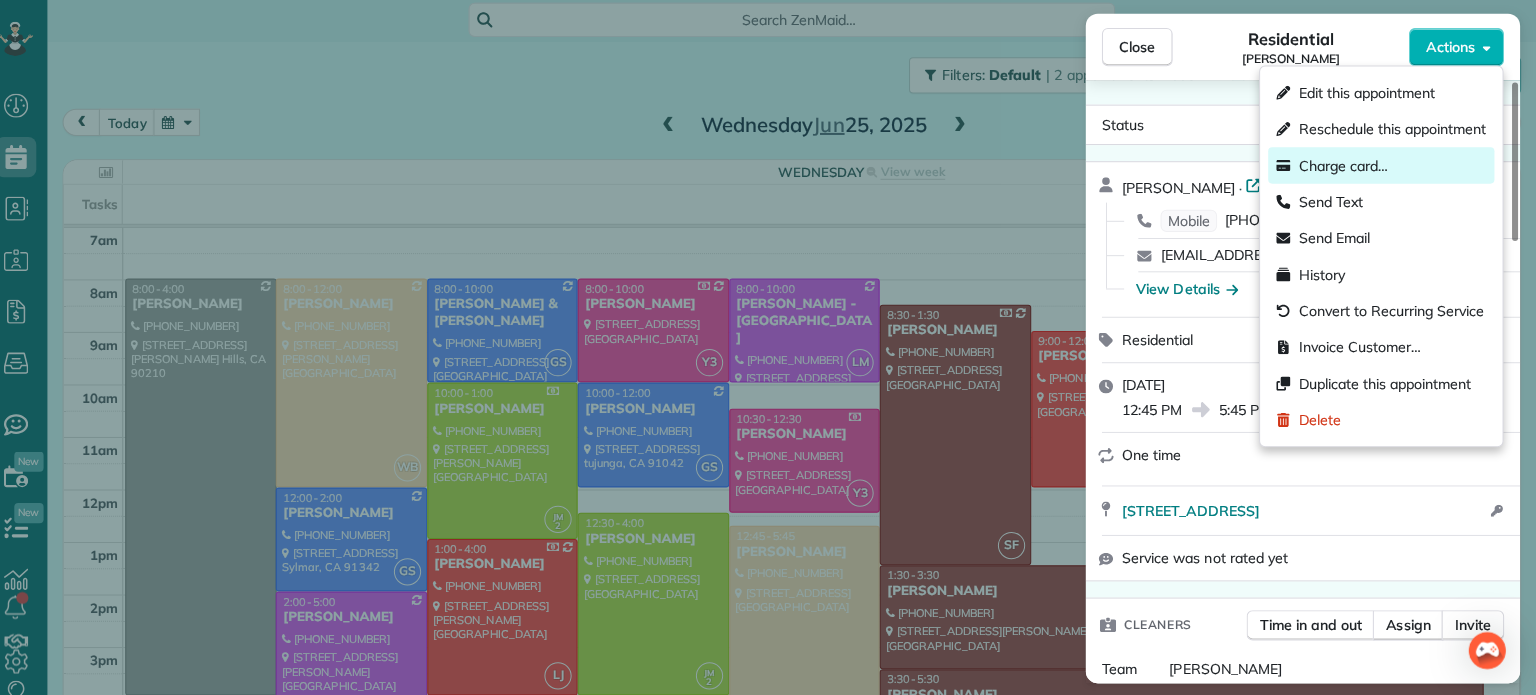 click on "Charge card…" at bounding box center [1345, 166] 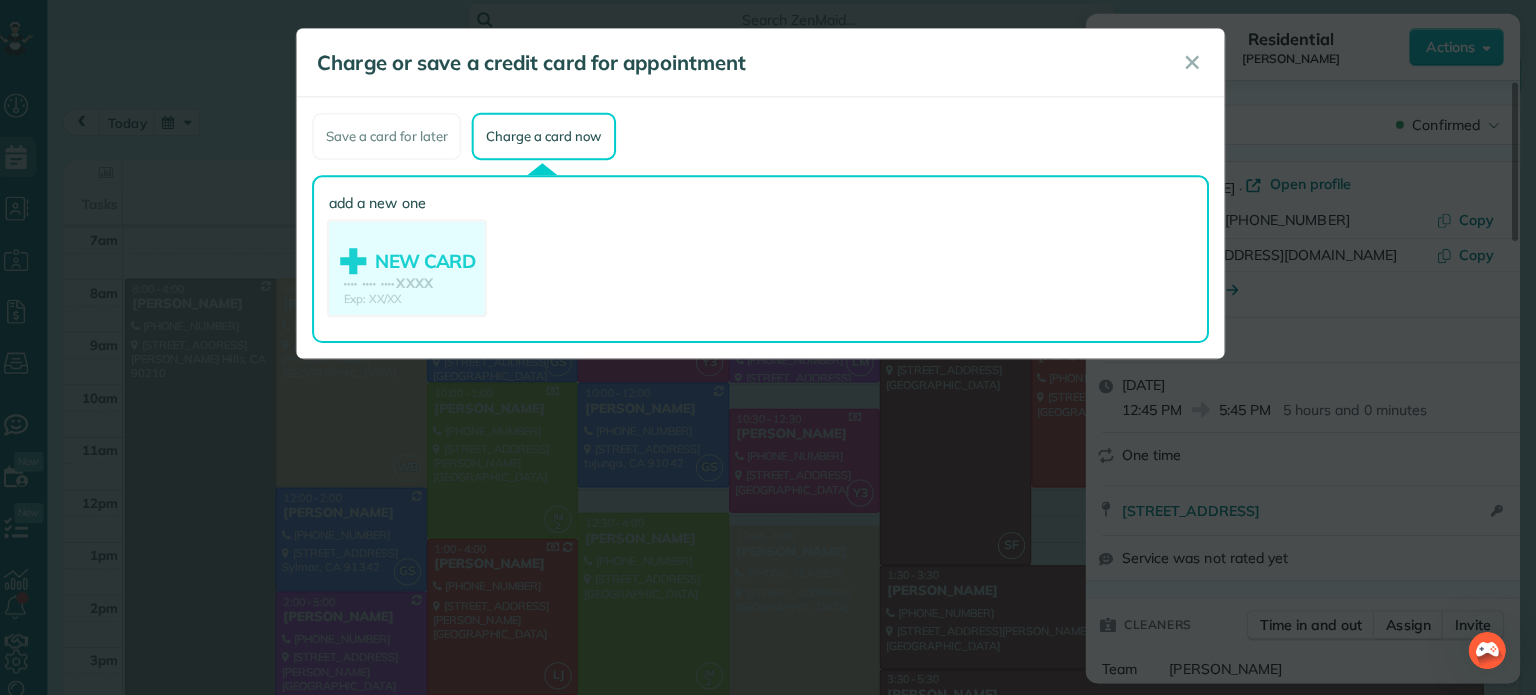 click 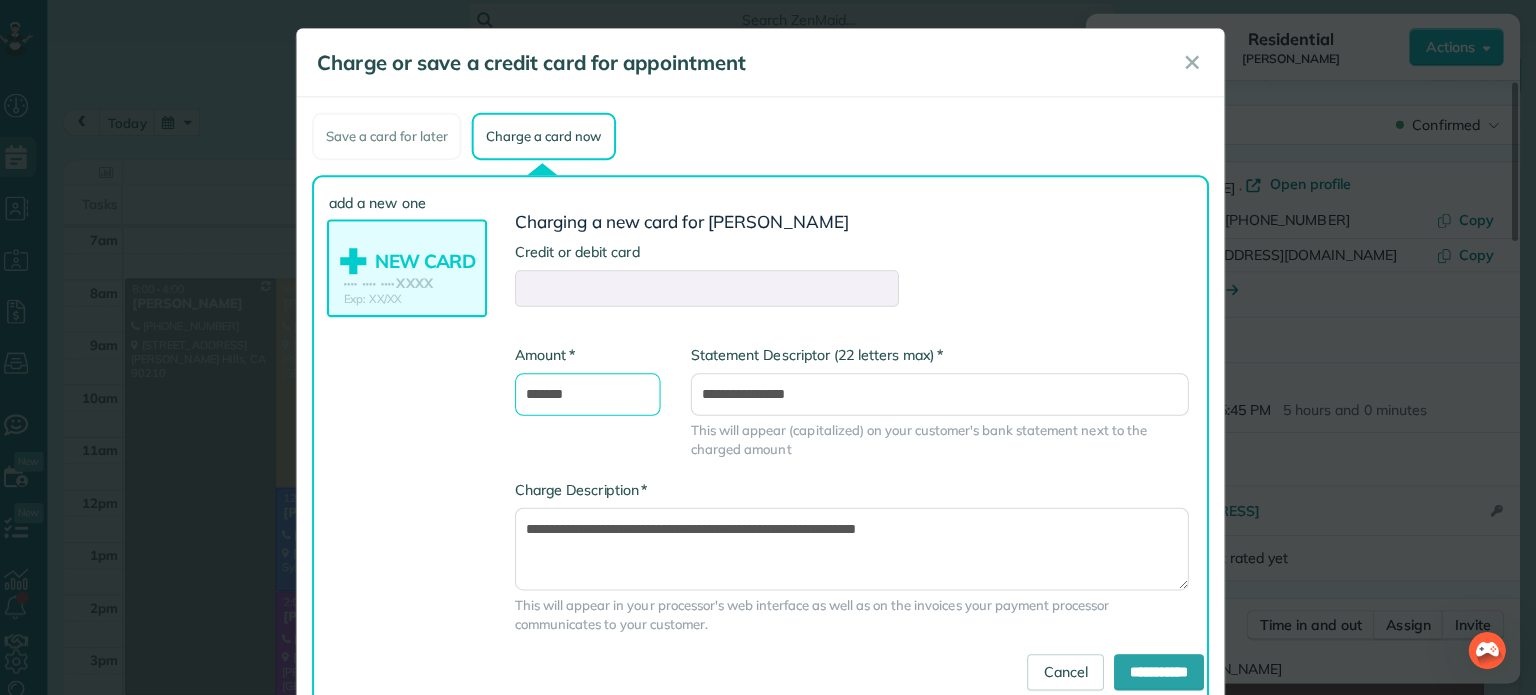 click on "*******" at bounding box center [597, 393] 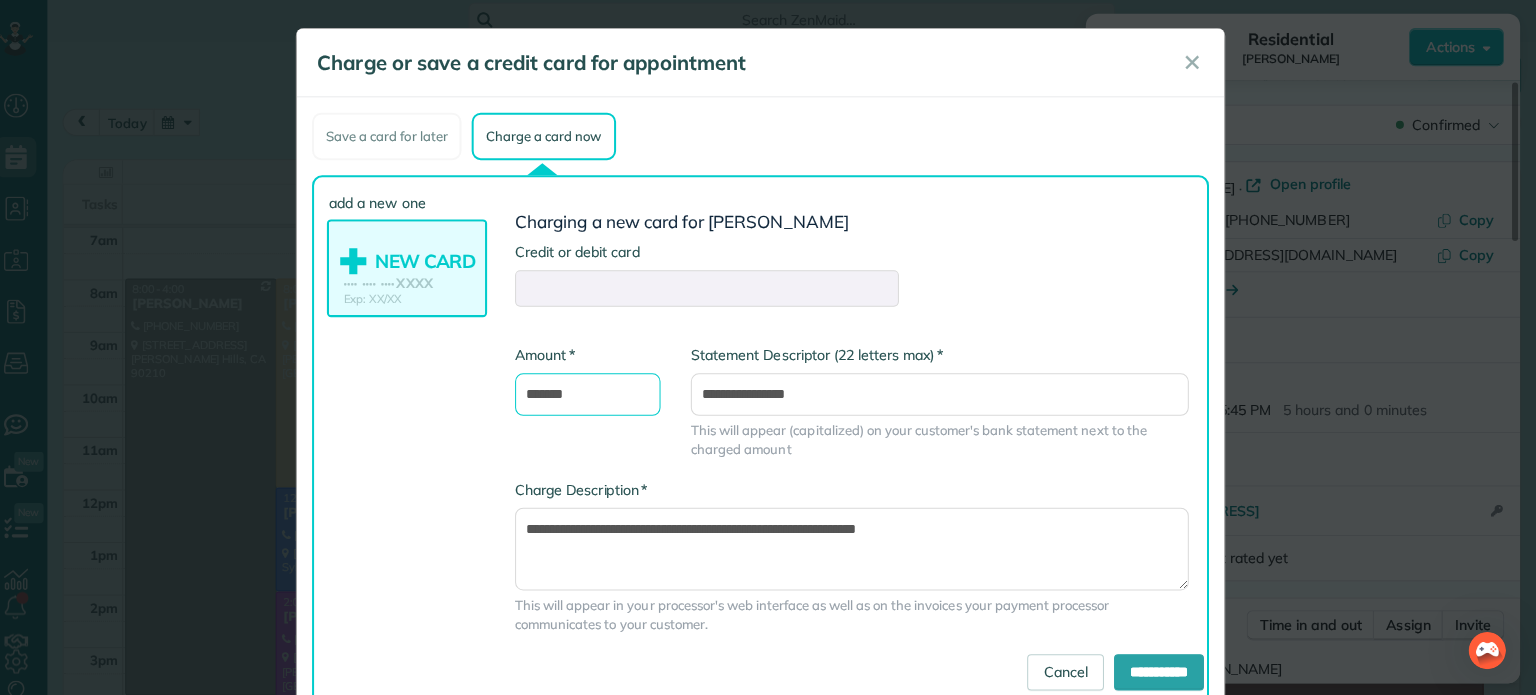 click on "*******" at bounding box center [597, 393] 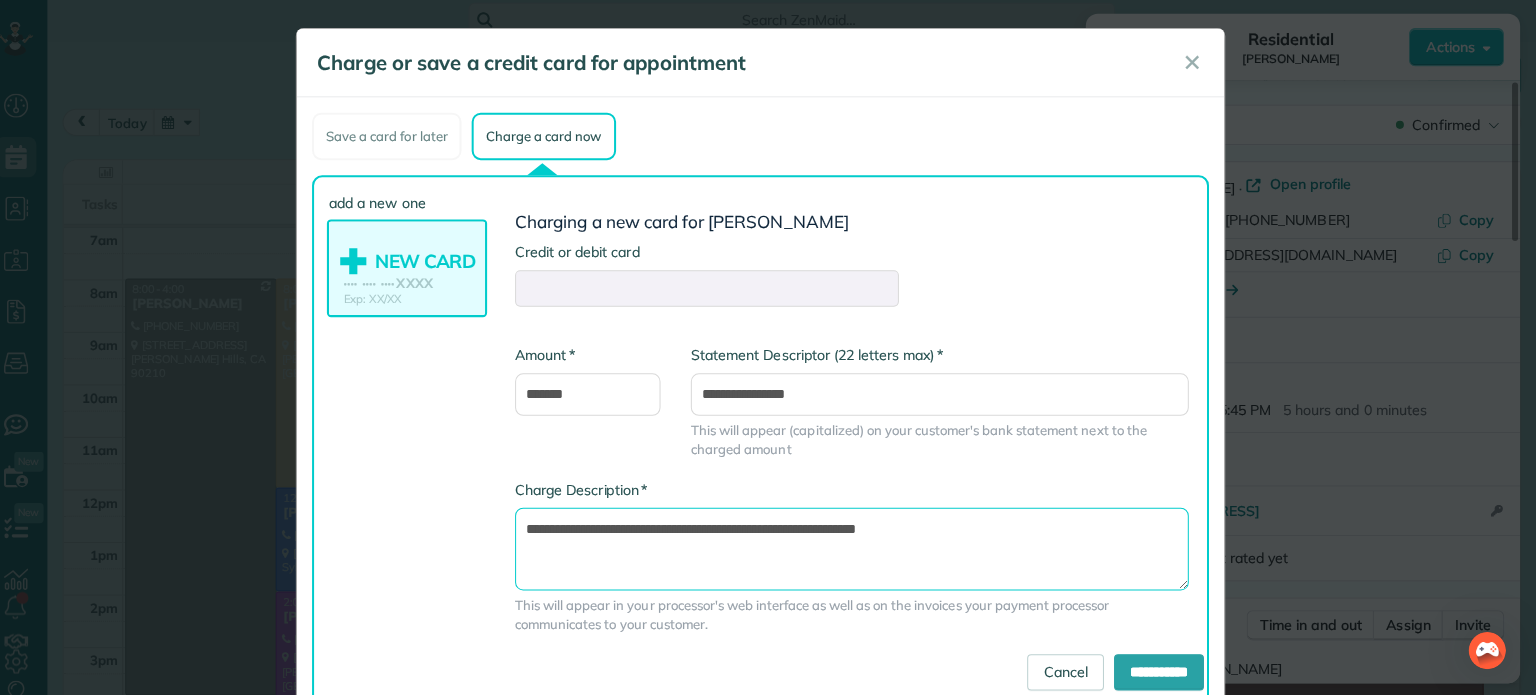 click on "**********" at bounding box center [858, 546] 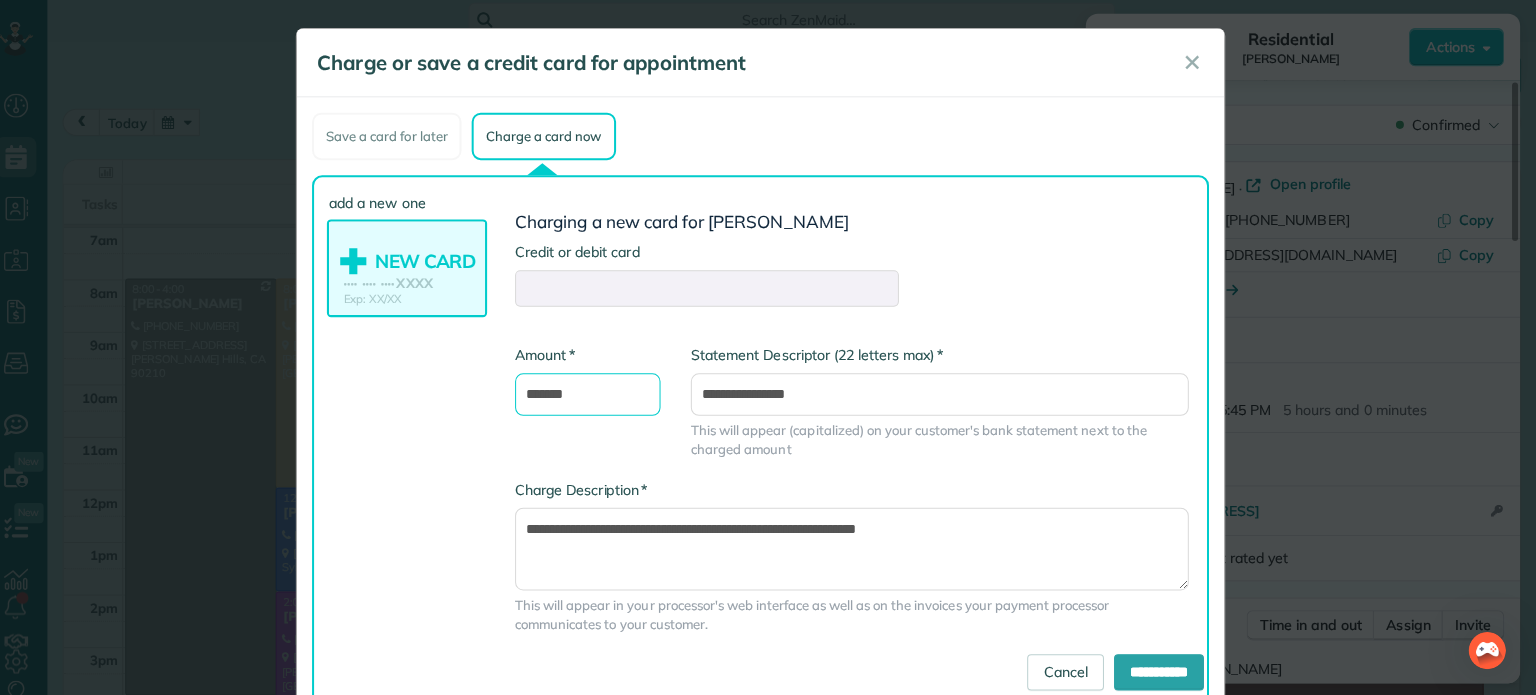 click on "*******" at bounding box center (597, 393) 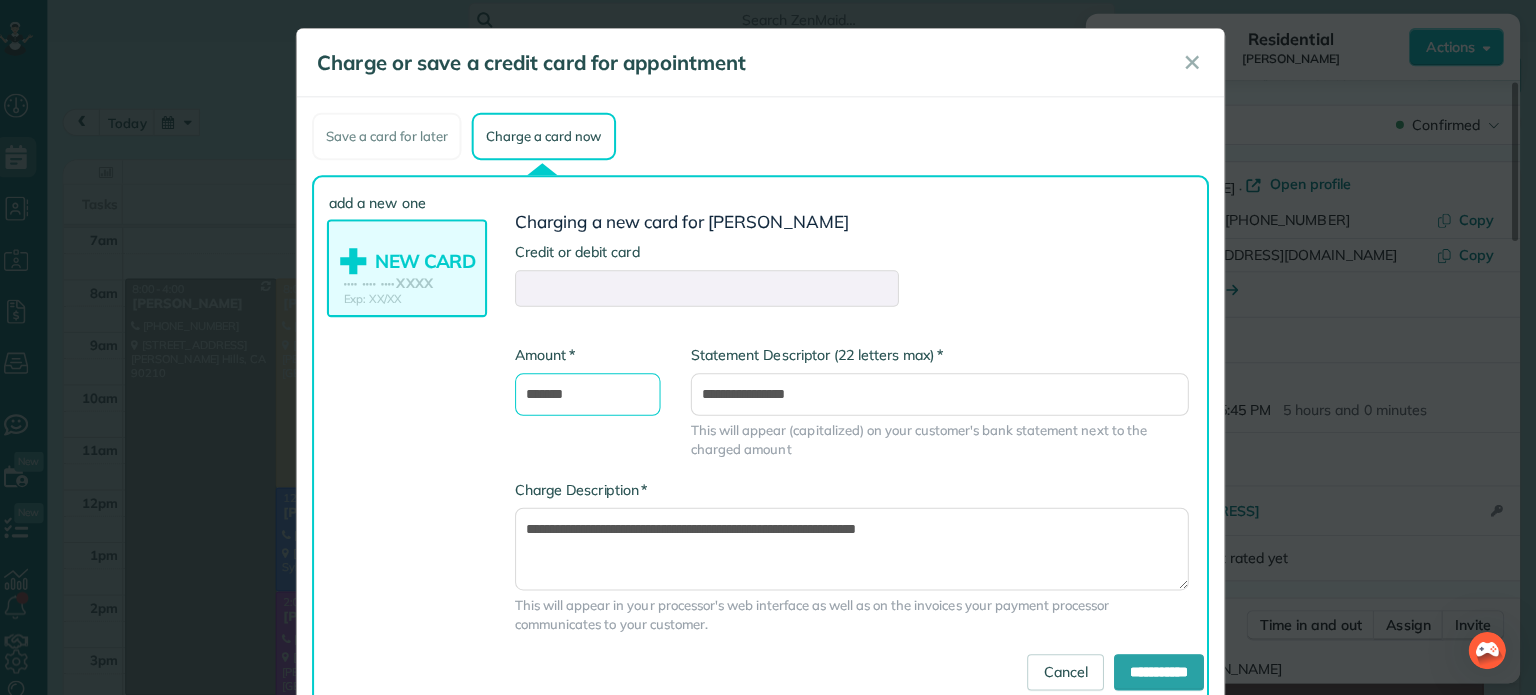 type on "*******" 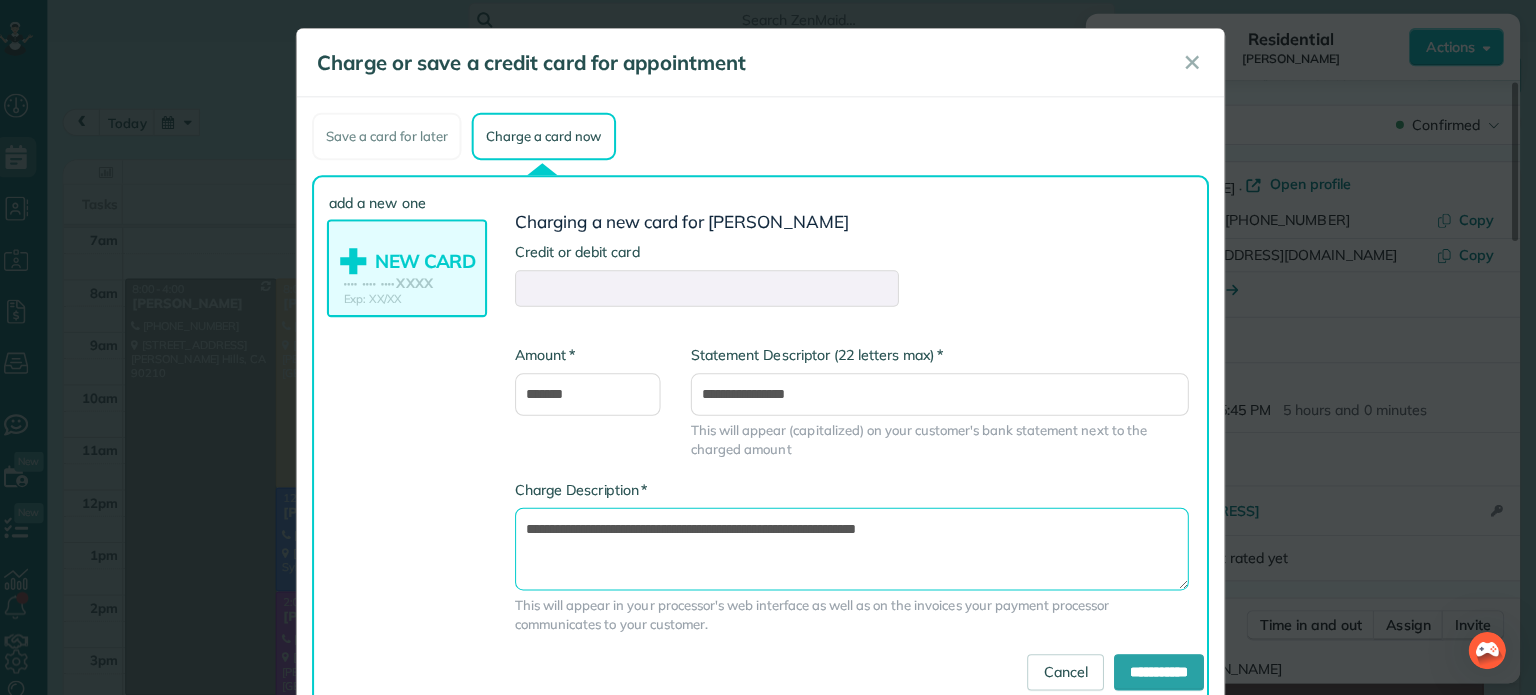 click on "**********" at bounding box center [858, 546] 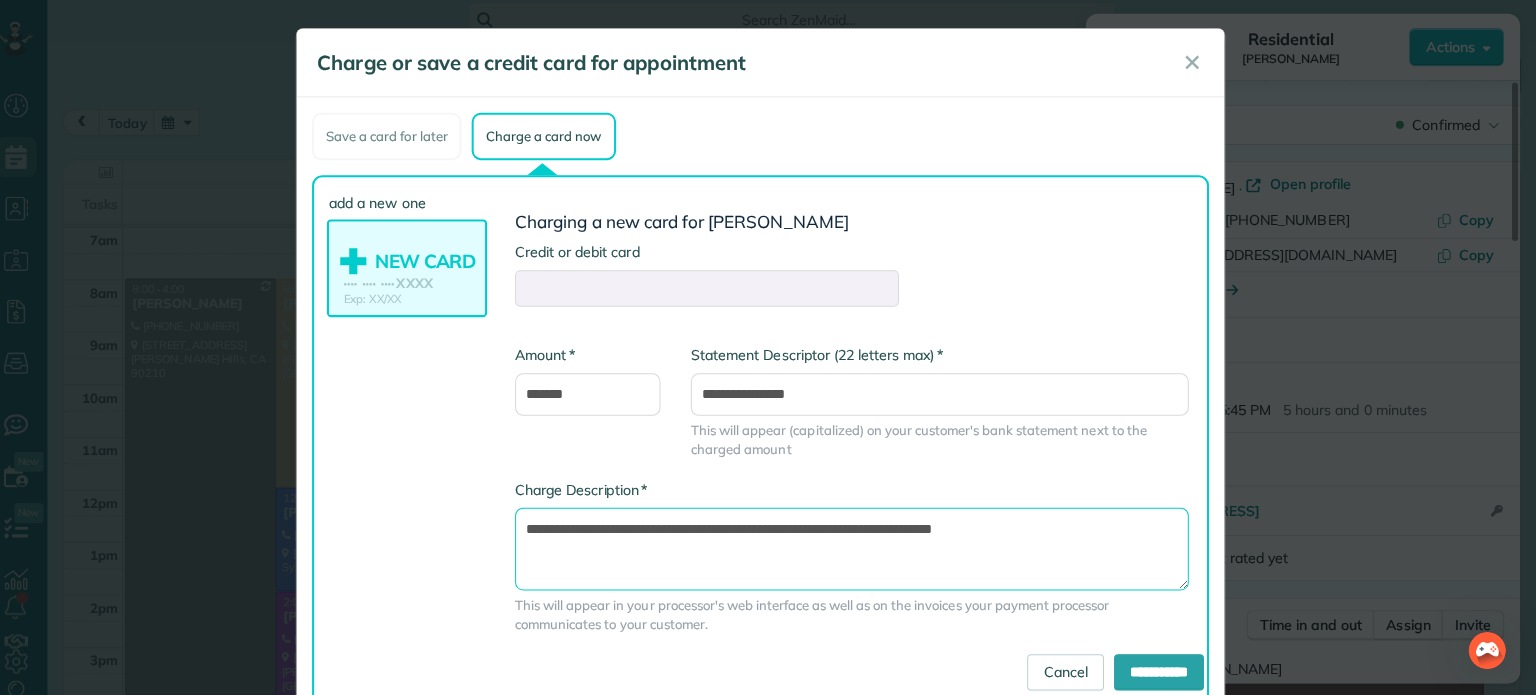 type on "**********" 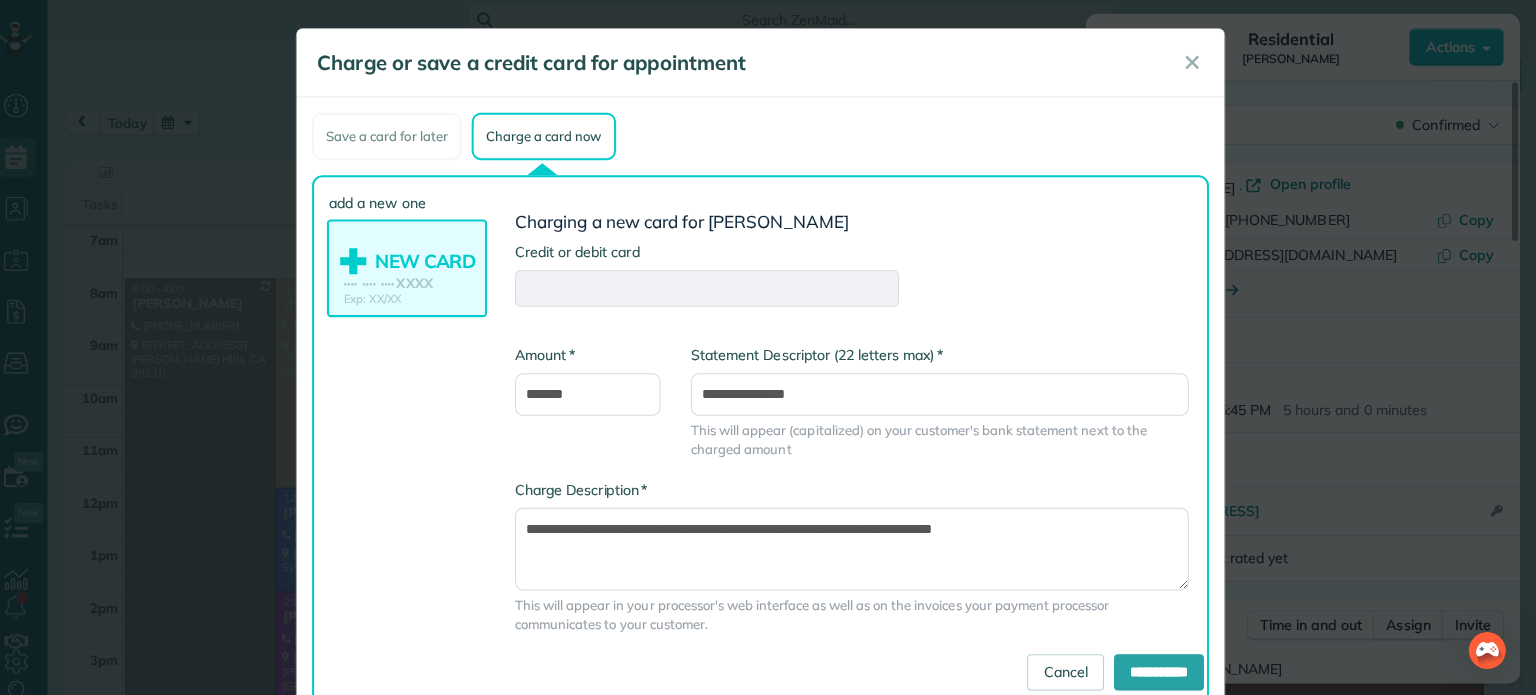 click on "Charging a new card for [PERSON_NAME]" at bounding box center (858, 222) 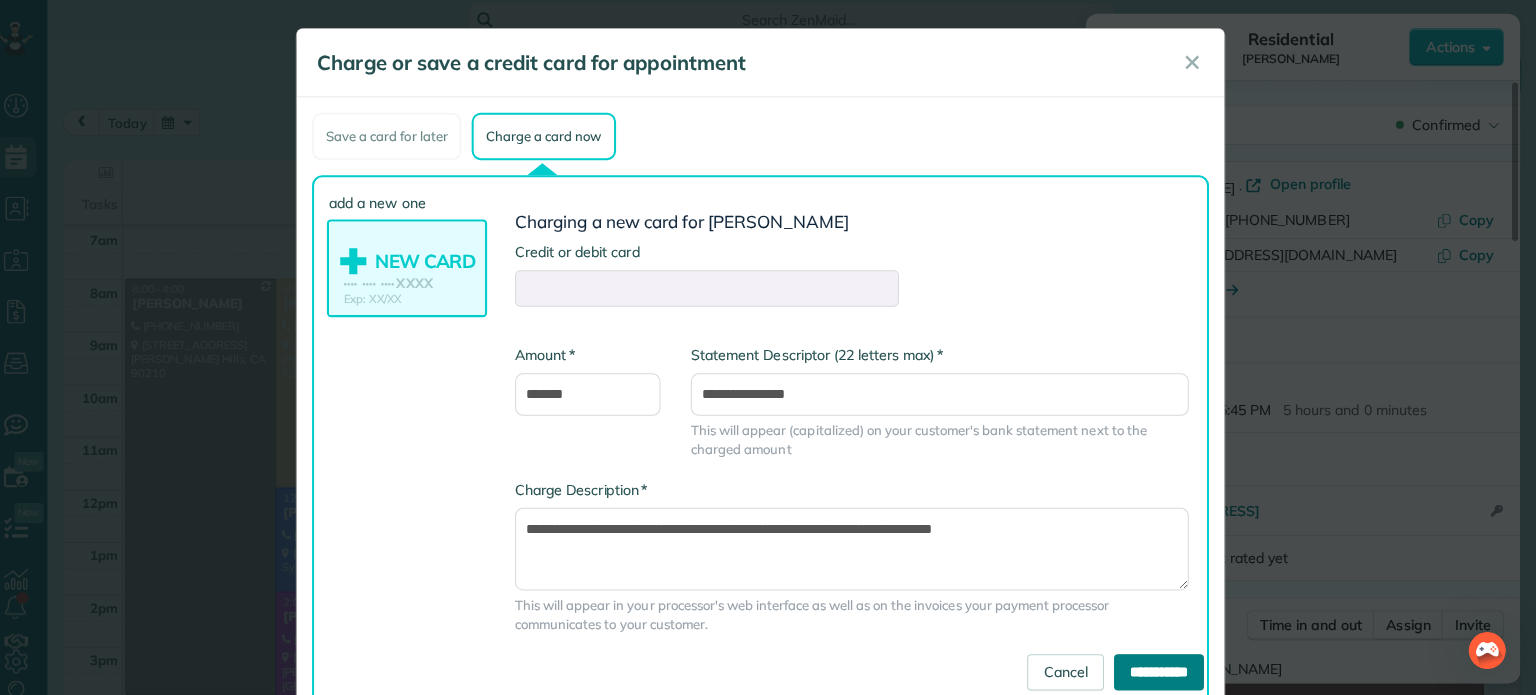 click on "**********" at bounding box center [1162, 668] 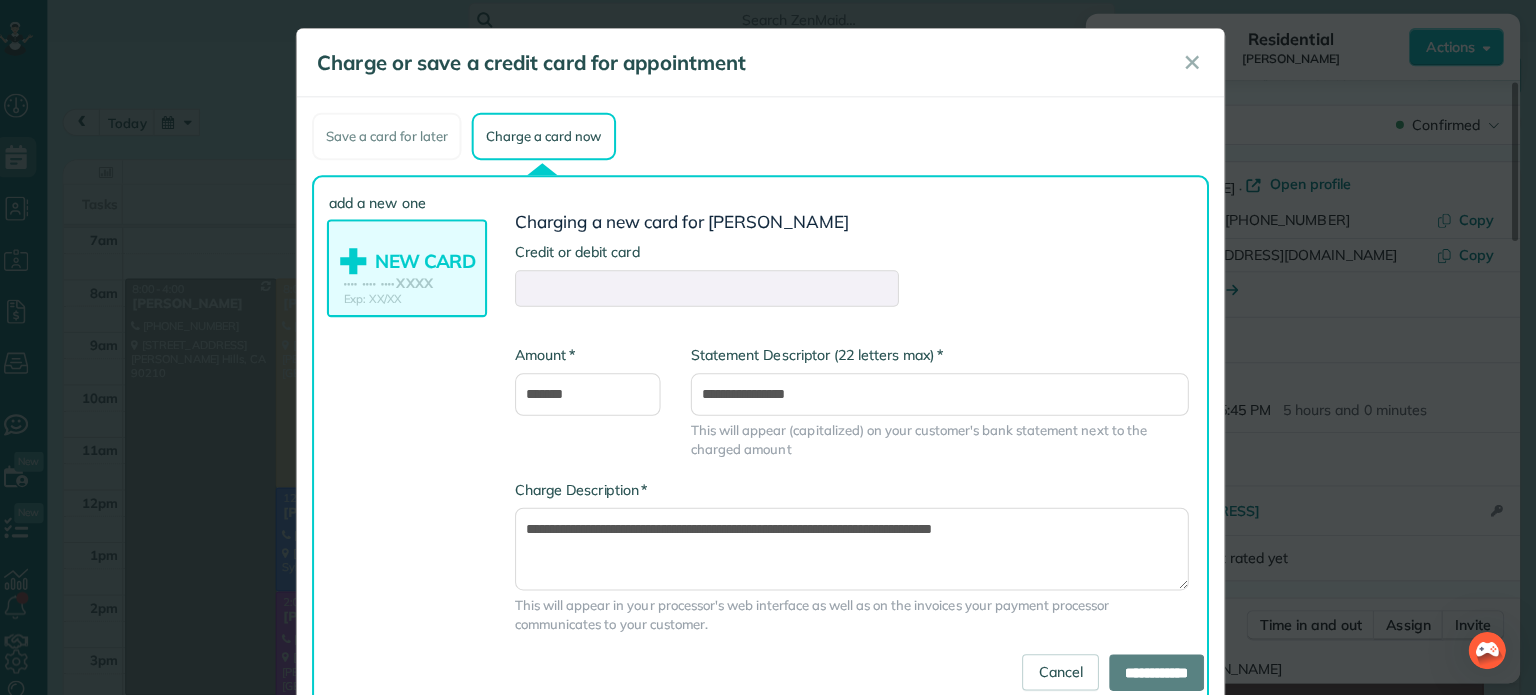 type on "**********" 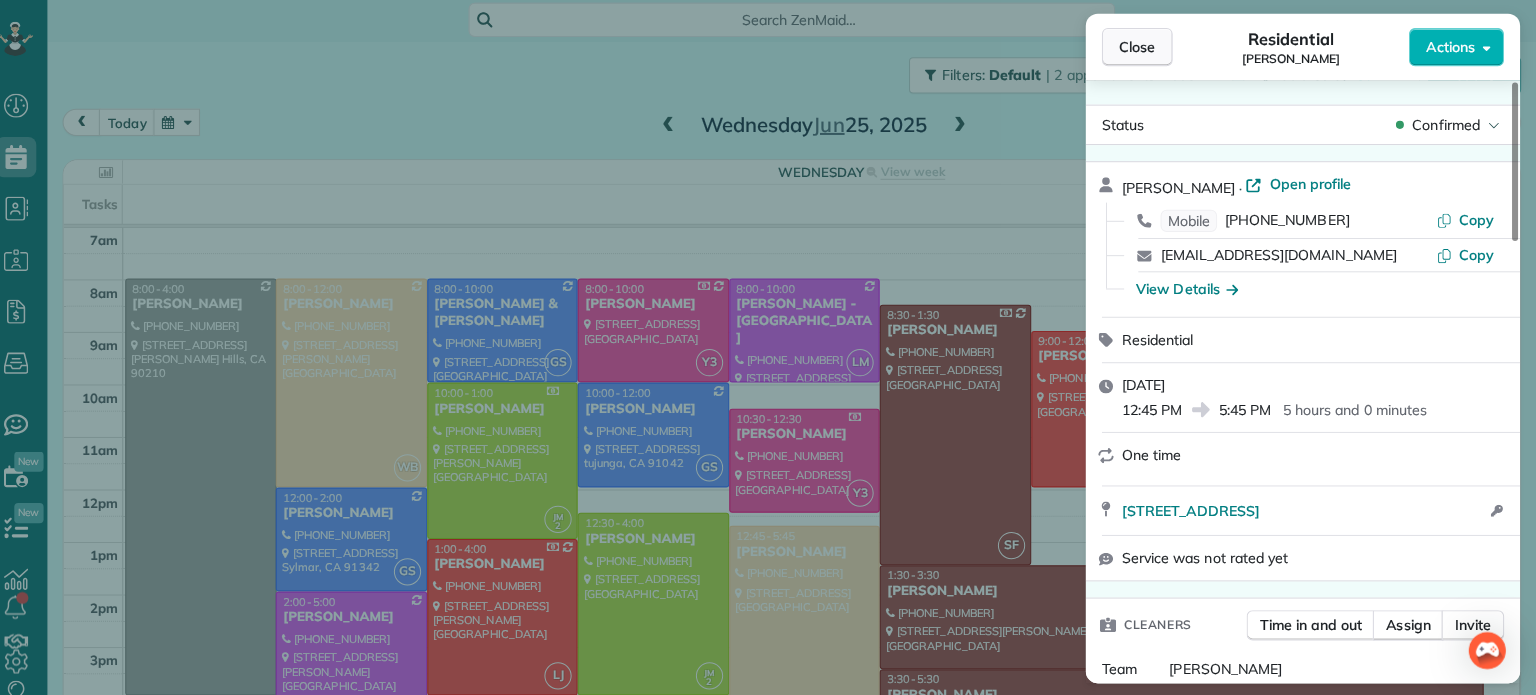 click on "Close" at bounding box center [1141, 49] 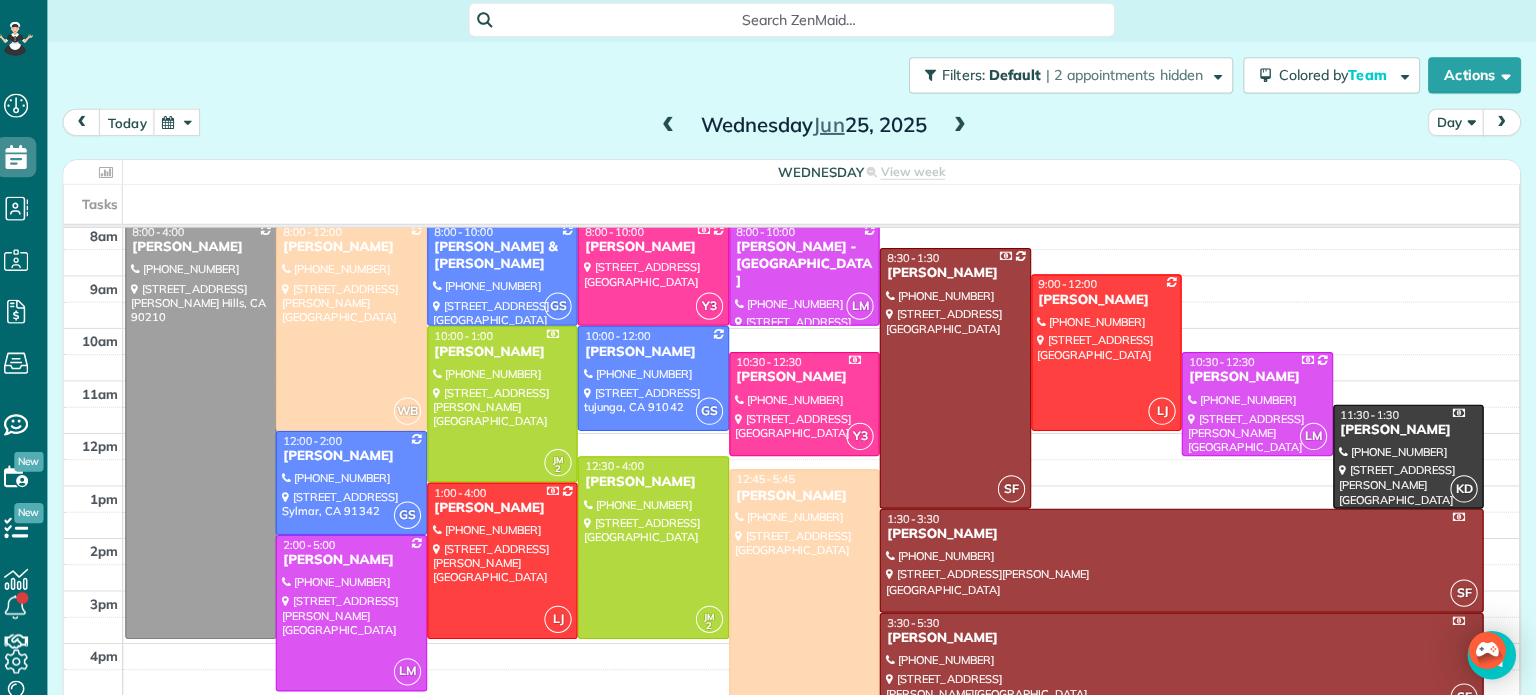 scroll, scrollTop: 267, scrollLeft: 0, axis: vertical 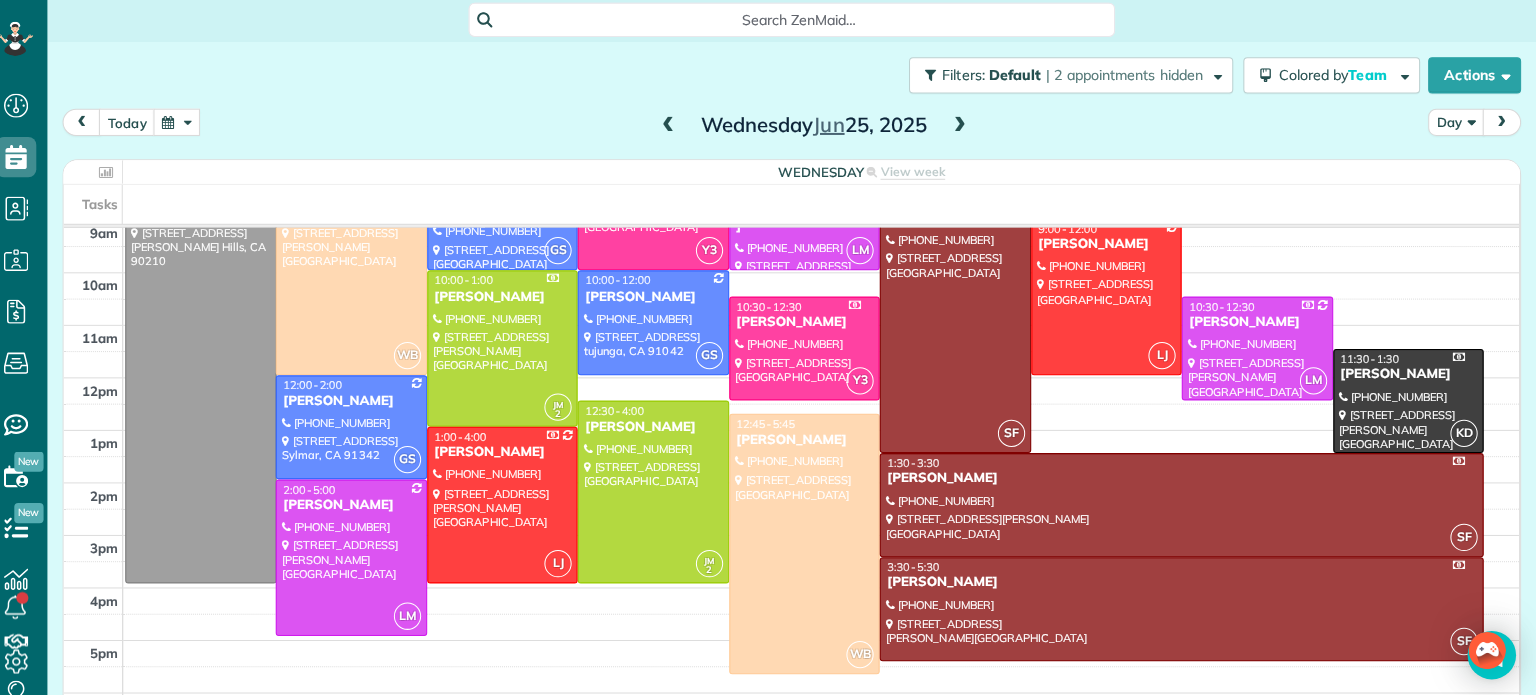 click at bounding box center (812, 541) 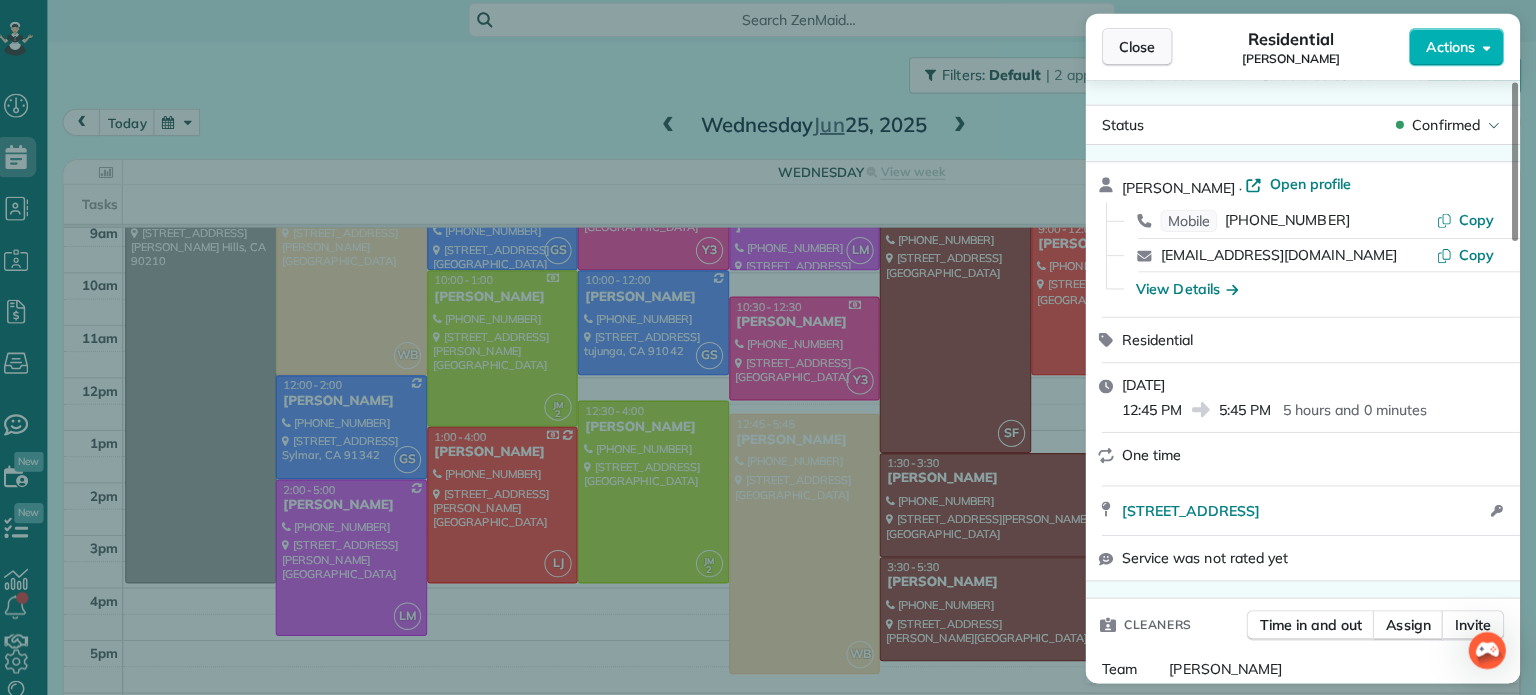 click on "Close" at bounding box center (1141, 49) 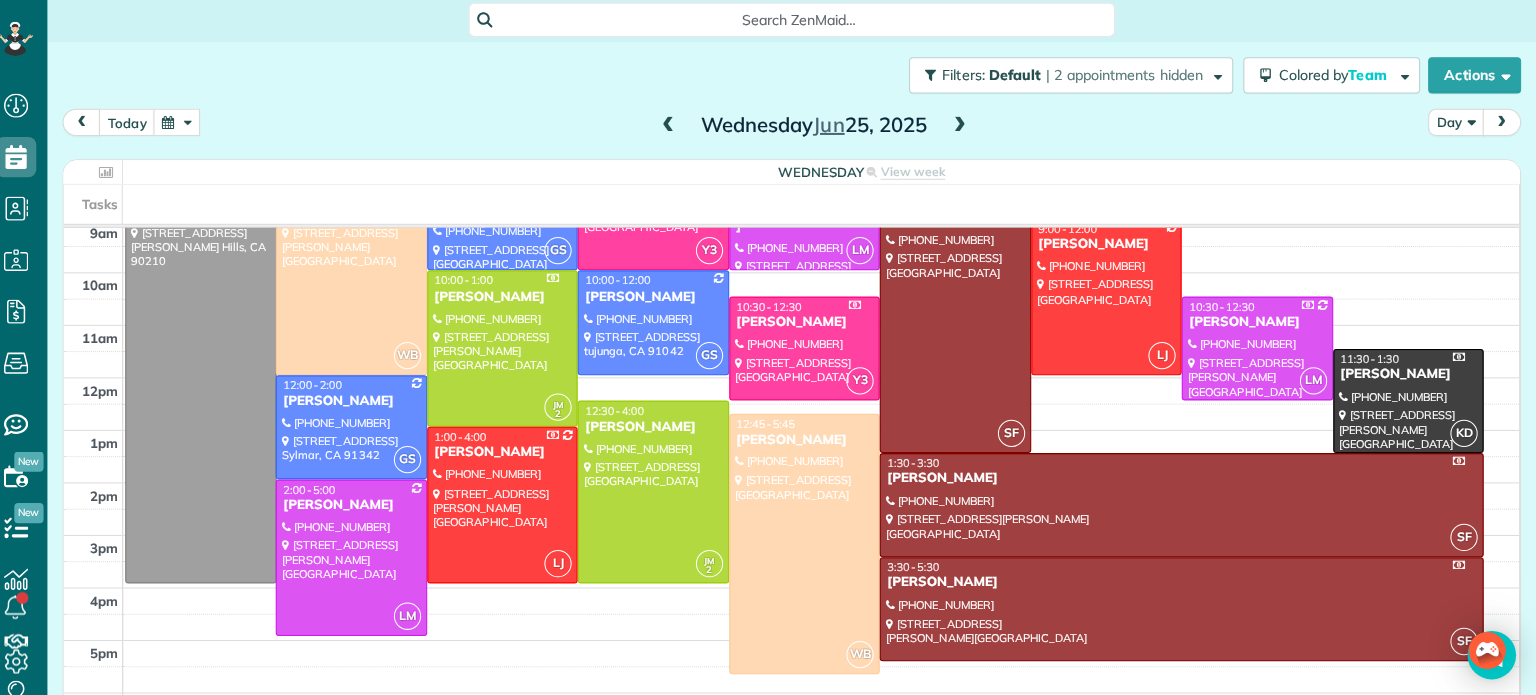 click at bounding box center (190, 123) 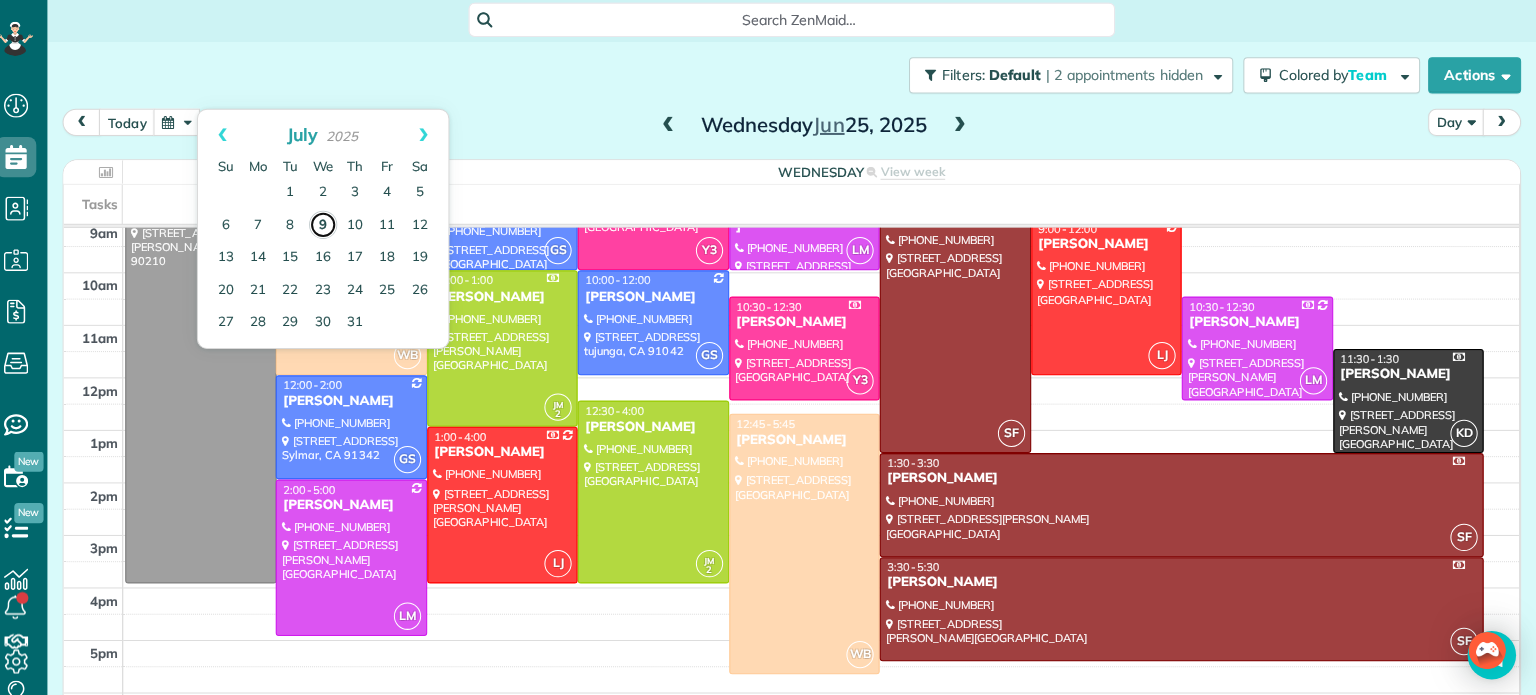 click on "9" at bounding box center [335, 225] 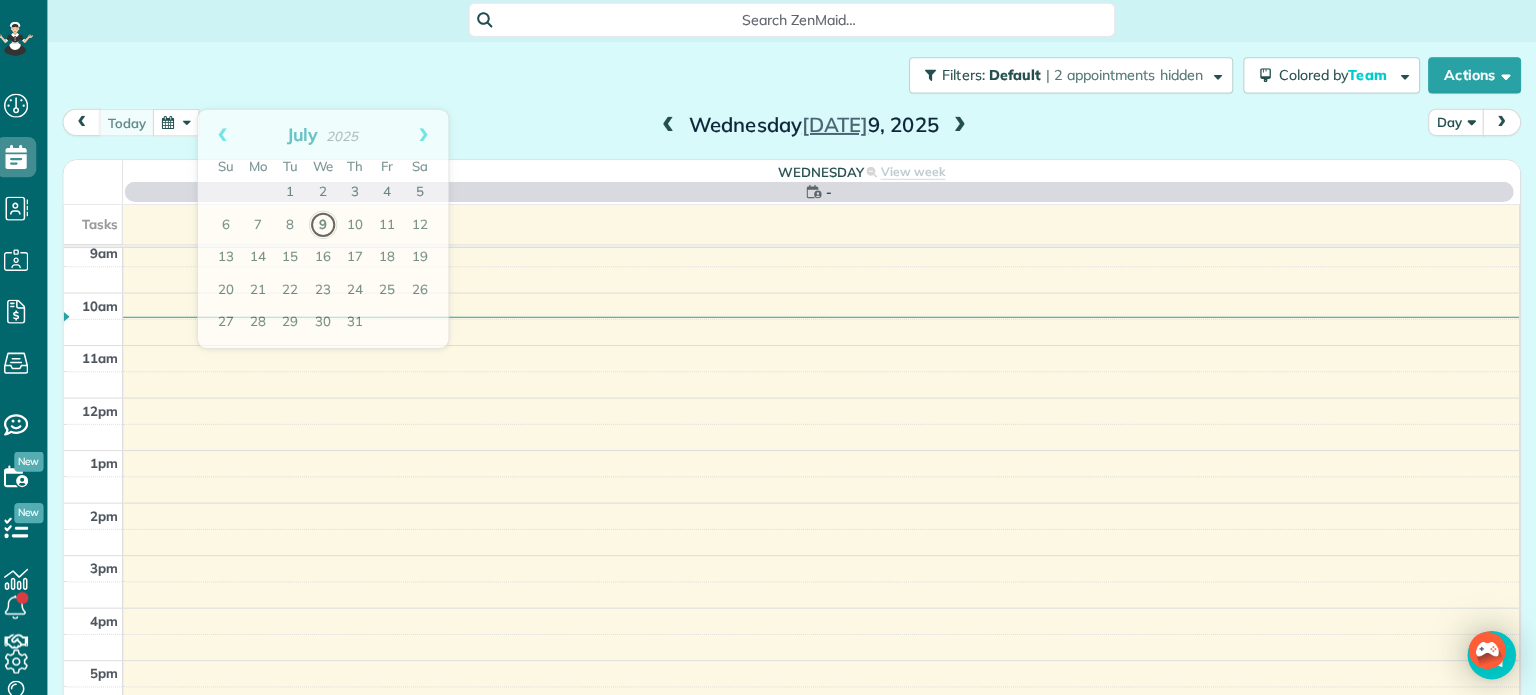 scroll, scrollTop: 156, scrollLeft: 0, axis: vertical 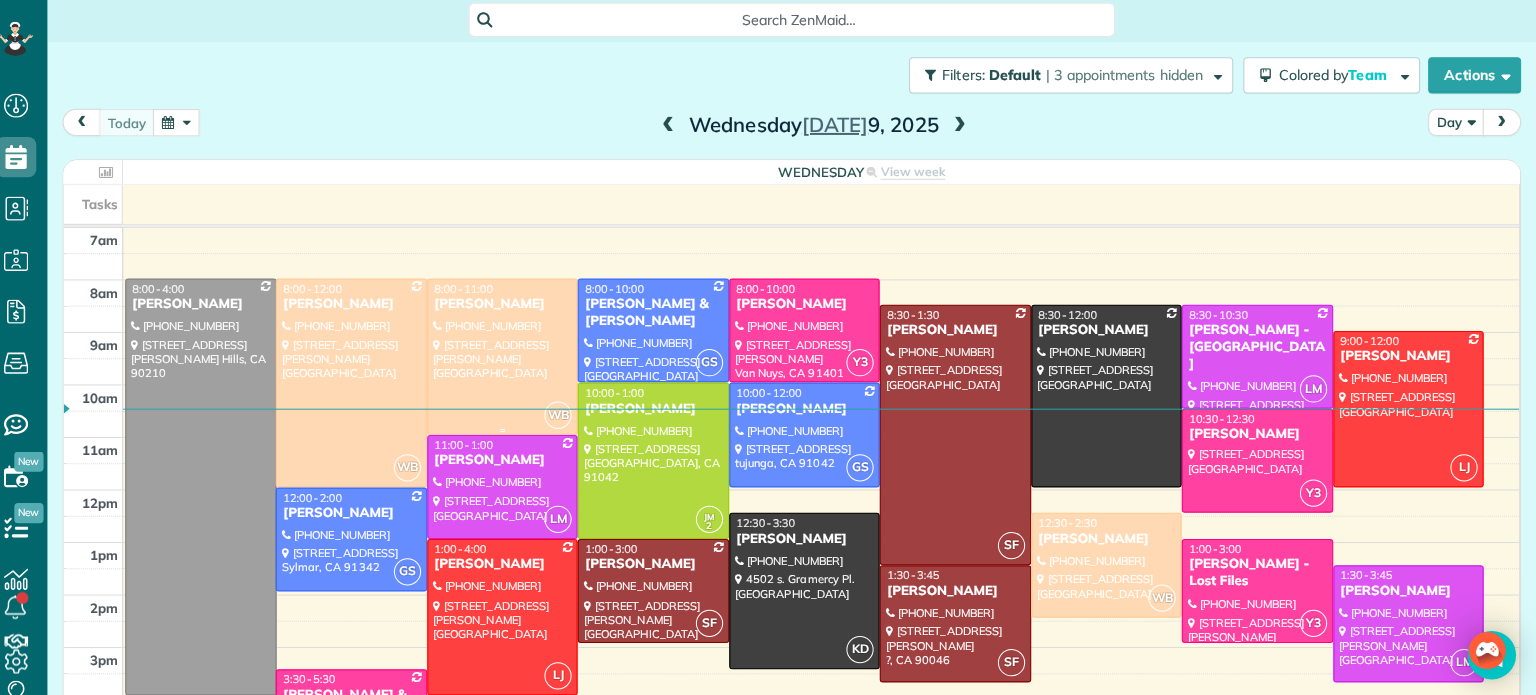 click at bounding box center [513, 355] 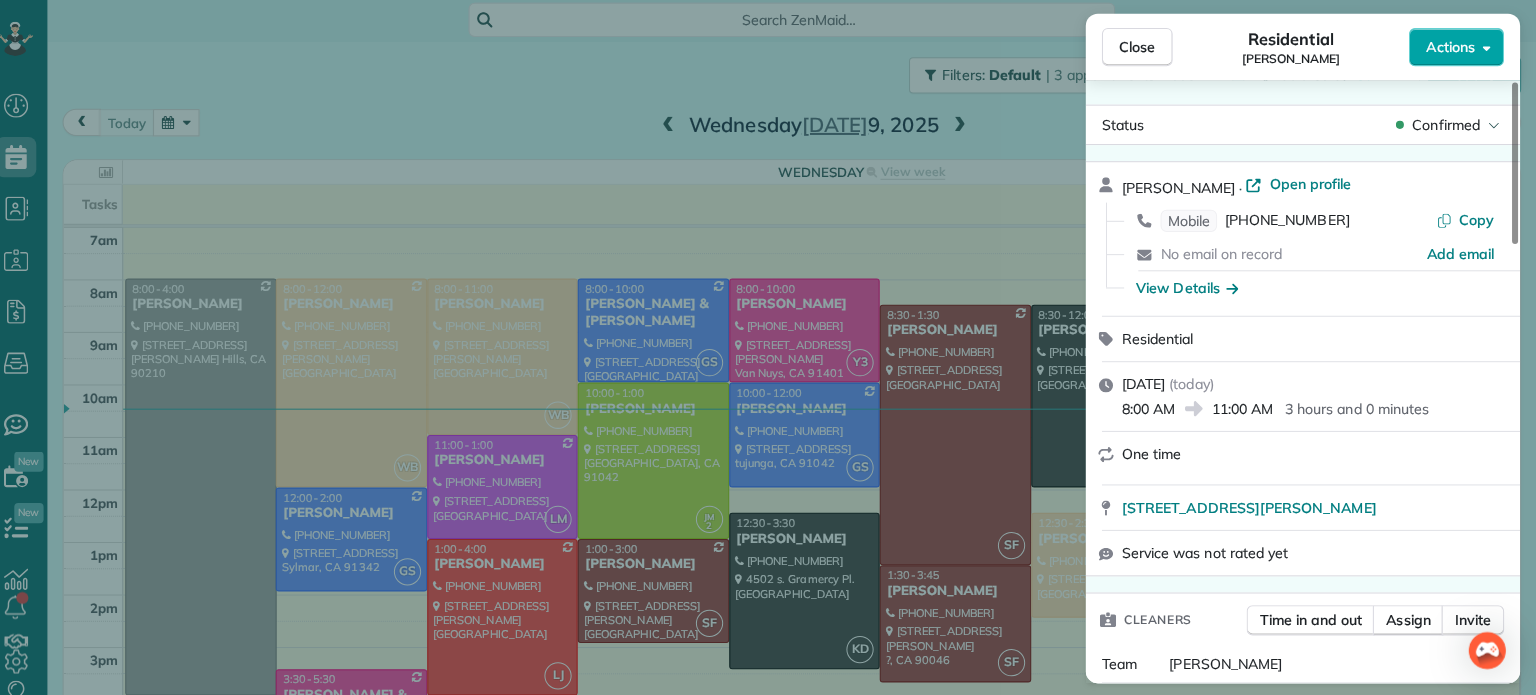 click on "Actions" at bounding box center (1457, 49) 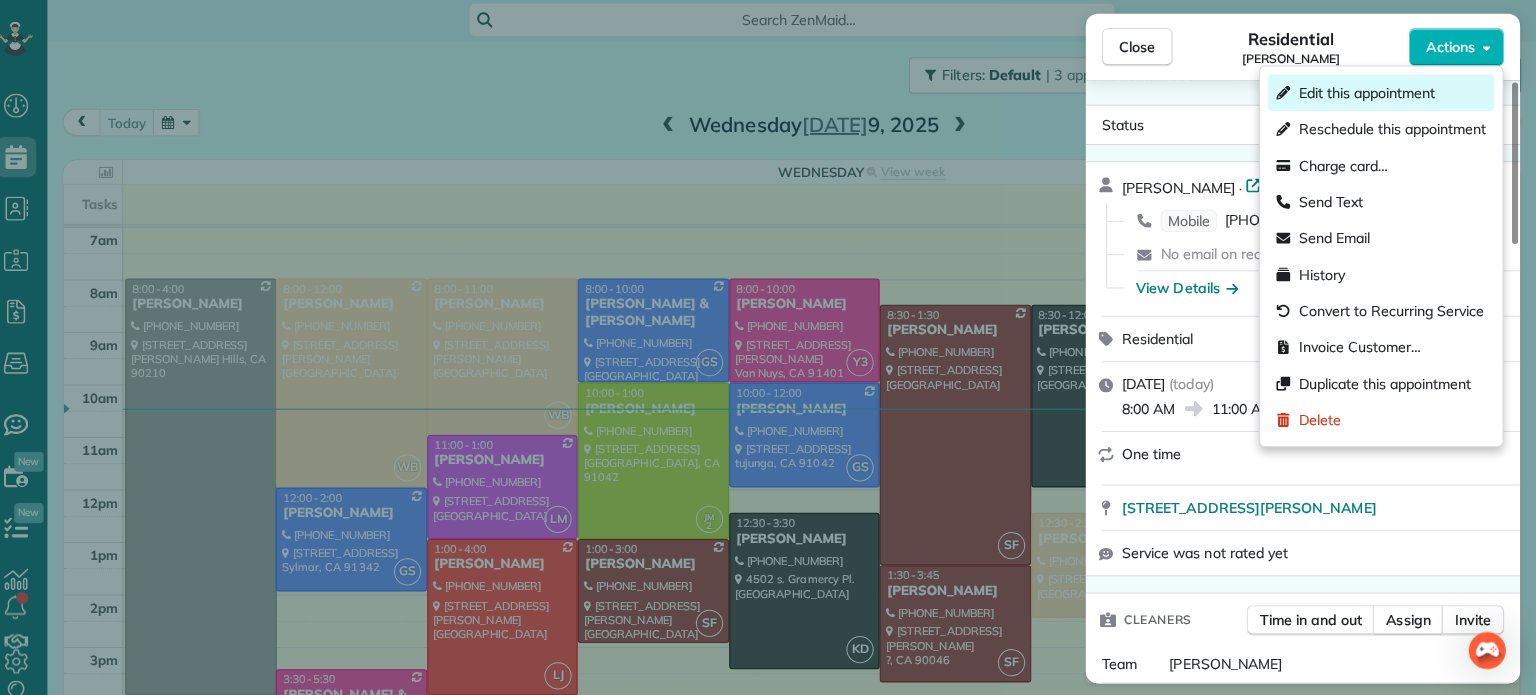 click on "Edit this appointment" at bounding box center [1368, 94] 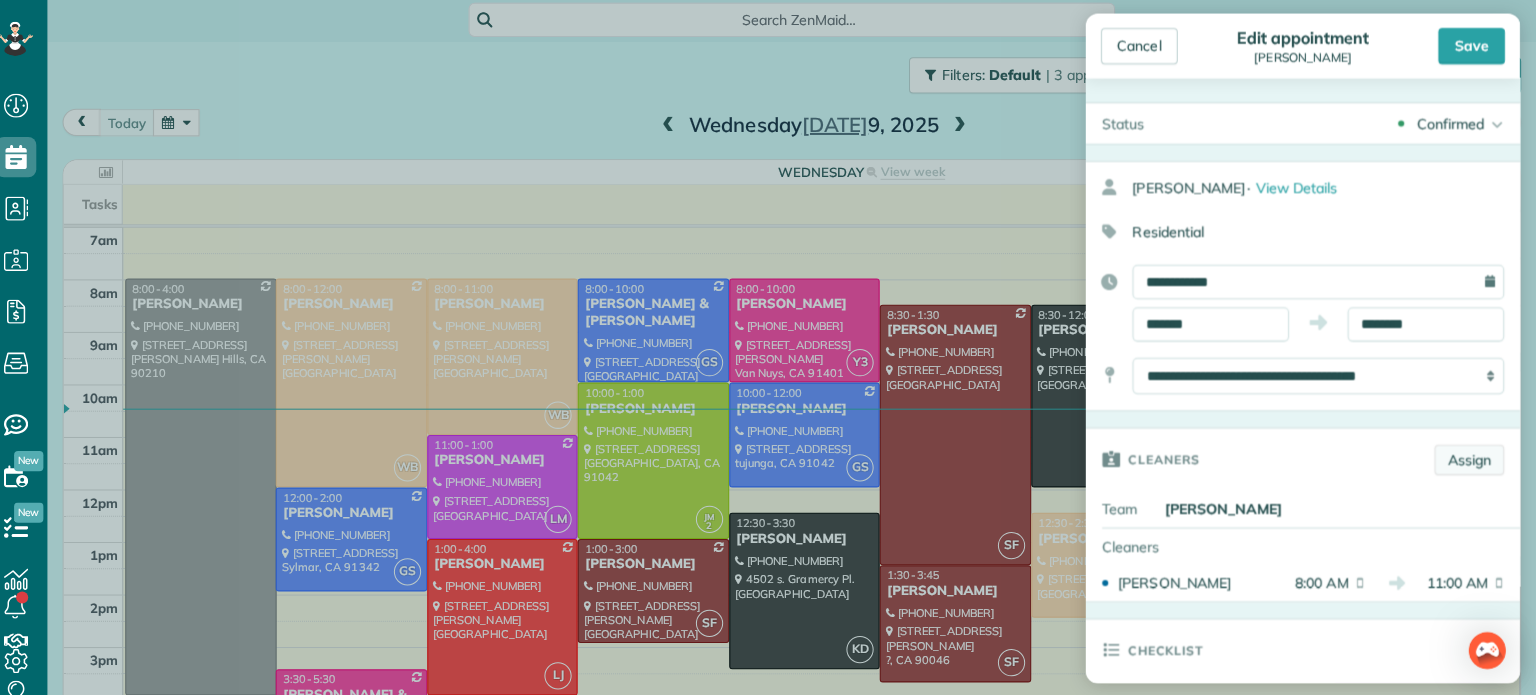 click on "Assign" at bounding box center [1469, 458] 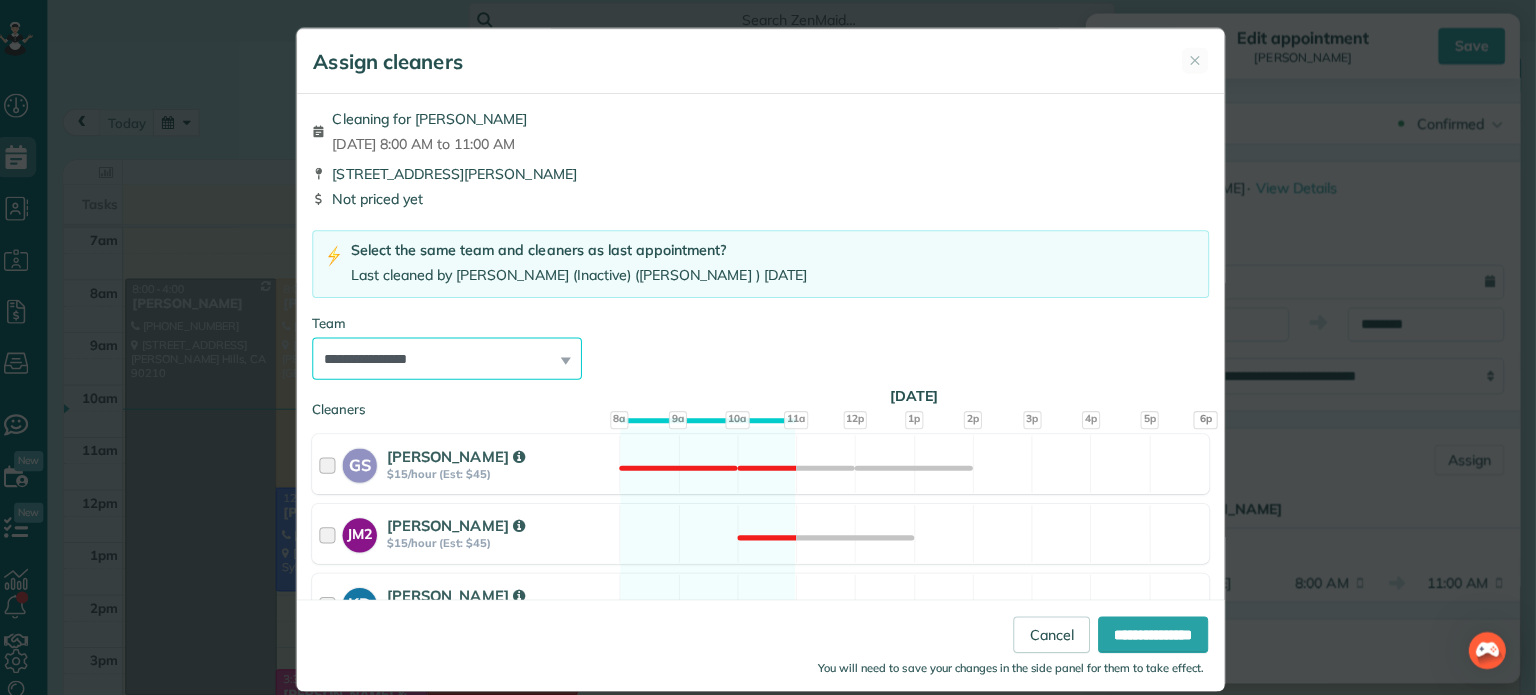 click on "**********" at bounding box center [457, 357] 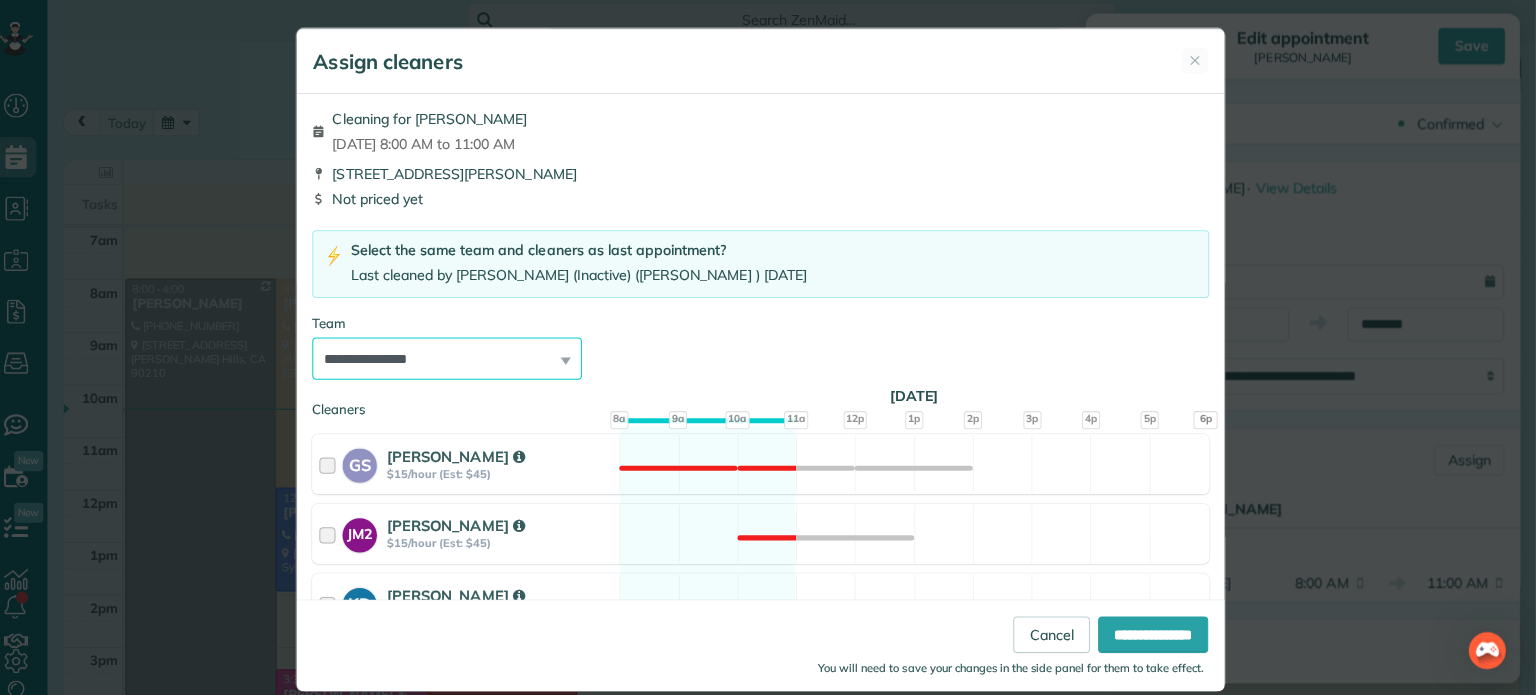 select on "***" 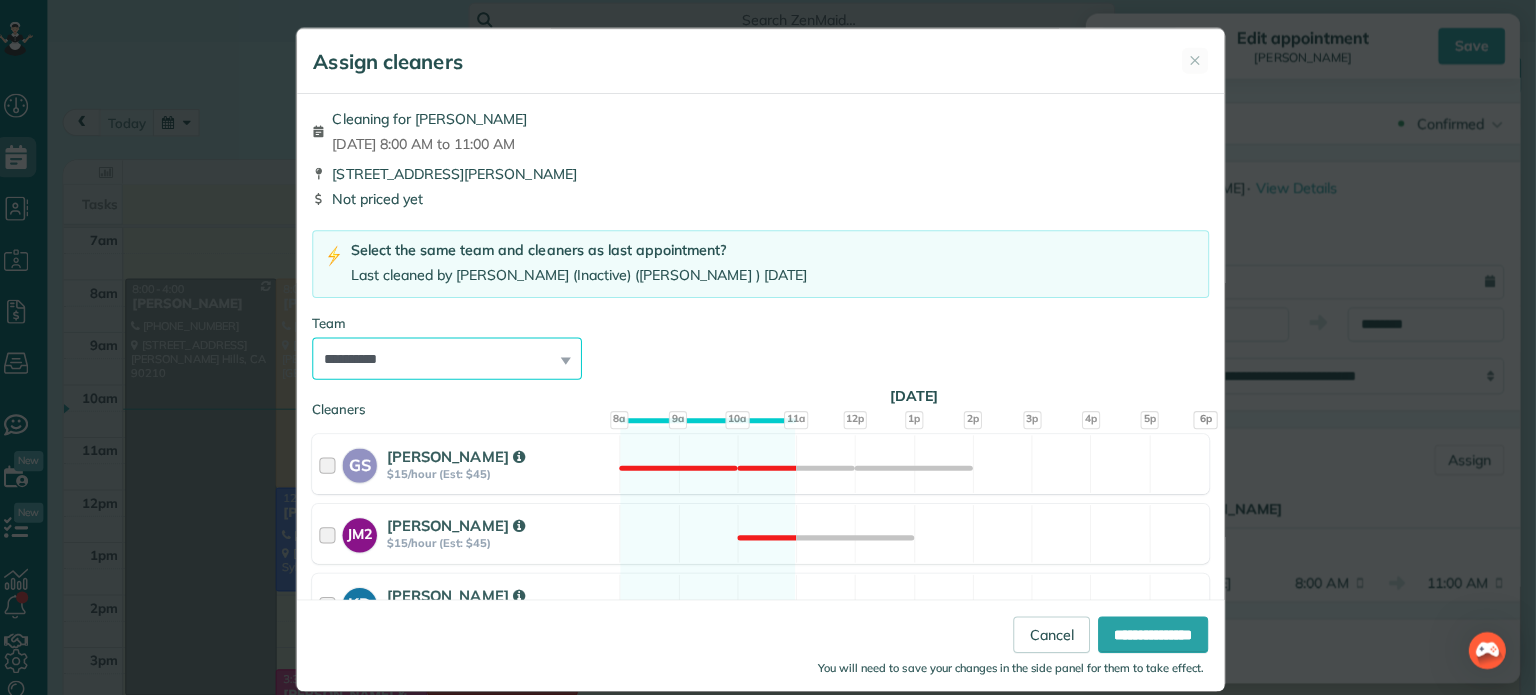 click on "**********" at bounding box center (457, 357) 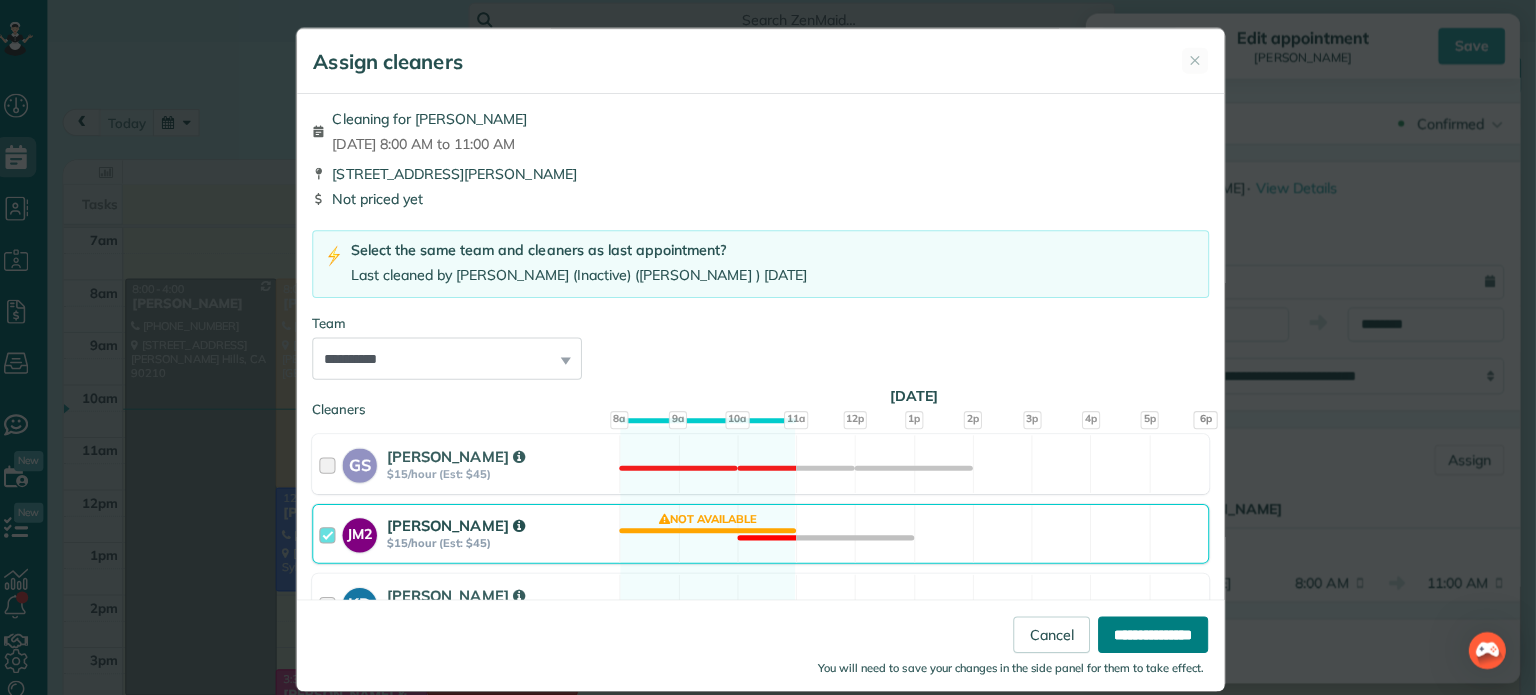 click on "**********" at bounding box center (1156, 631) 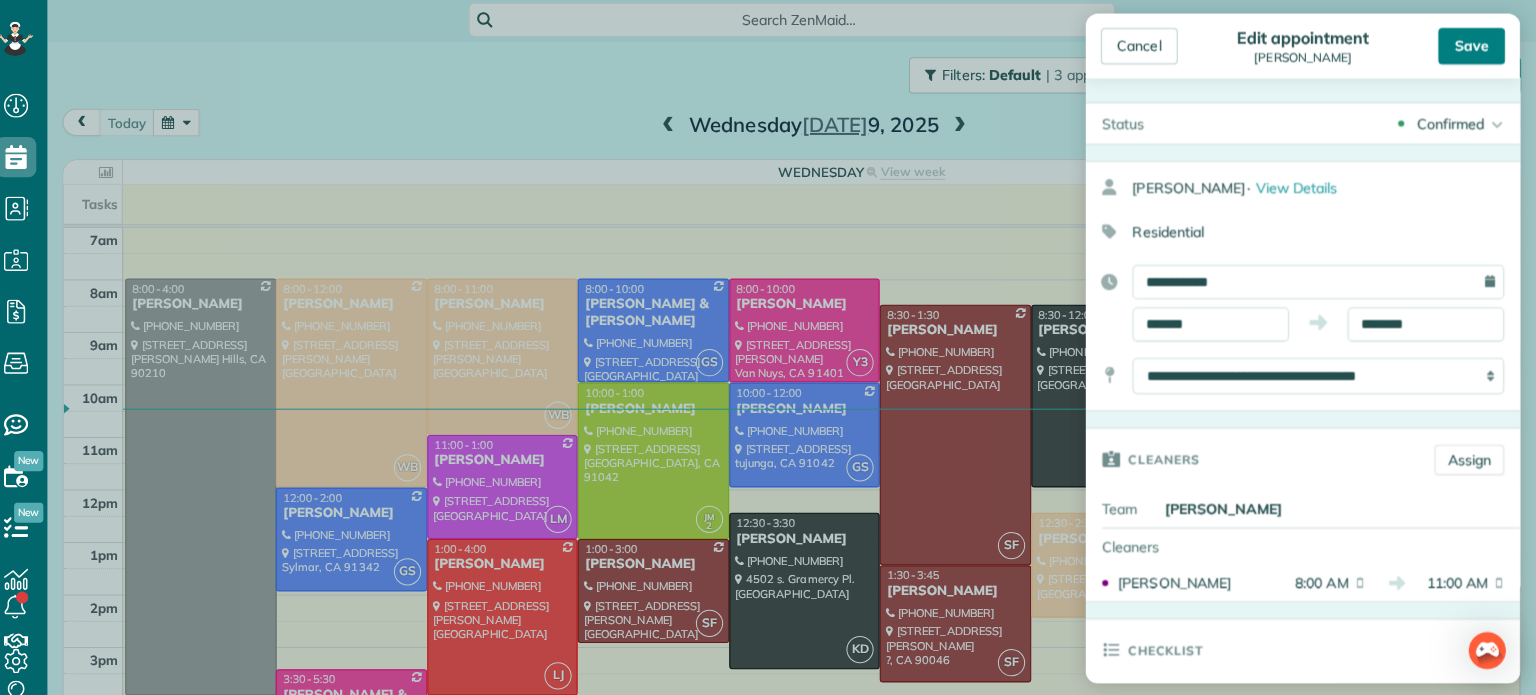 click on "Save" at bounding box center (1472, 48) 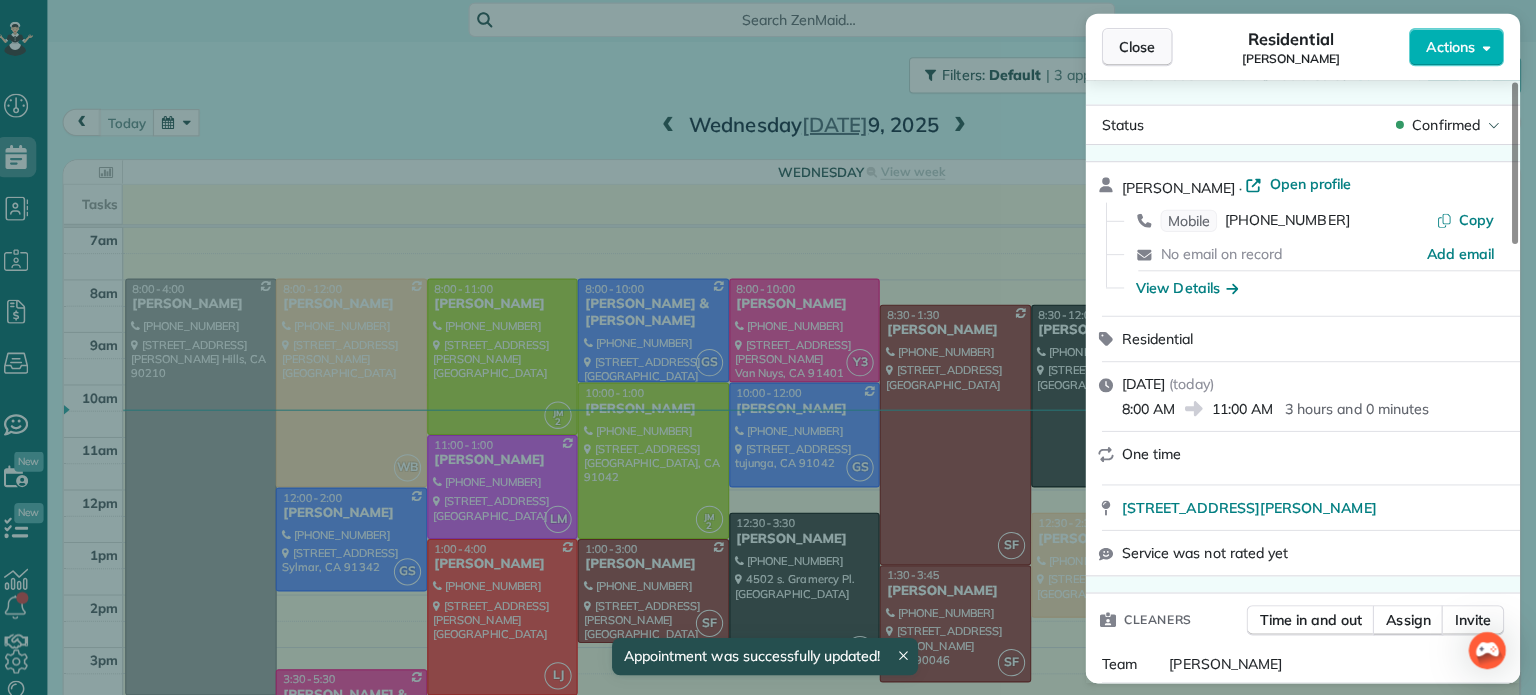 click on "Close" at bounding box center (1141, 49) 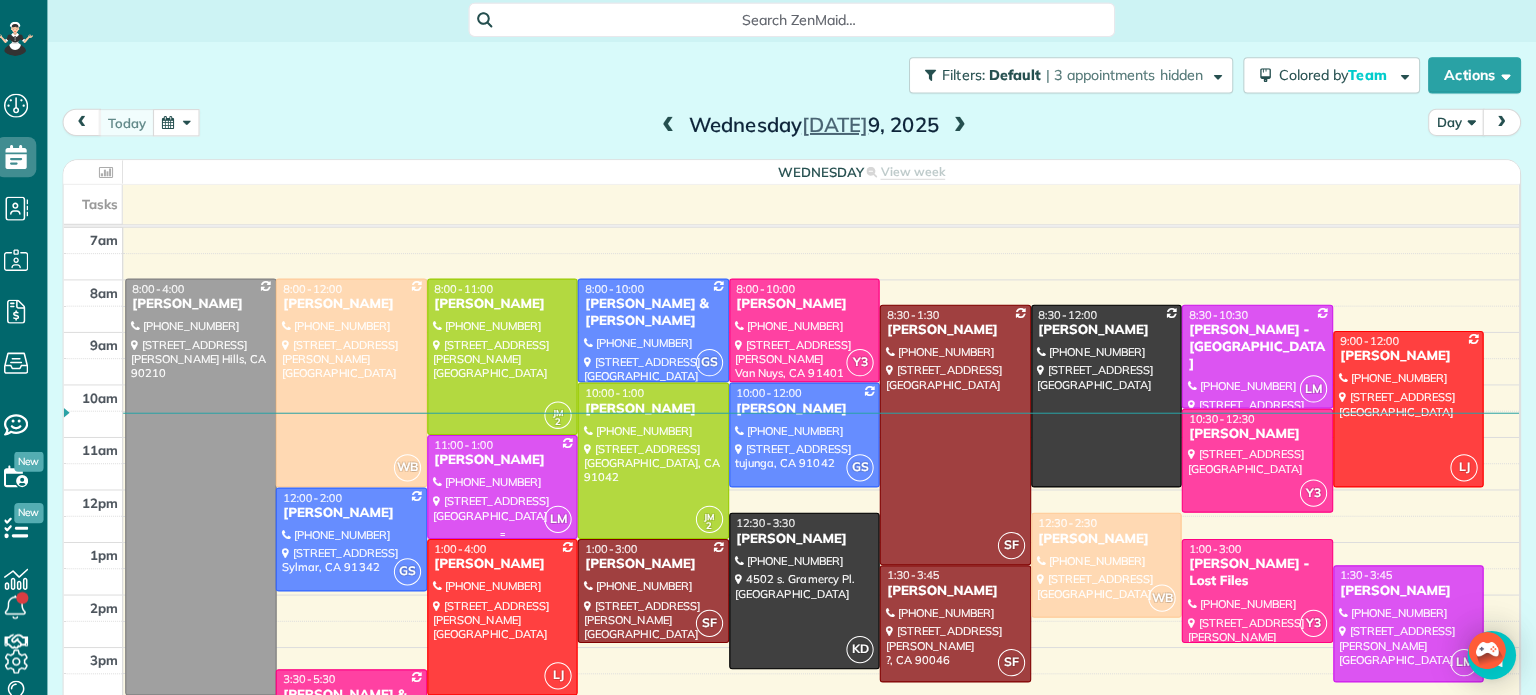click at bounding box center (961, 620) 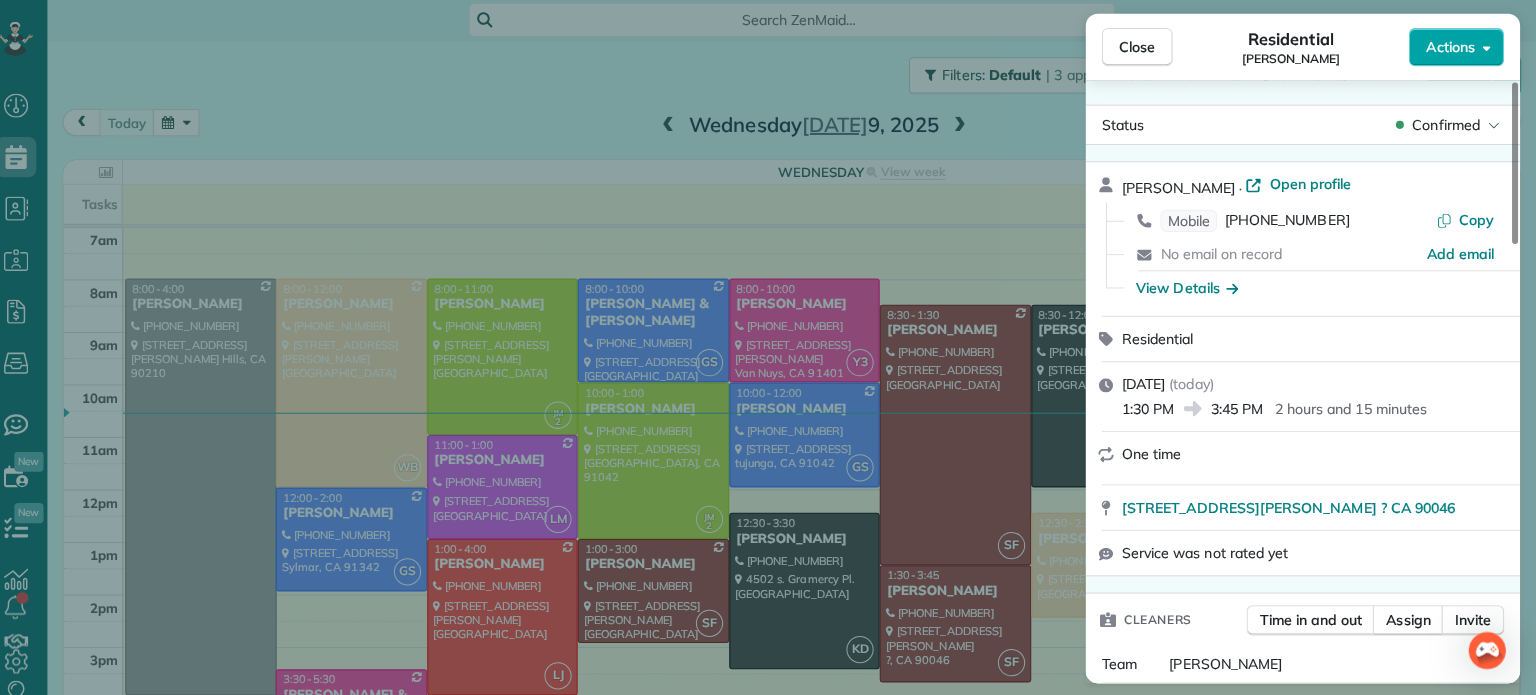 click on "Actions" at bounding box center (1451, 49) 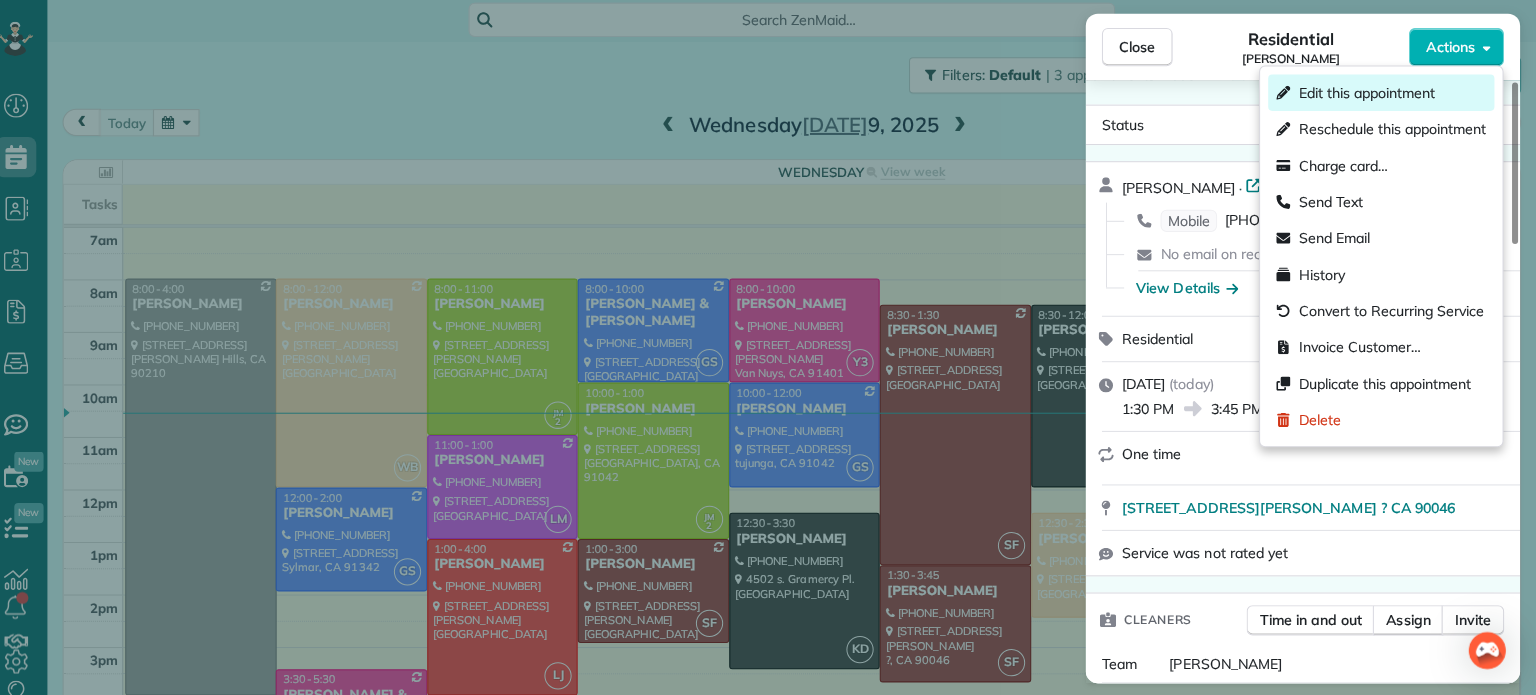 click on "Edit this appointment" at bounding box center (1368, 94) 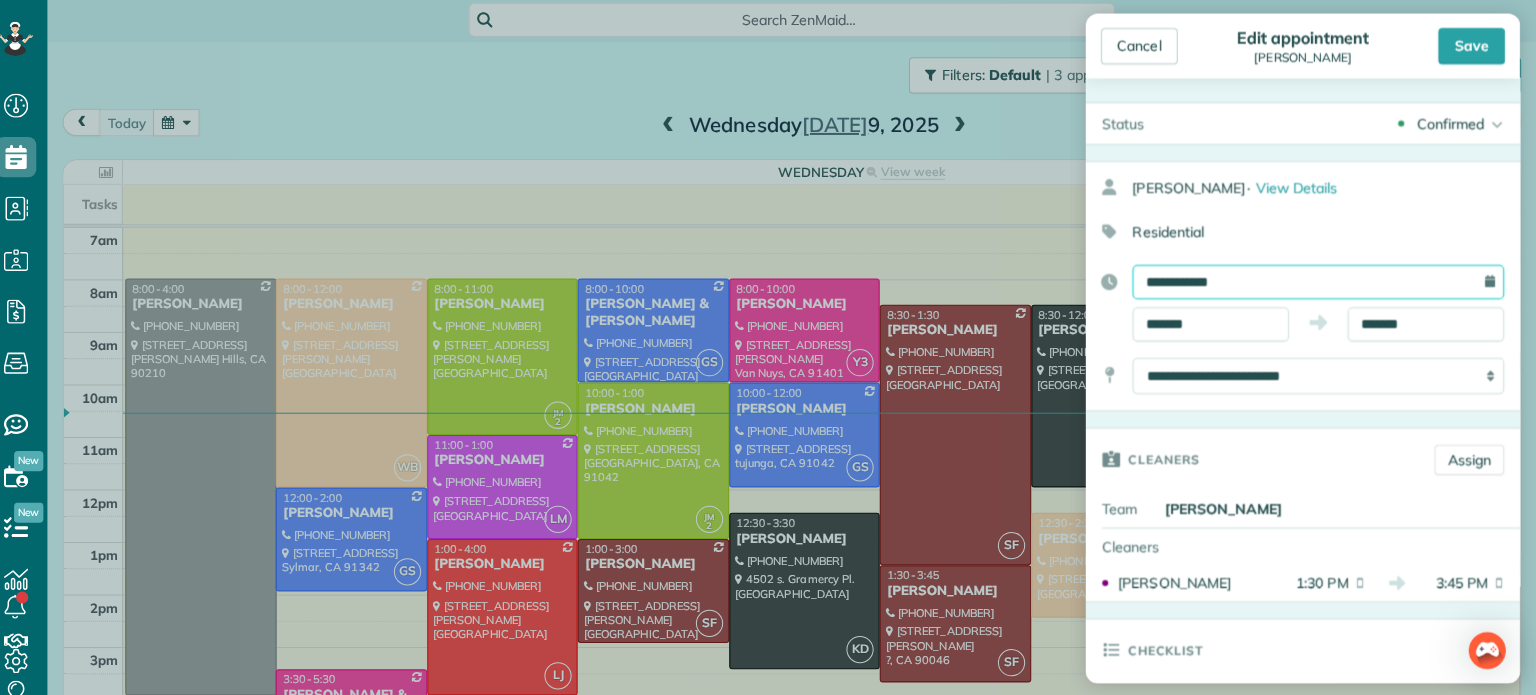 click on "**********" at bounding box center [1320, 282] 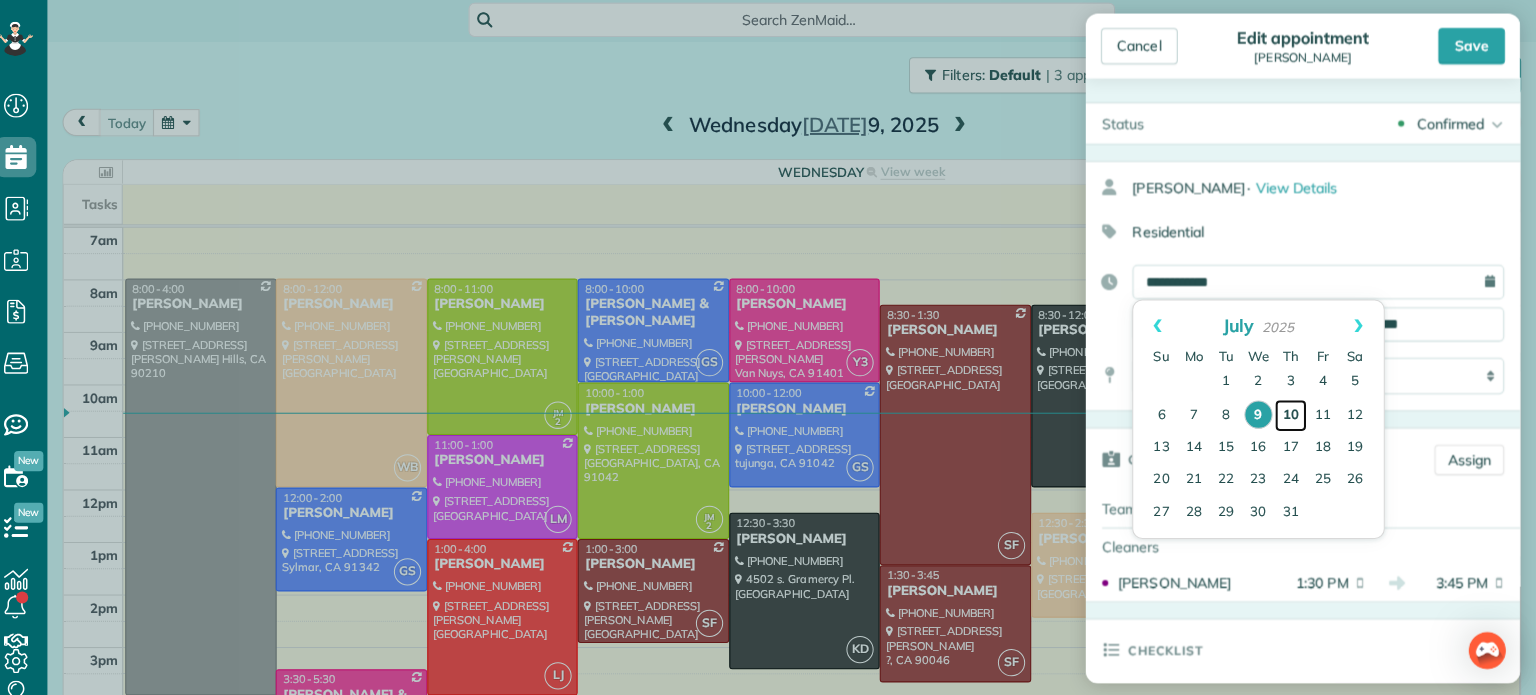 click on "10" at bounding box center (1293, 414) 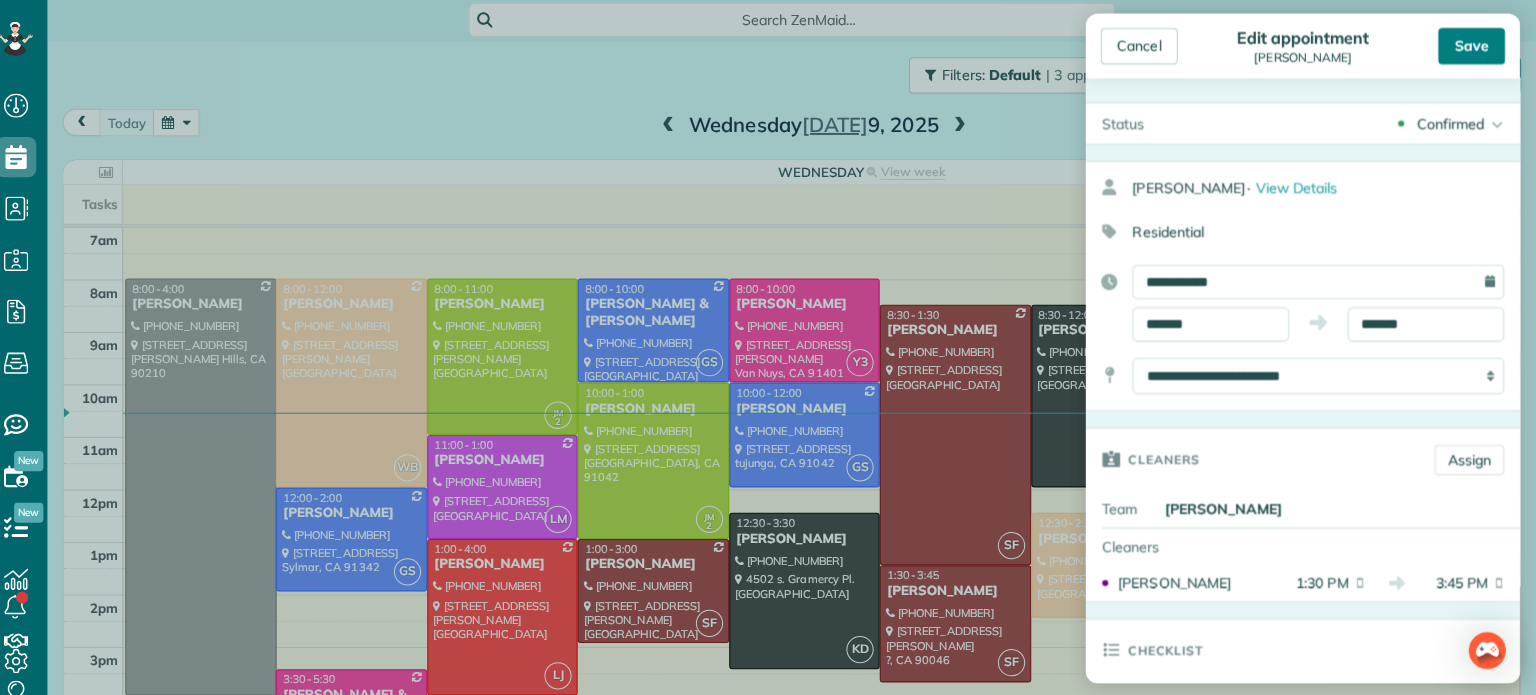 click on "Save" at bounding box center (1472, 48) 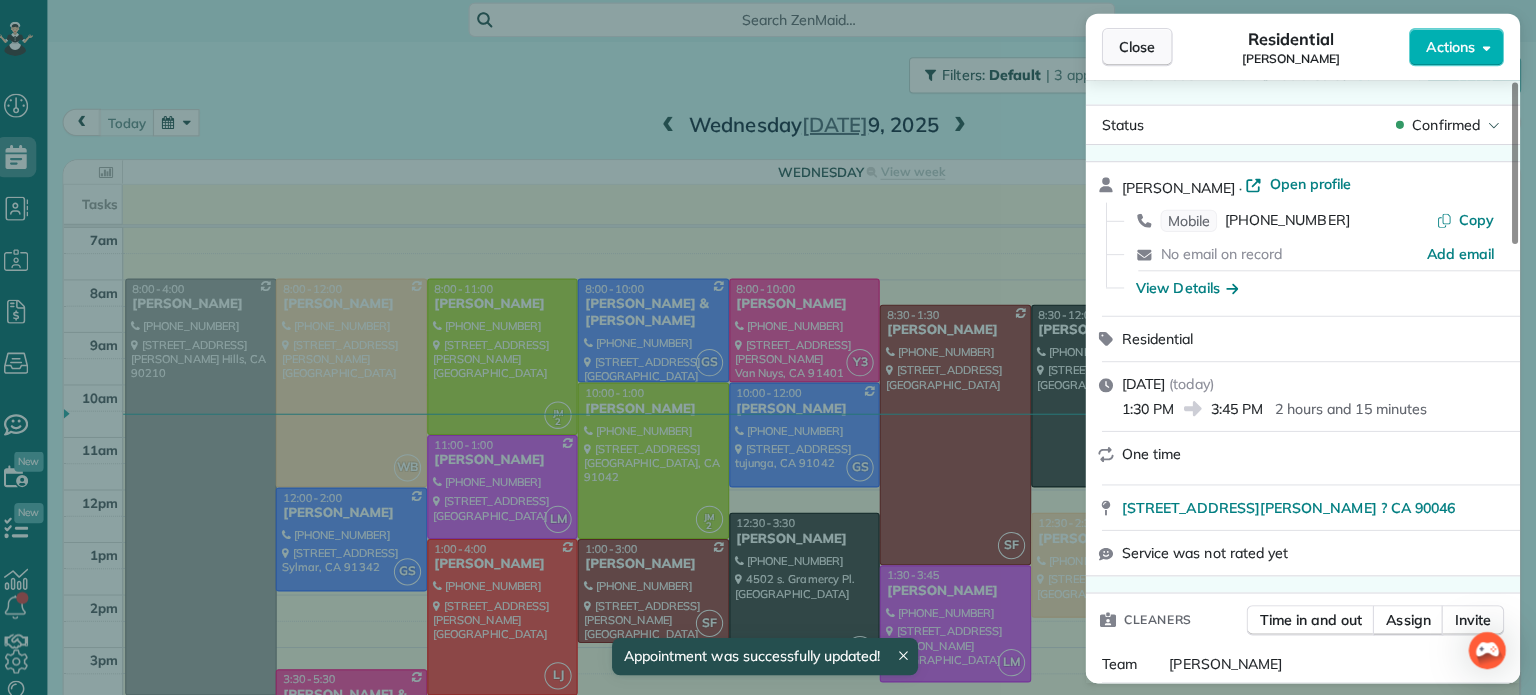click on "Close" at bounding box center (1141, 49) 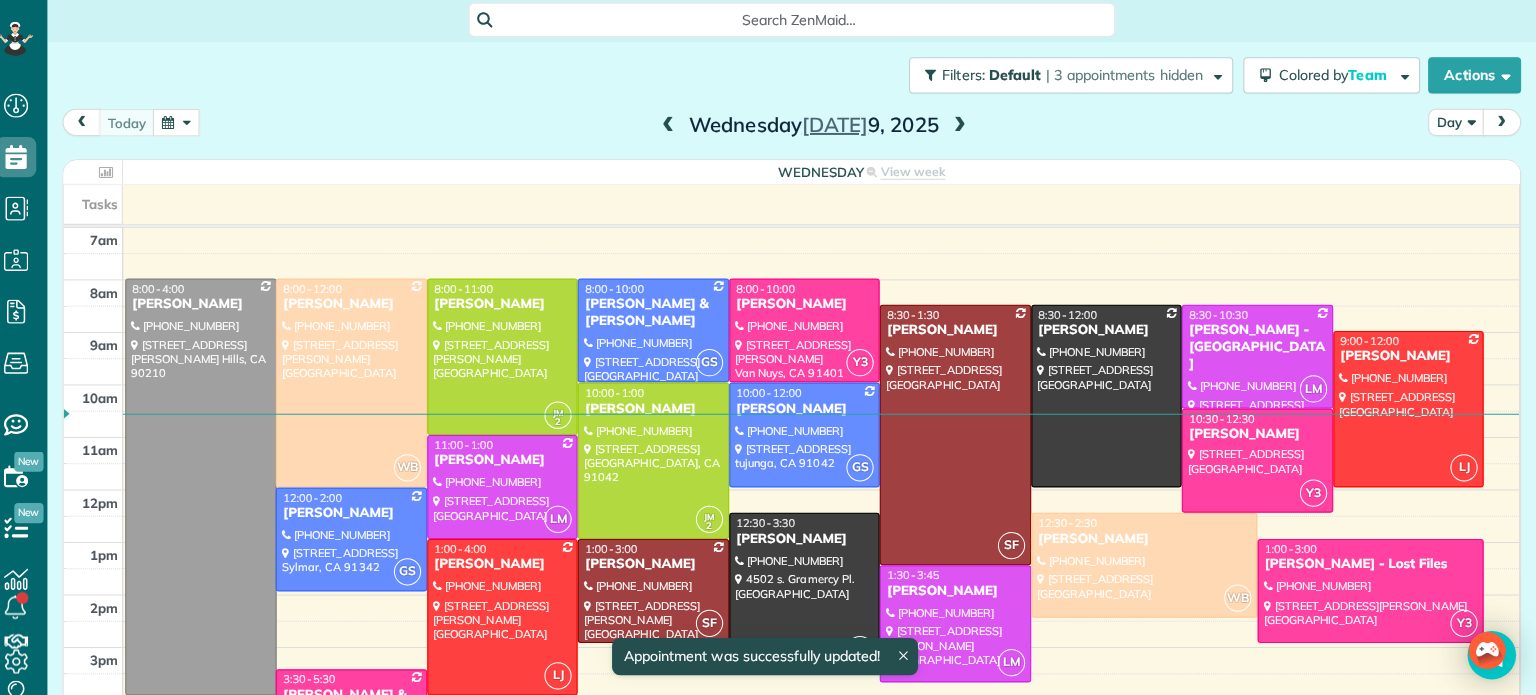 click at bounding box center [965, 127] 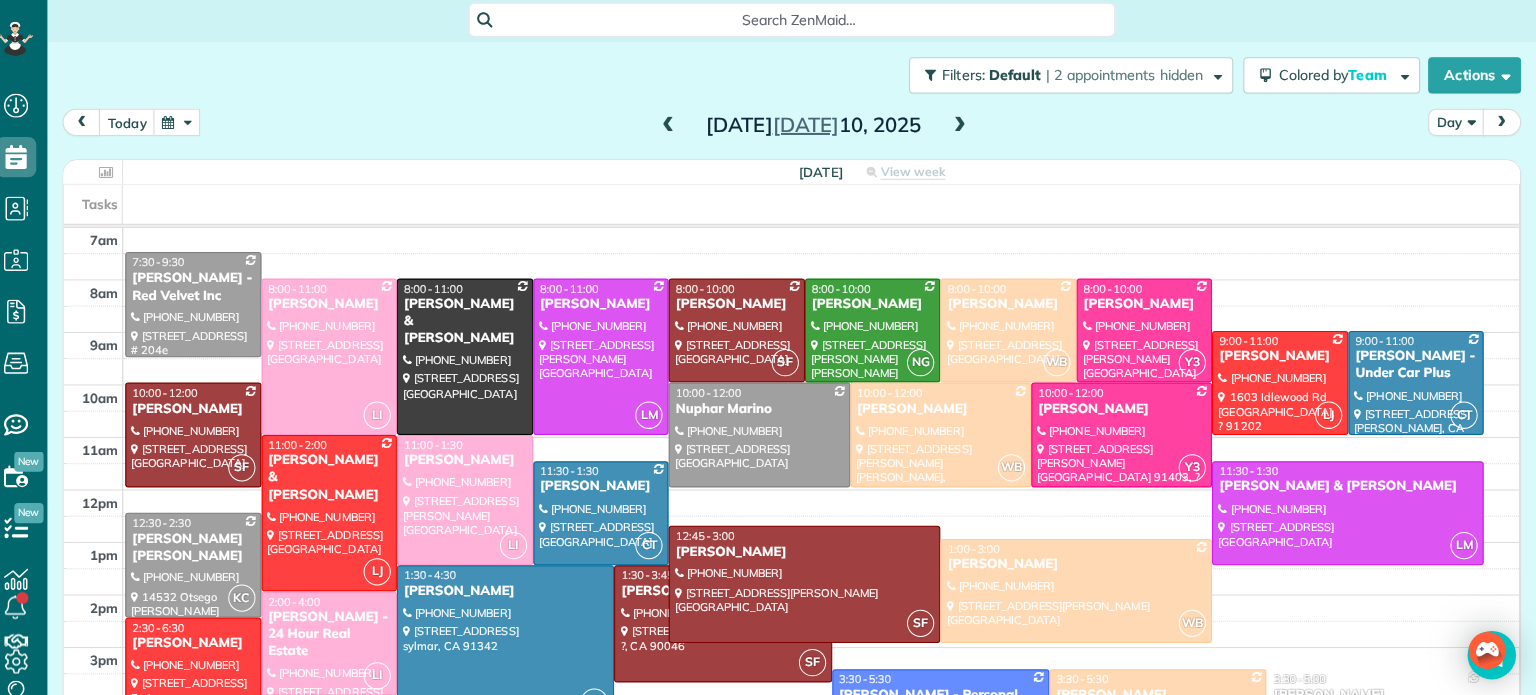 click on "[DATE]   Day [DATE]" at bounding box center (799, 128) 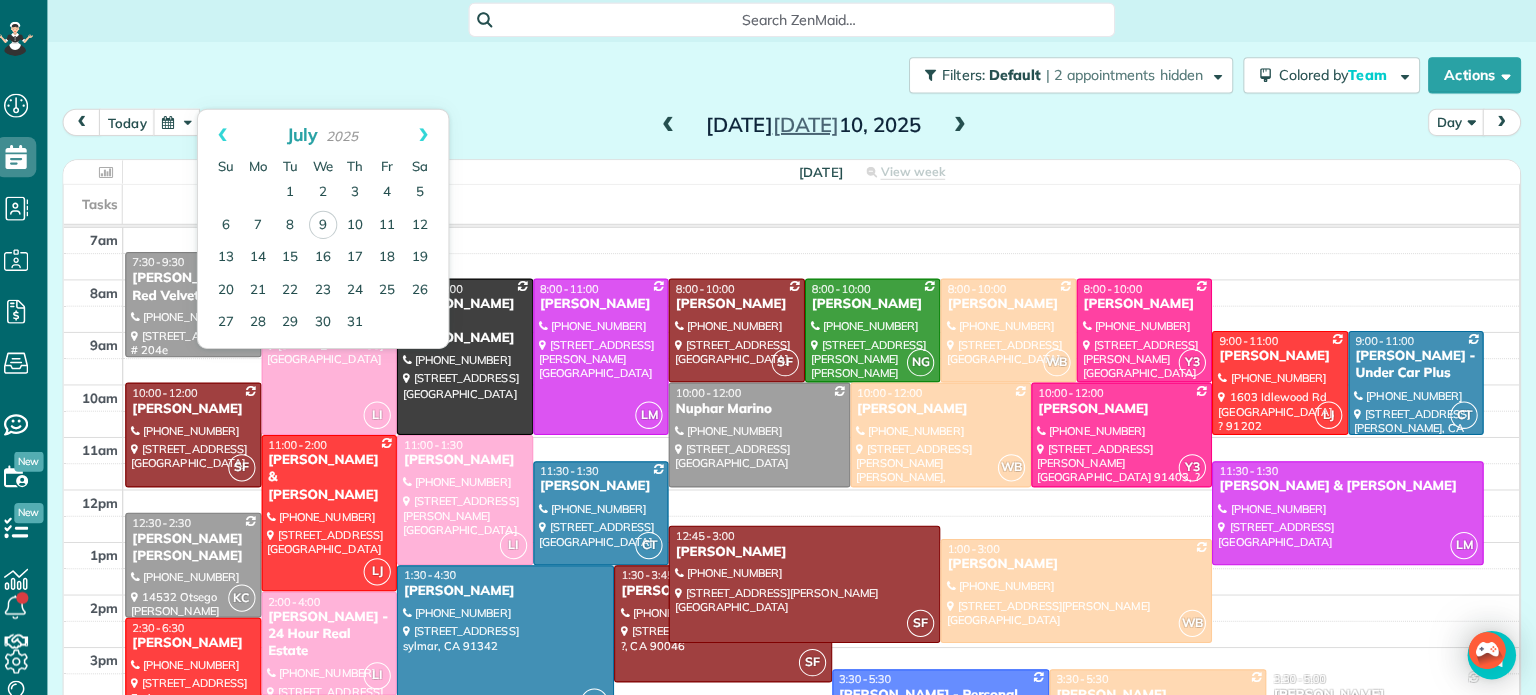 click on "Filters:   Default
|  2 appointments hidden
Colored by  Team
Color by Cleaner
Color by Team
Color by Status
Color by Recurrence
Color by Paid/Unpaid
Filters  Default
Schedule Changes
Actions
Create Appointment
Create Task
Clock In/Out
Send Work Orders
Print Route Sheets
[DATE] Emails/Texts
View Metrics" at bounding box center (799, 77) 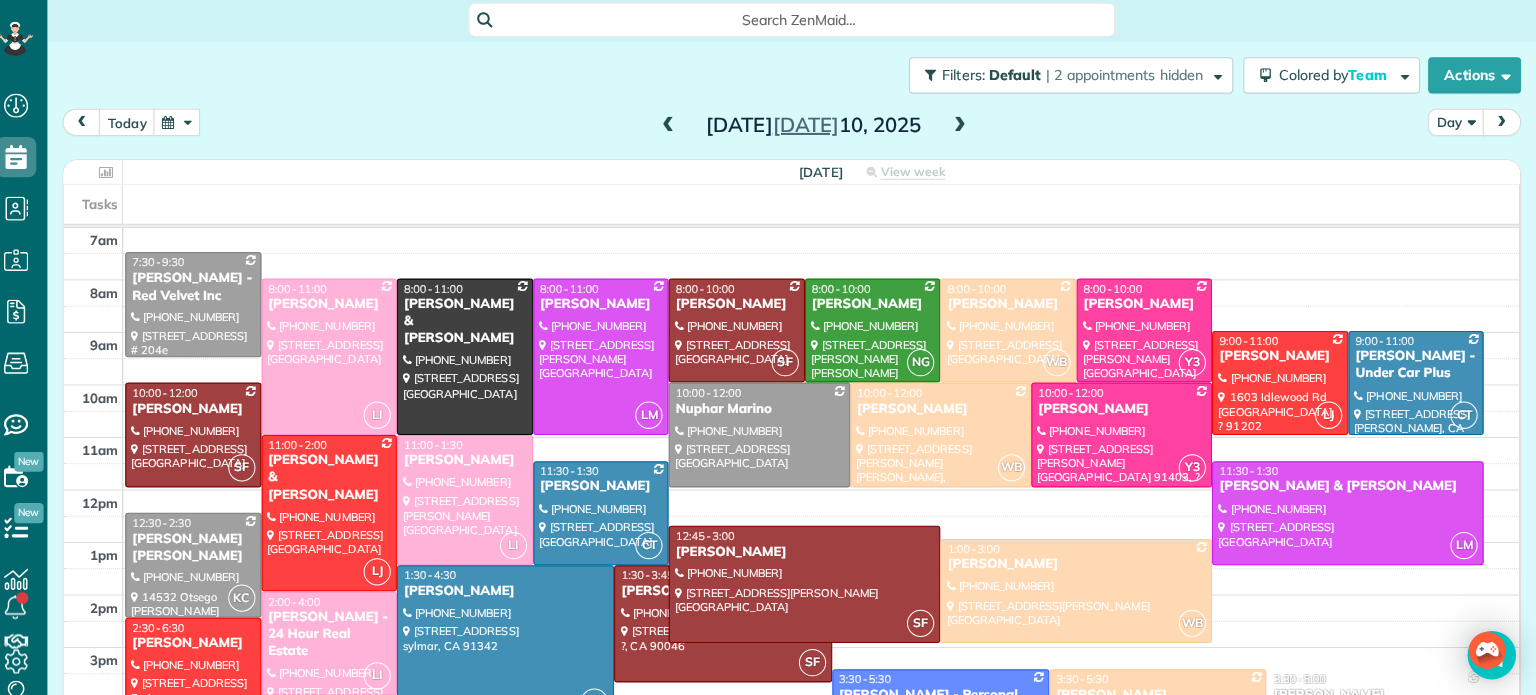 click on "Filters:   Default
|  2 appointments hidden
Colored by  Team
Color by Cleaner
Color by Team
Color by Status
Color by Recurrence
Color by Paid/Unpaid
Filters  Default
Schedule Changes
Actions
Create Appointment
Create Task
Clock In/Out
Send Work Orders
Print Route Sheets
[DATE] Emails/Texts
View Metrics" at bounding box center [799, 77] 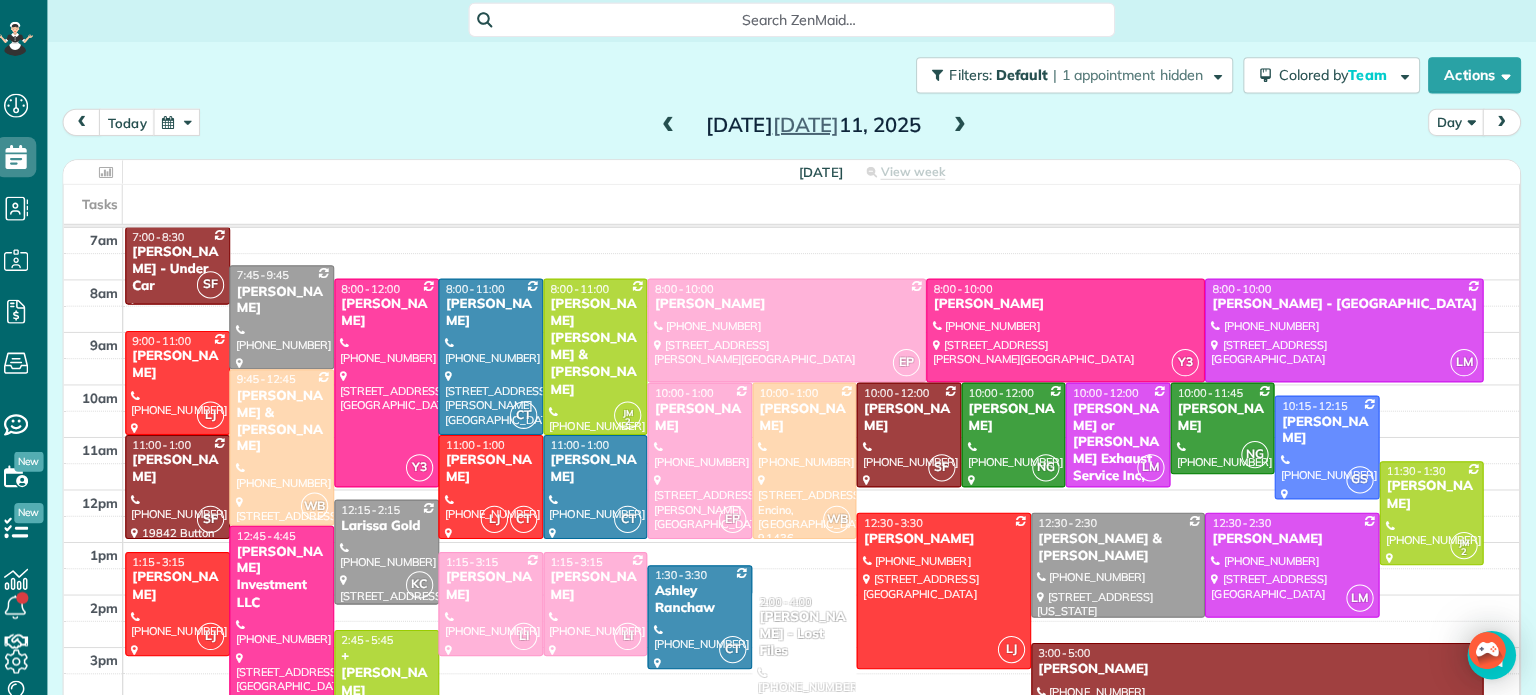 click at bounding box center (965, 127) 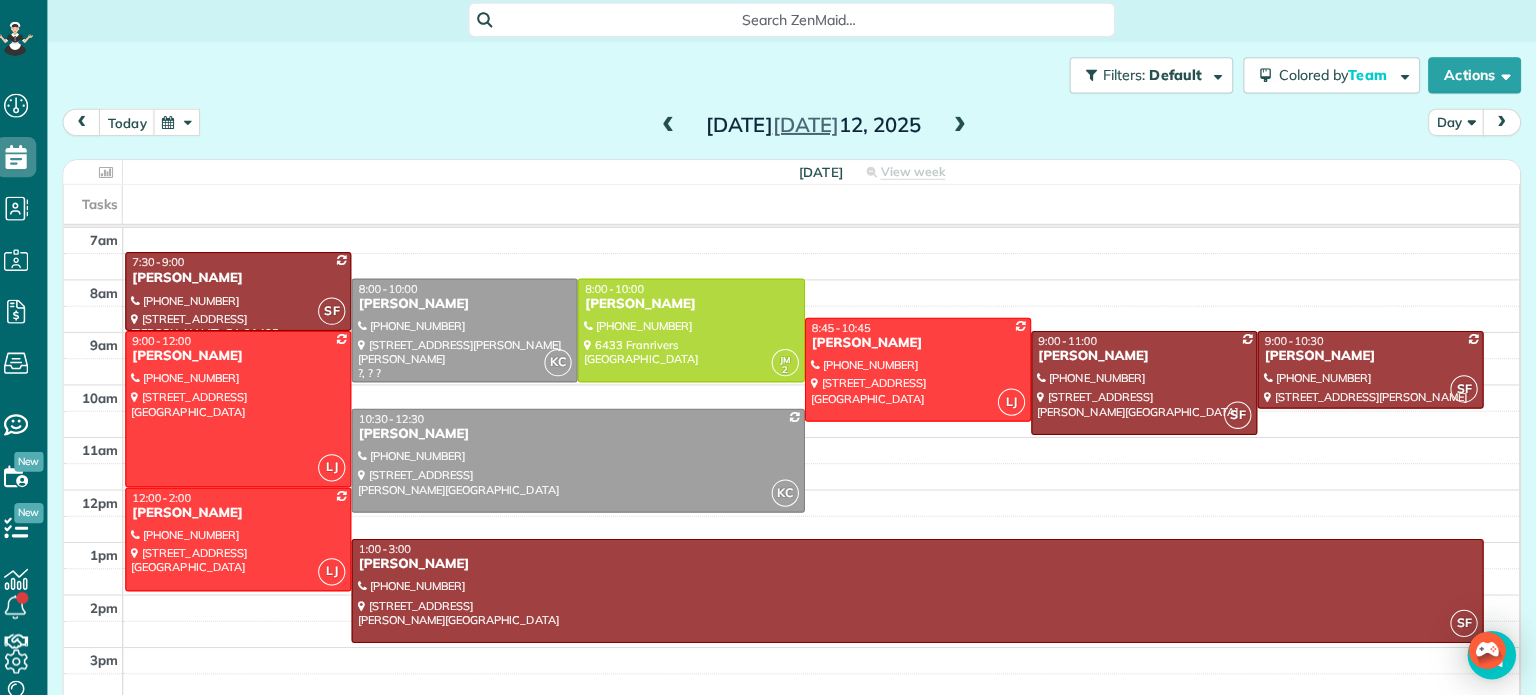 click at bounding box center (965, 127) 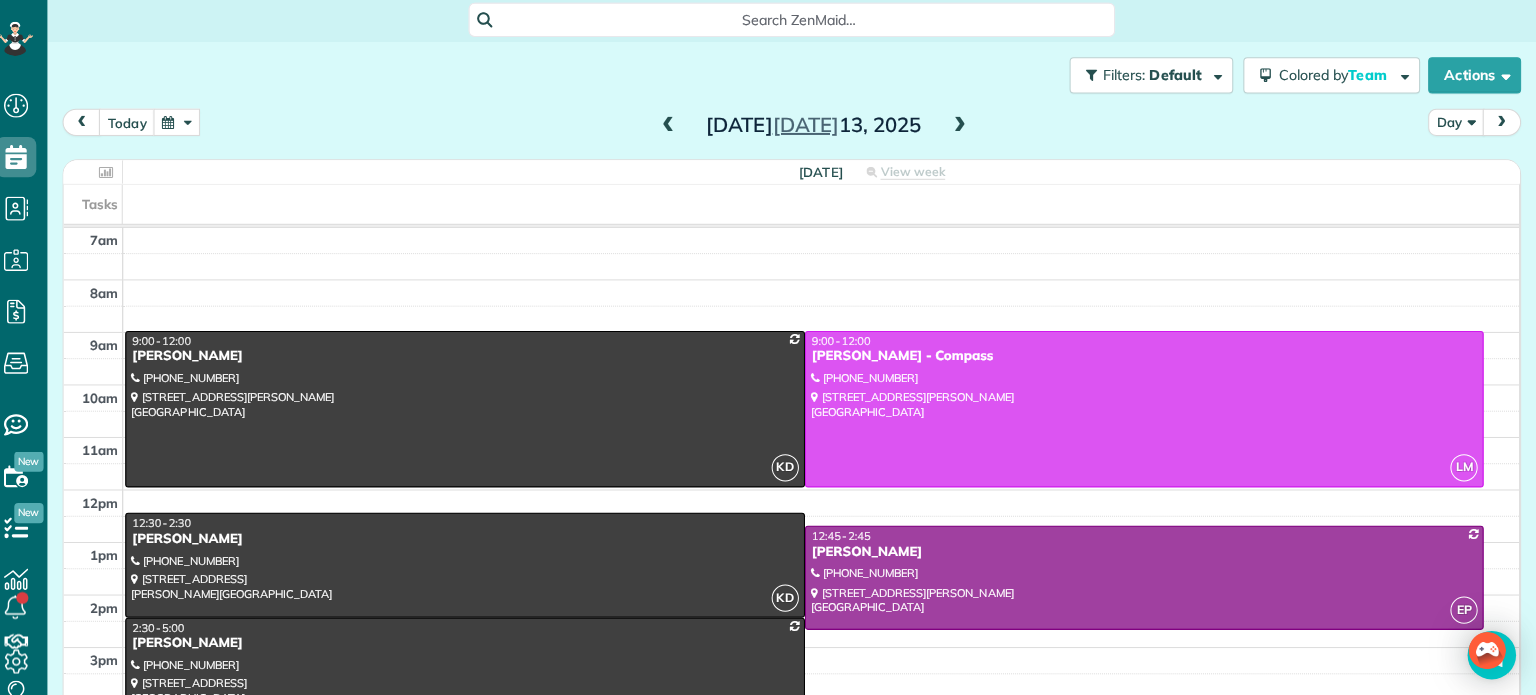 click at bounding box center [965, 127] 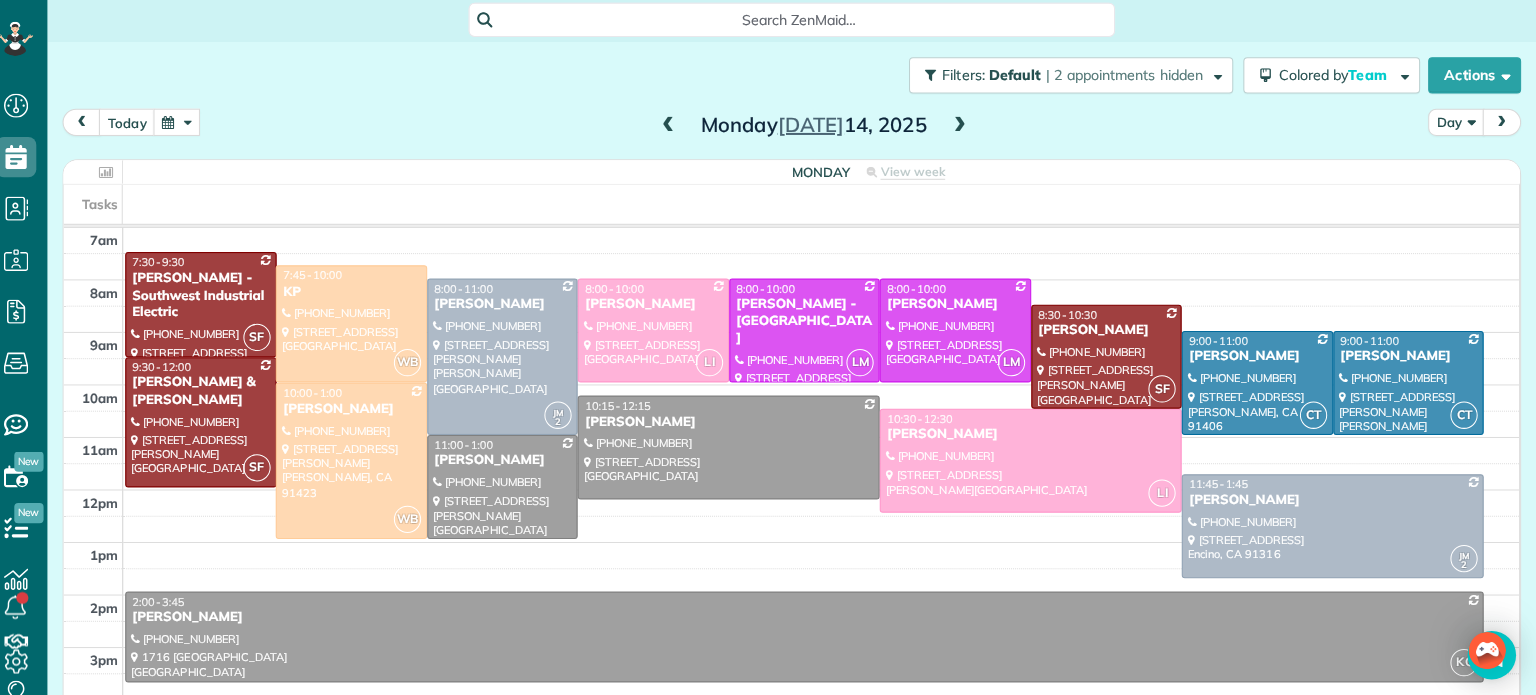 click at bounding box center (965, 127) 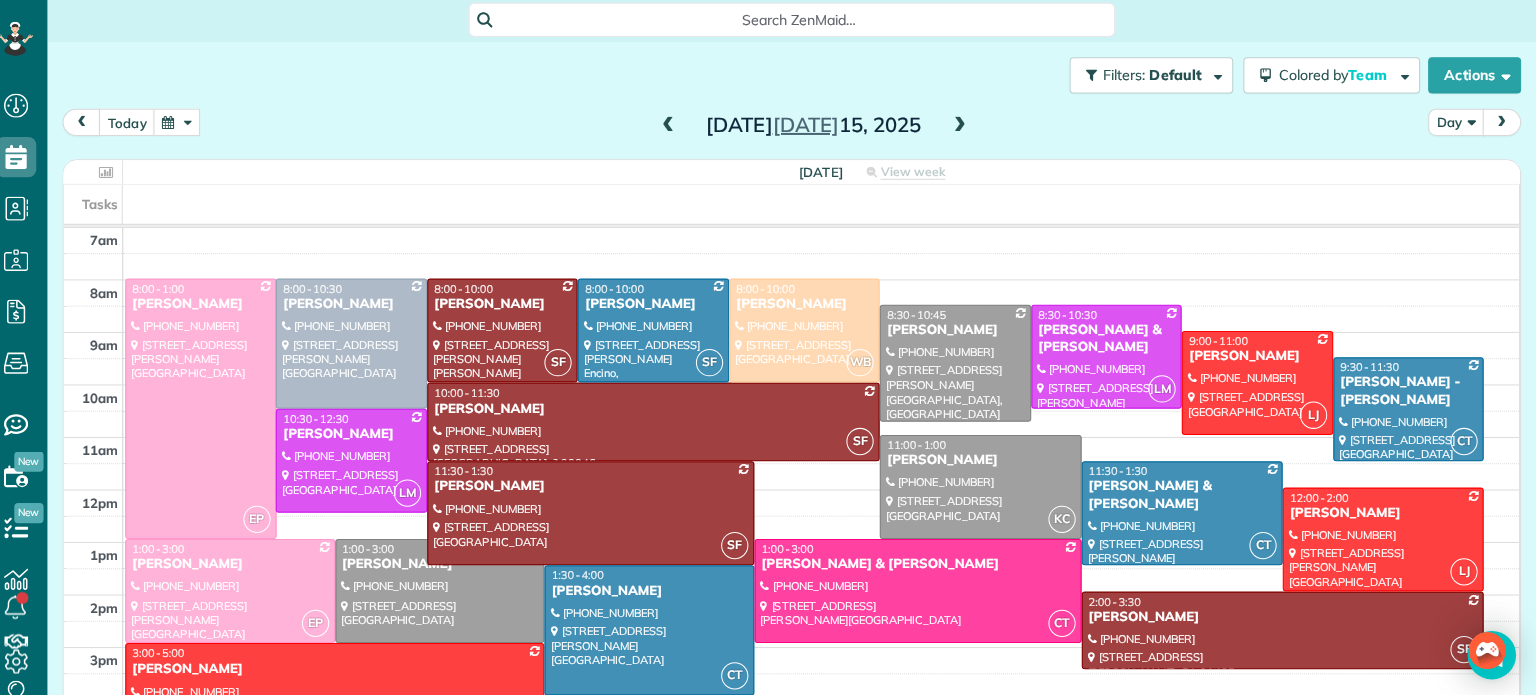 click at bounding box center [965, 127] 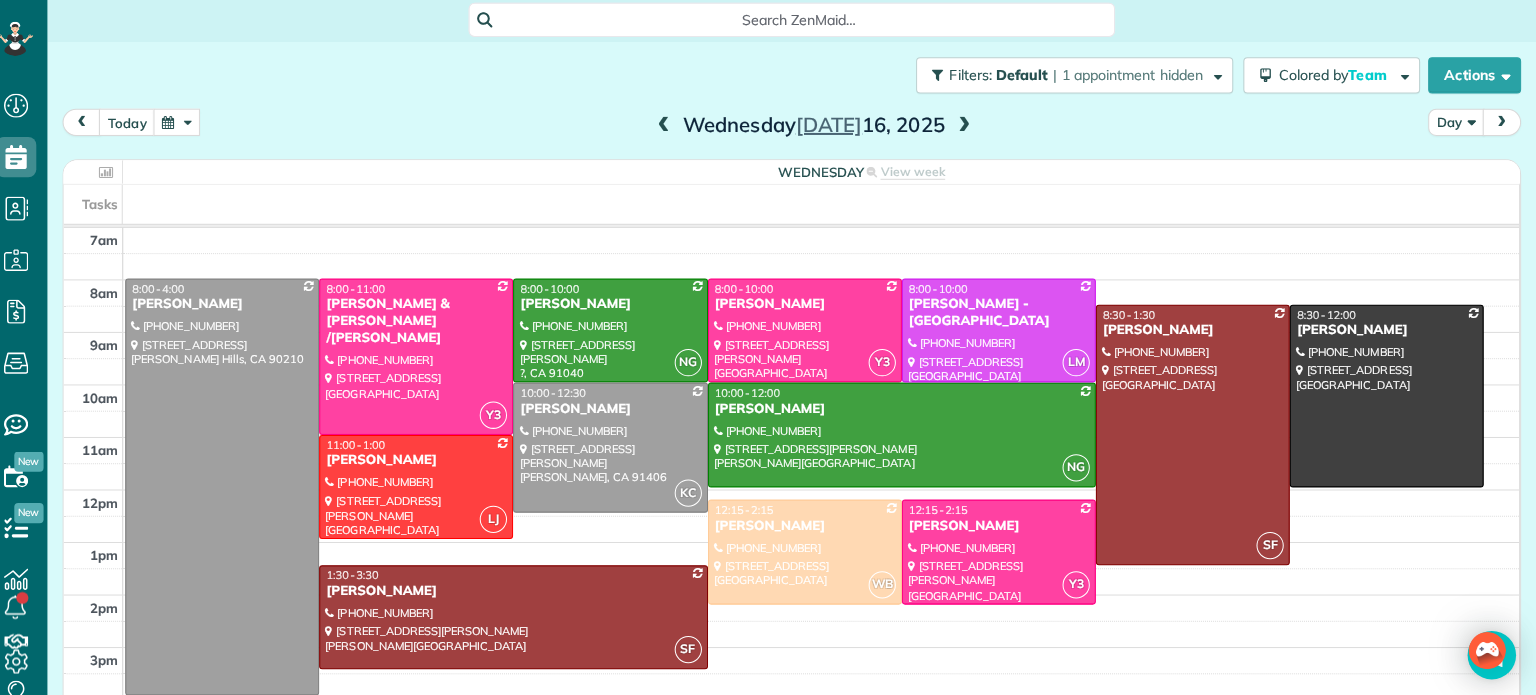 click at bounding box center [970, 127] 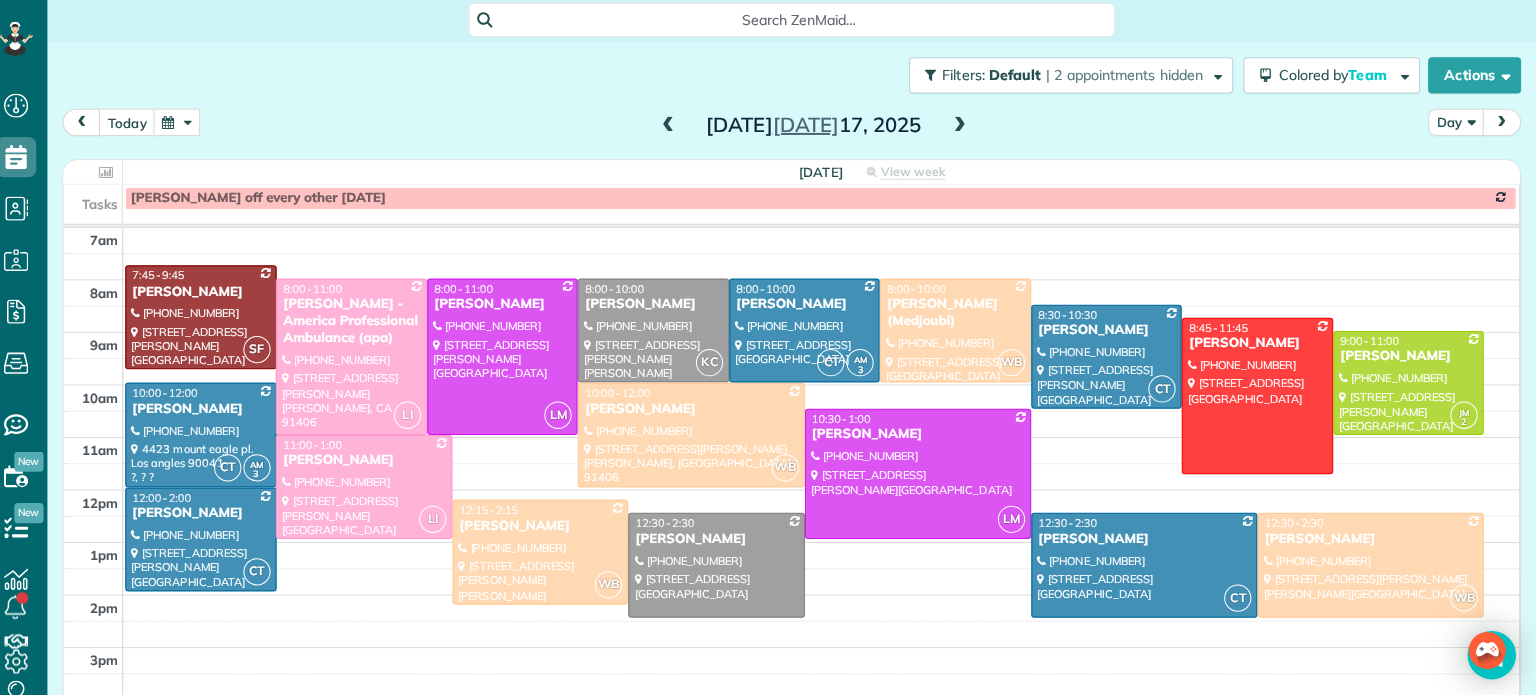 click at bounding box center [965, 127] 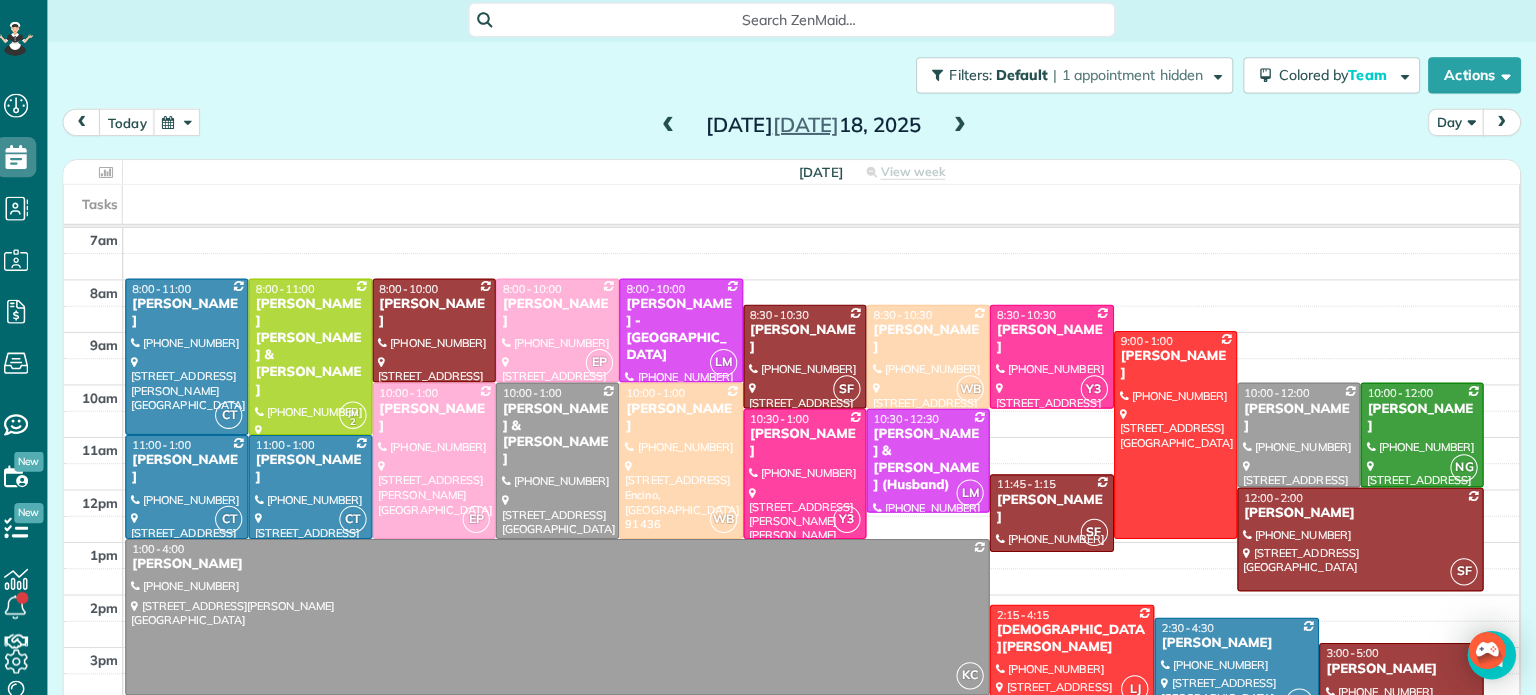 click at bounding box center [190, 123] 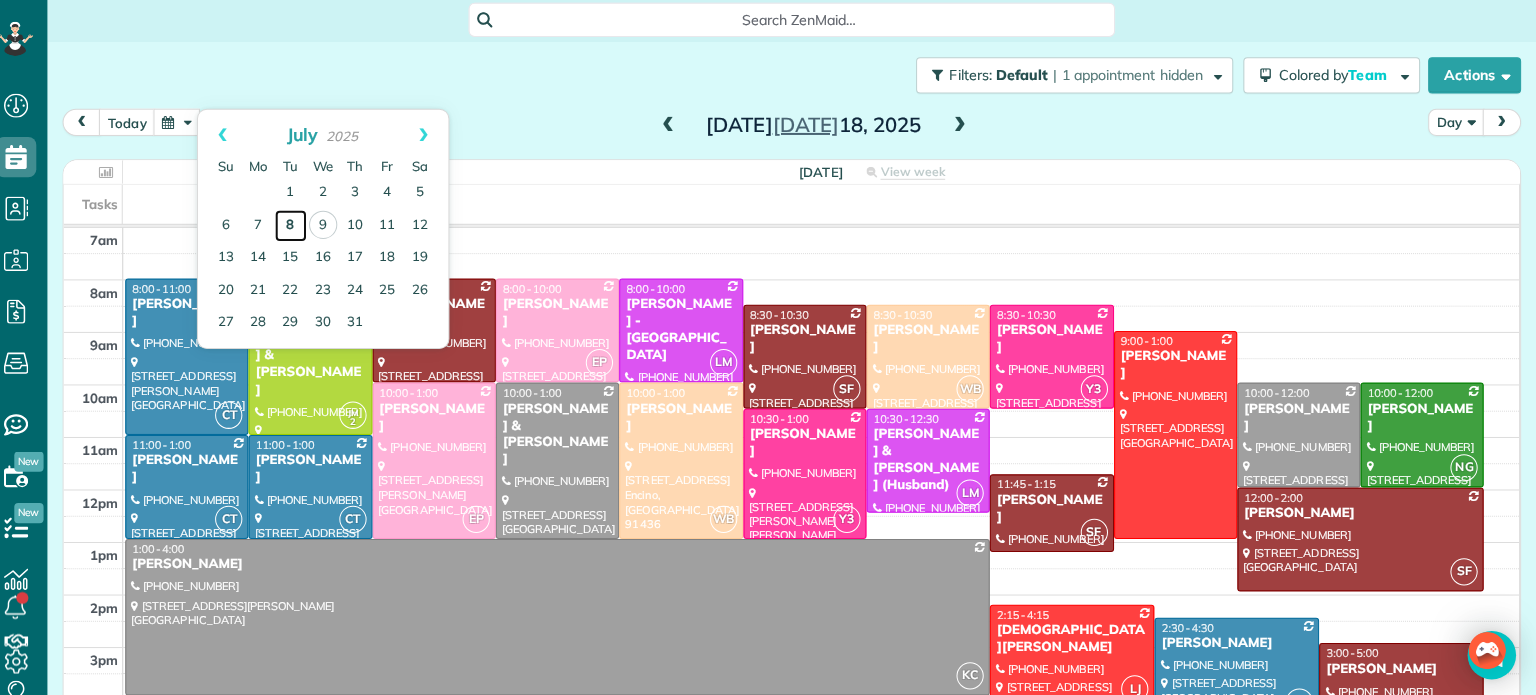 click on "8" at bounding box center (303, 226) 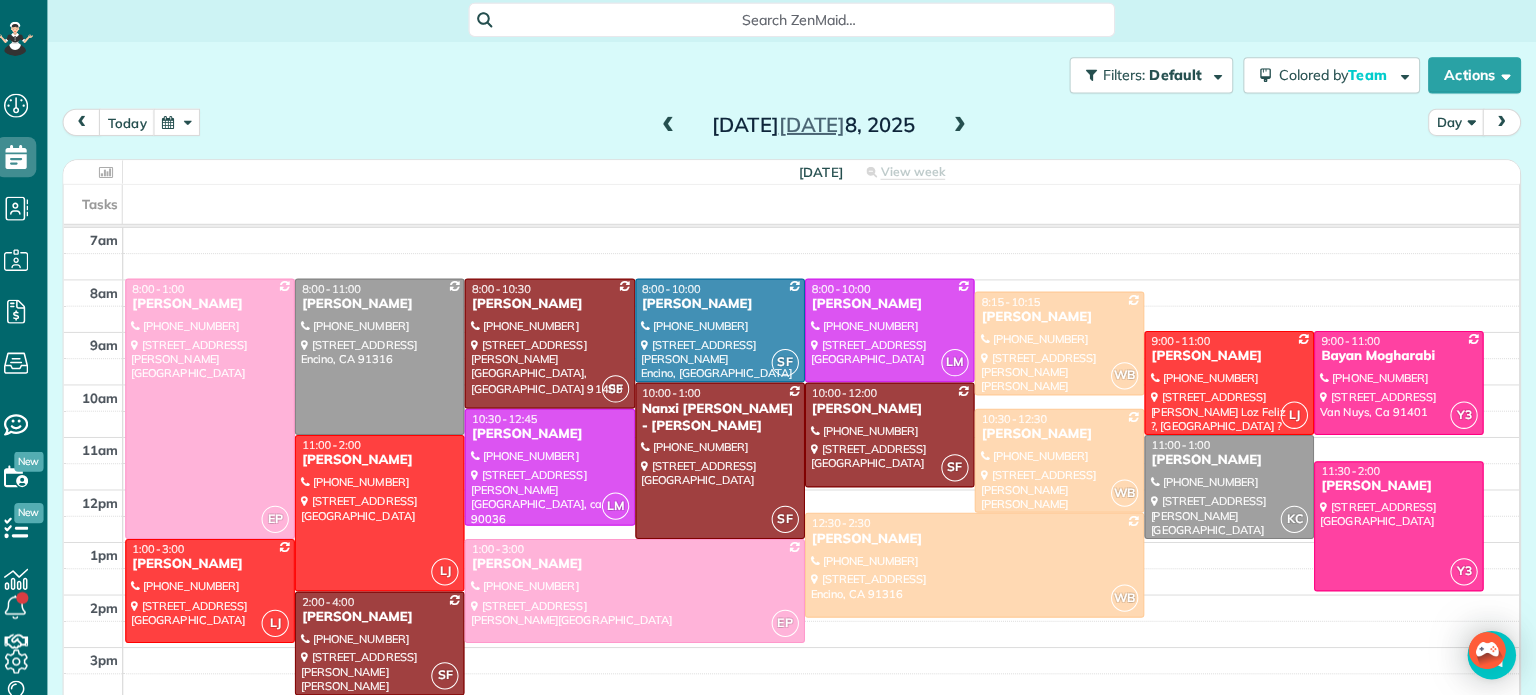 click at bounding box center [965, 127] 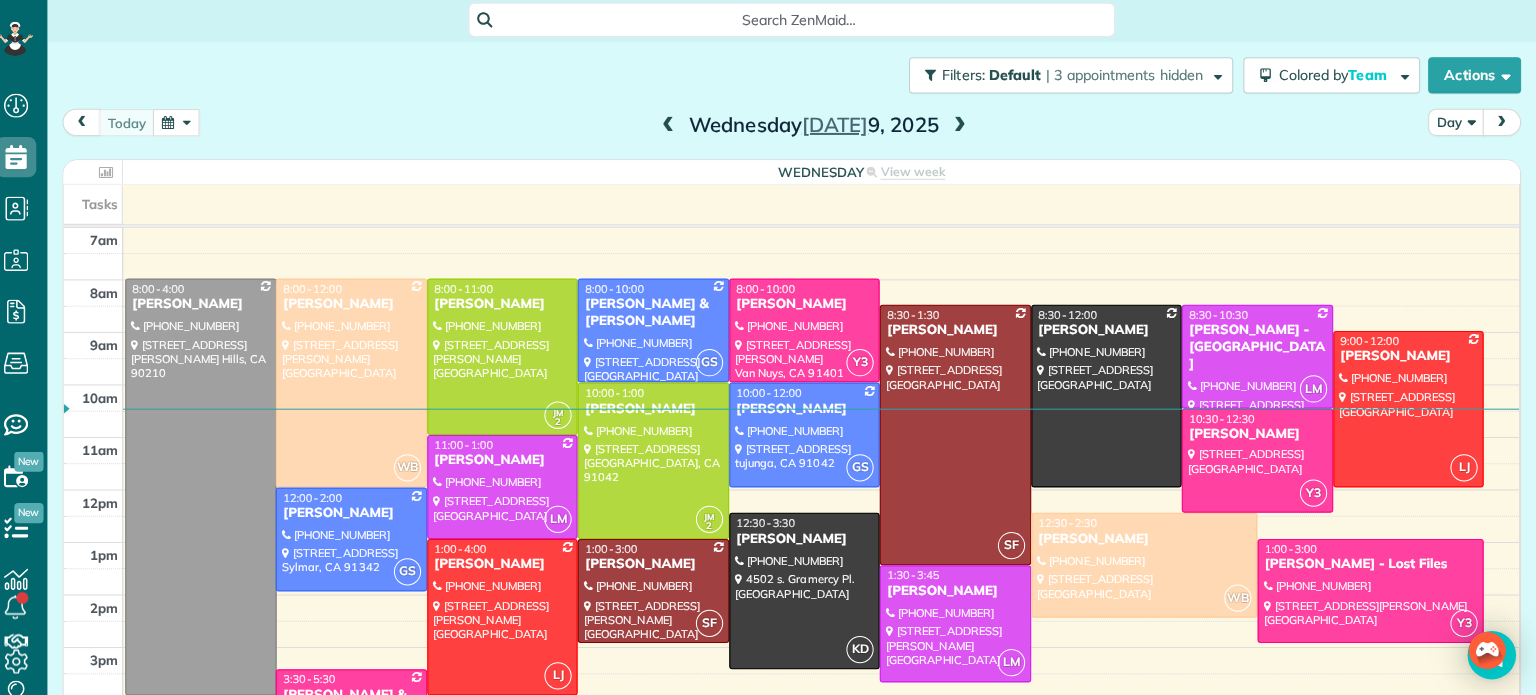 click at bounding box center (965, 127) 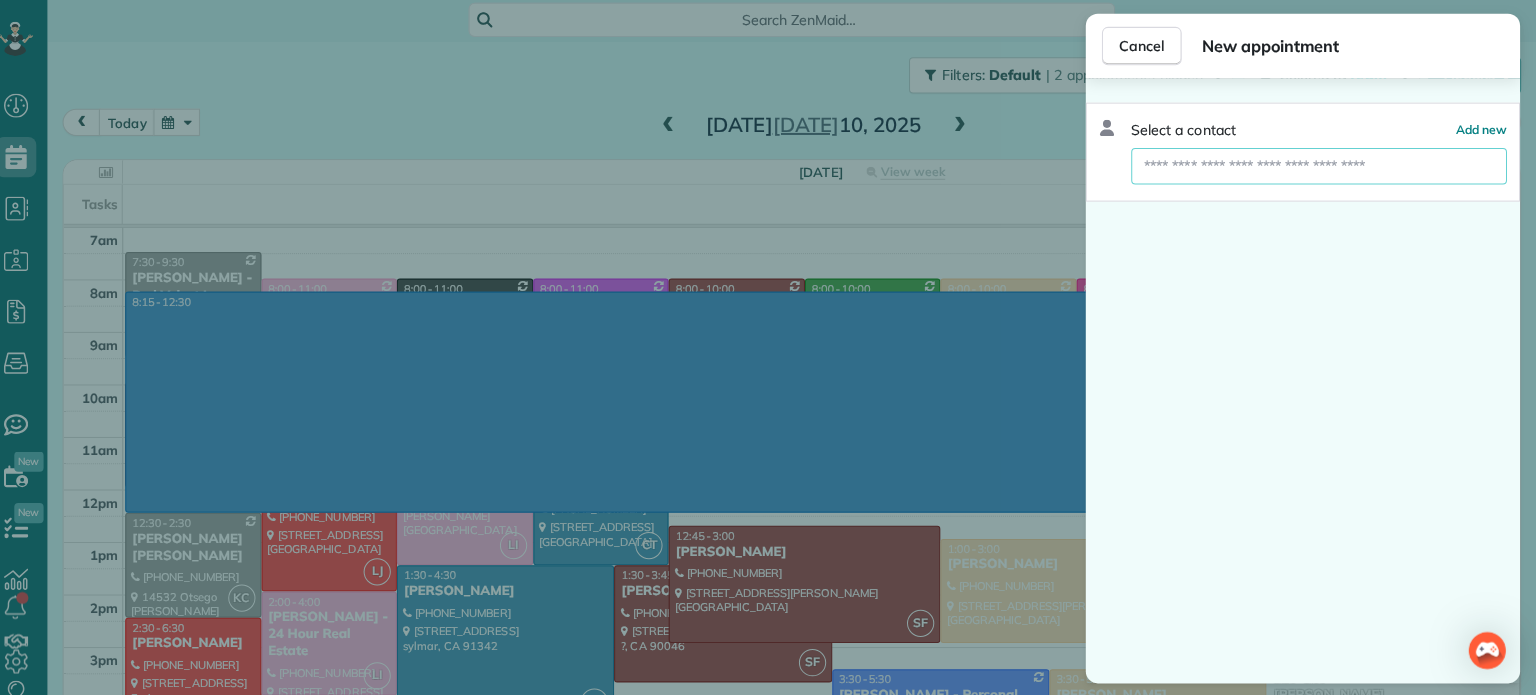 click at bounding box center [1321, 167] 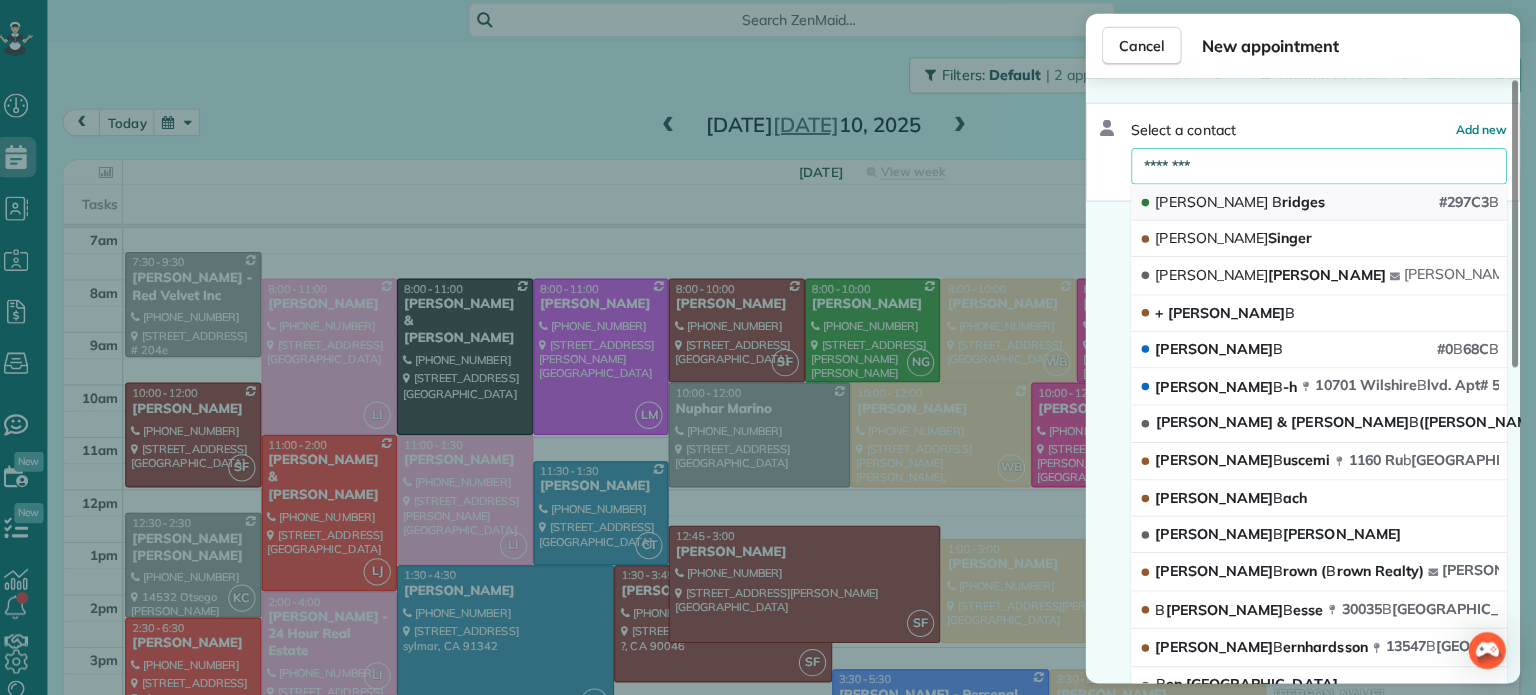 type on "********" 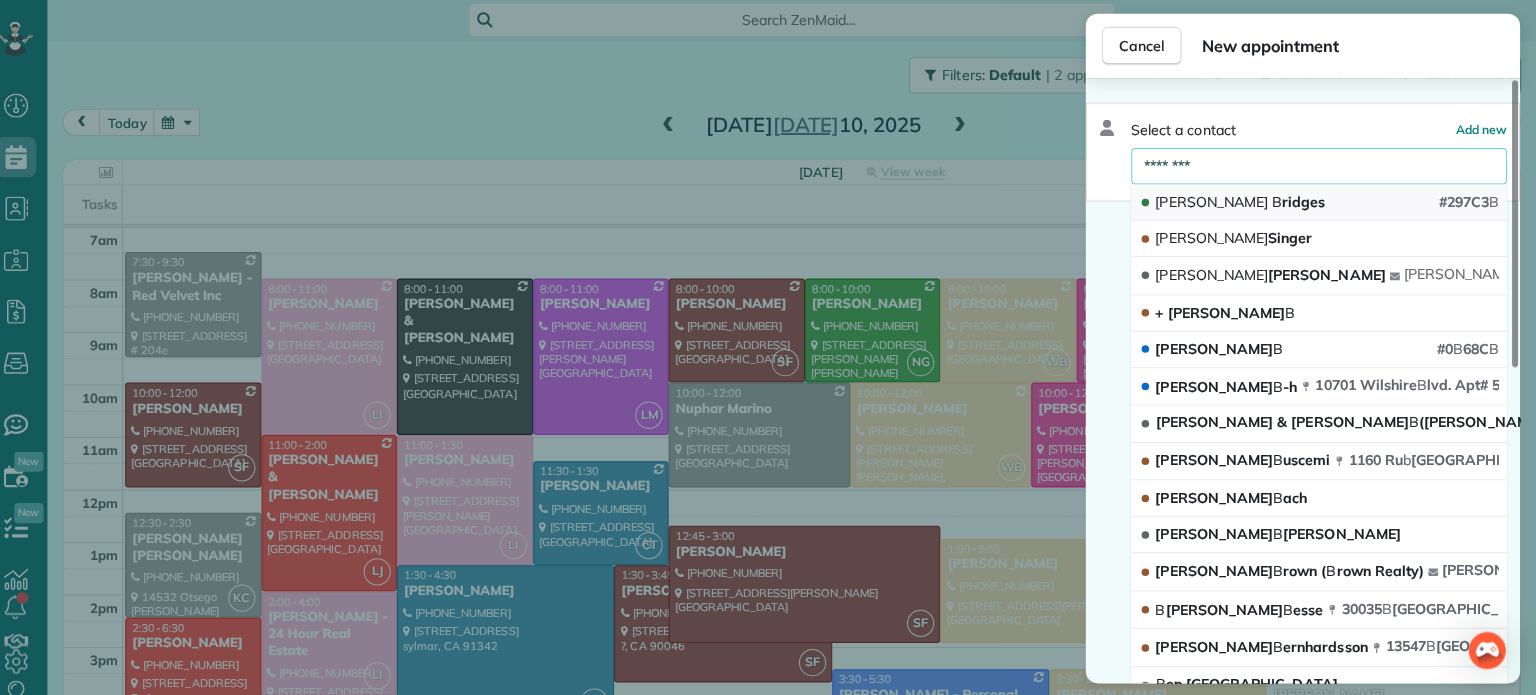 click on "[PERSON_NAME] ridges" at bounding box center [1243, 202] 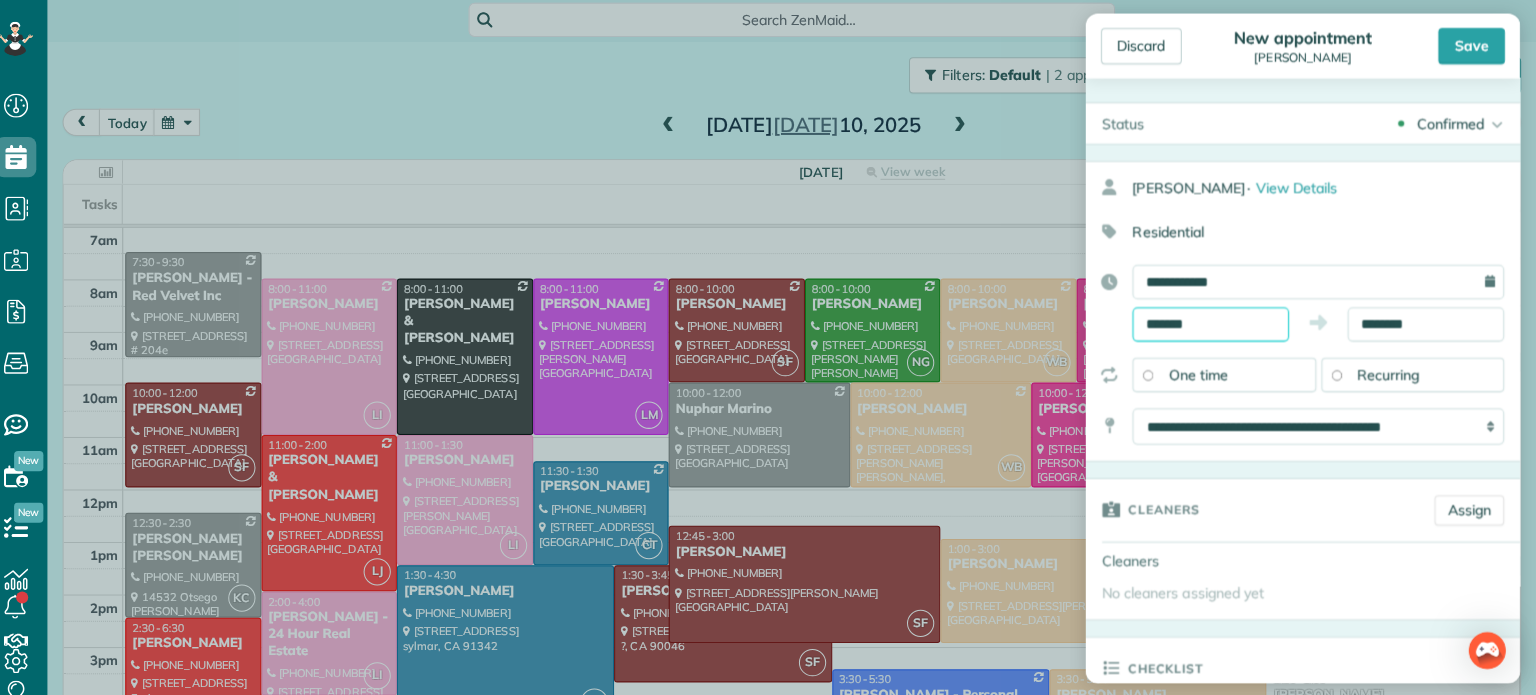 click on "*******" at bounding box center [1213, 324] 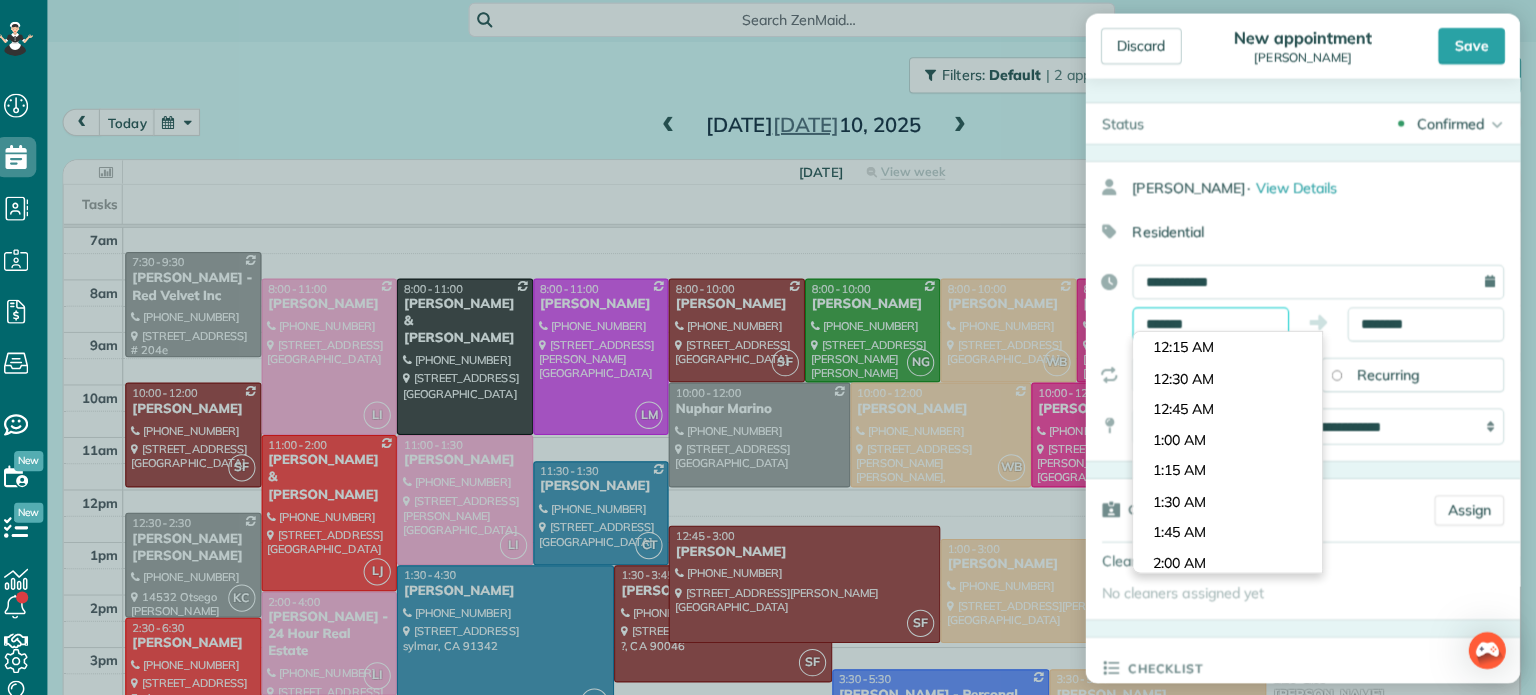 scroll, scrollTop: 946, scrollLeft: 0, axis: vertical 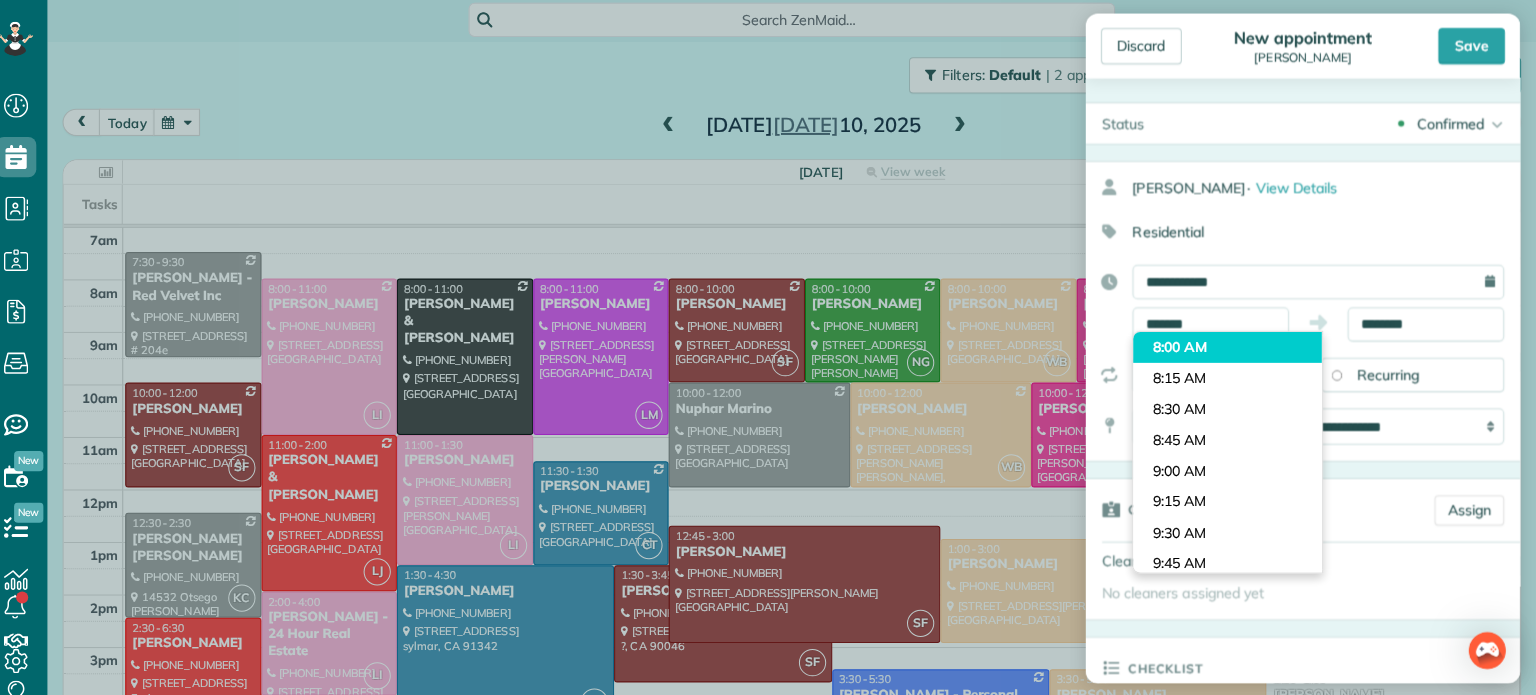 click on "Dashboard
Scheduling
Calendar View
List View
Dispatch View - Weekly scheduling (Beta)" at bounding box center (768, 347) 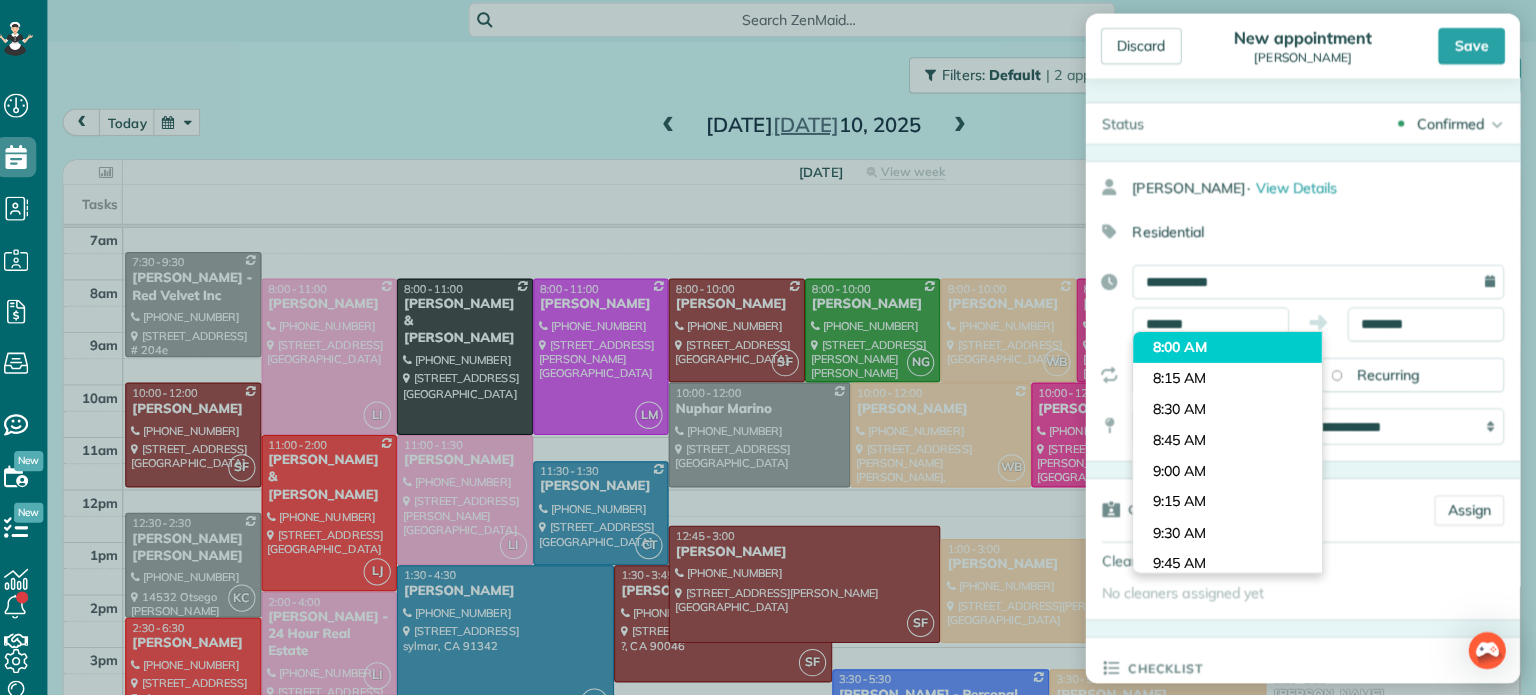 type on "*******" 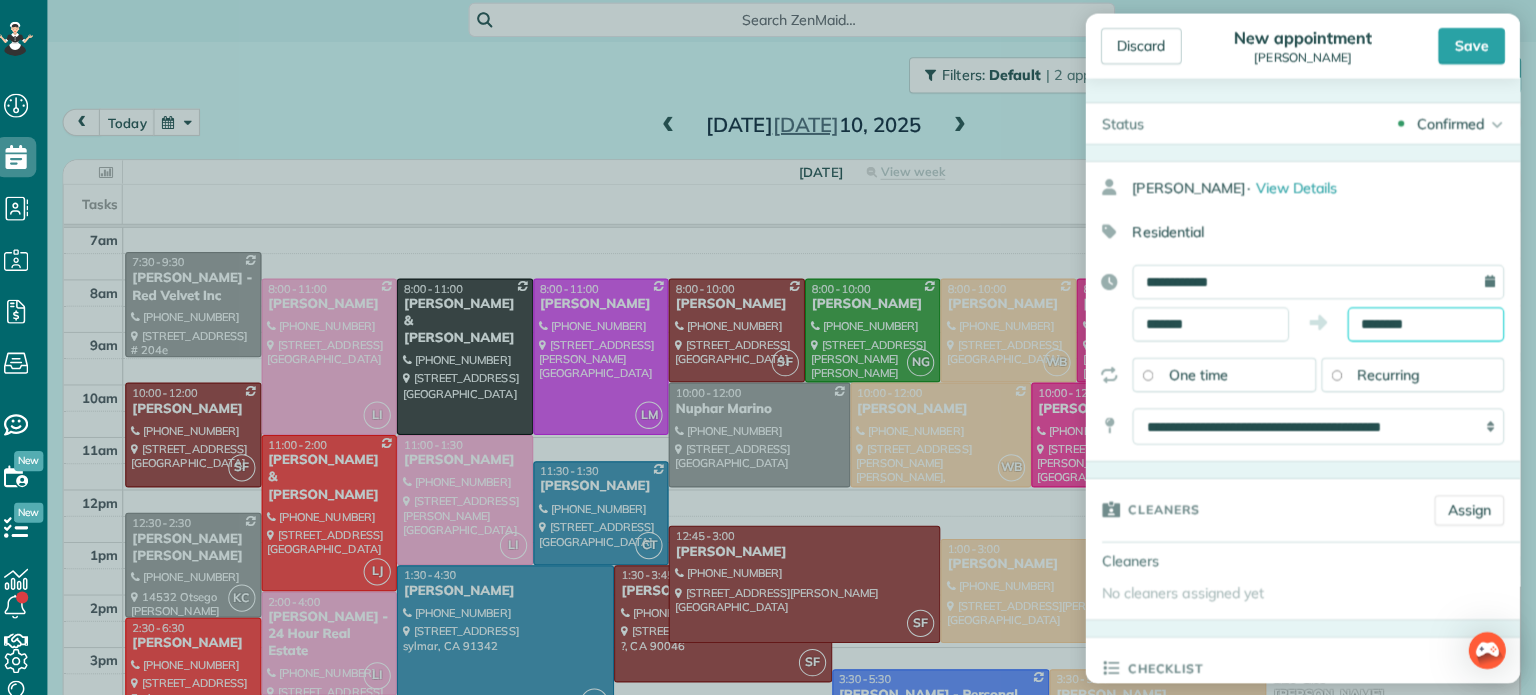click on "********" at bounding box center [1426, 324] 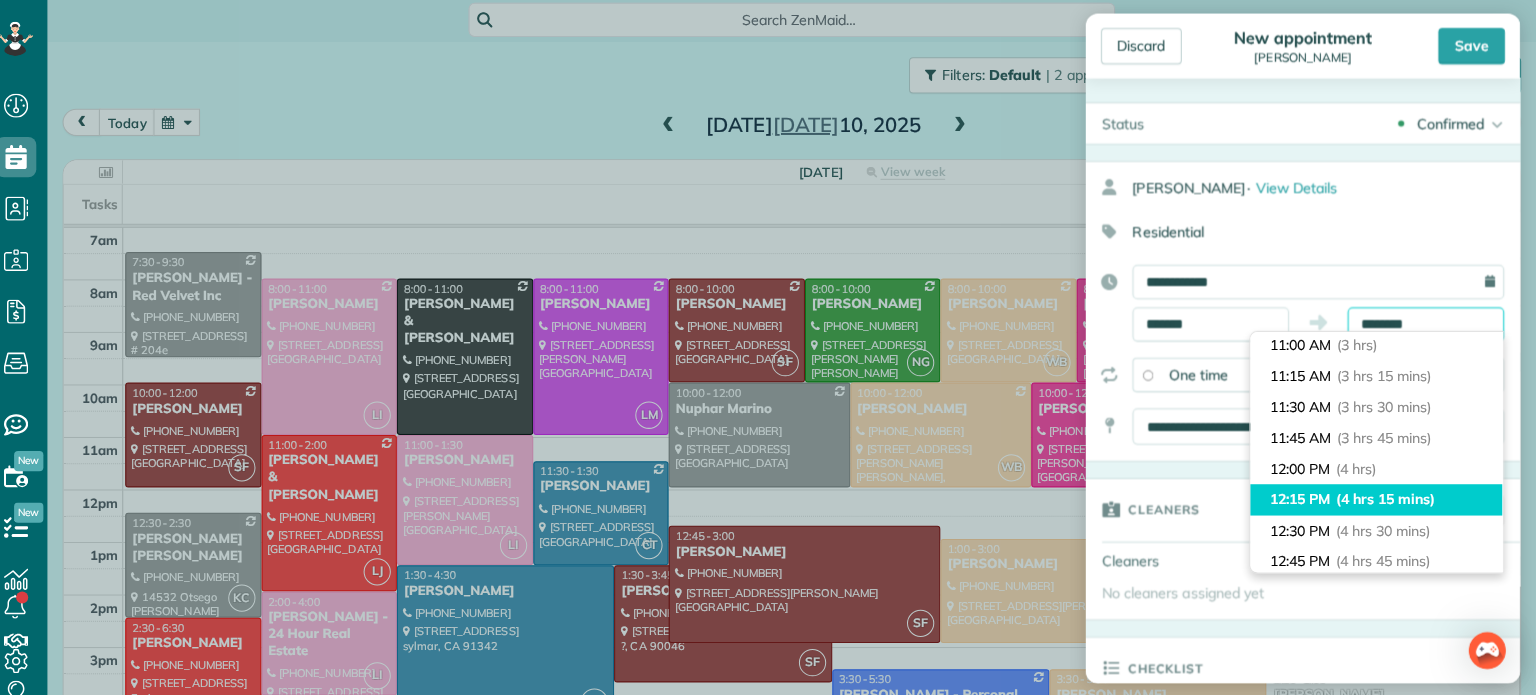 scroll, scrollTop: 373, scrollLeft: 0, axis: vertical 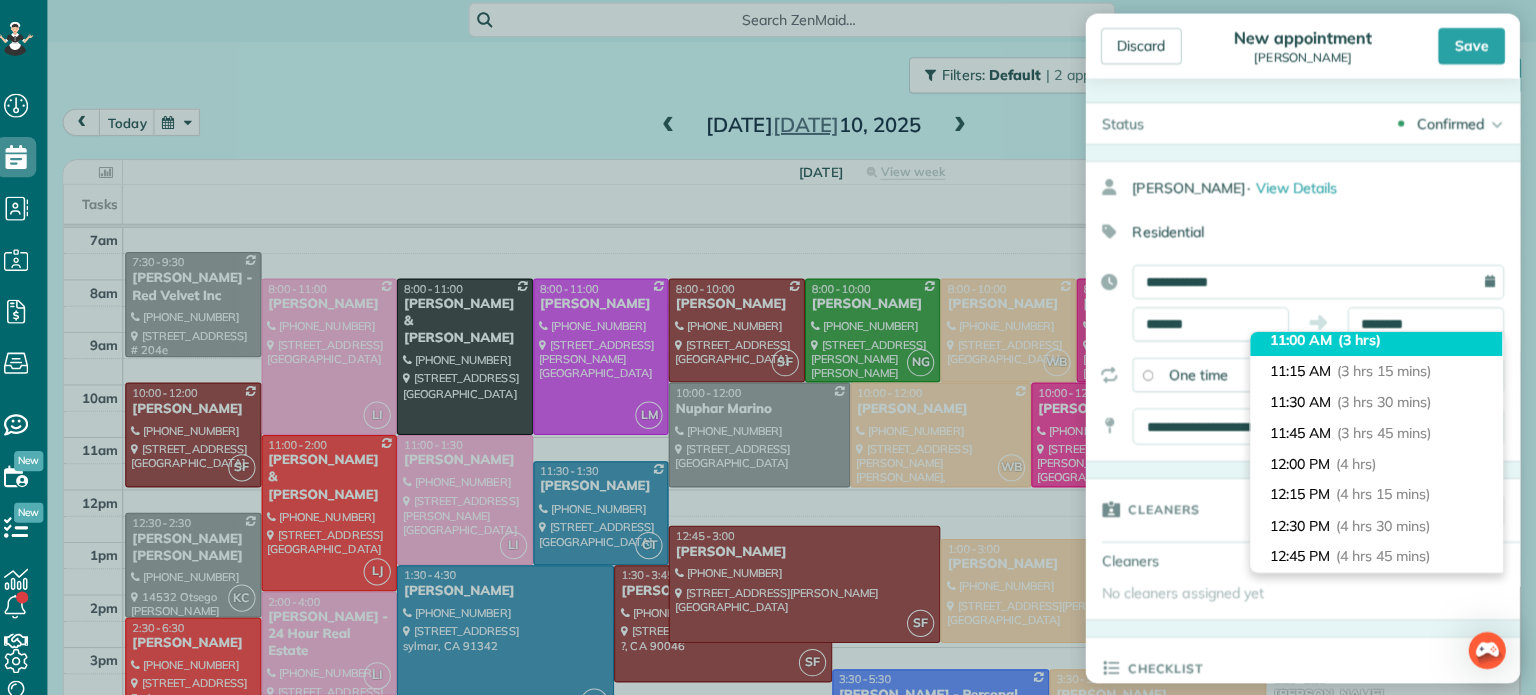 click on "11:00 AM  (3 hrs)" at bounding box center [1378, 339] 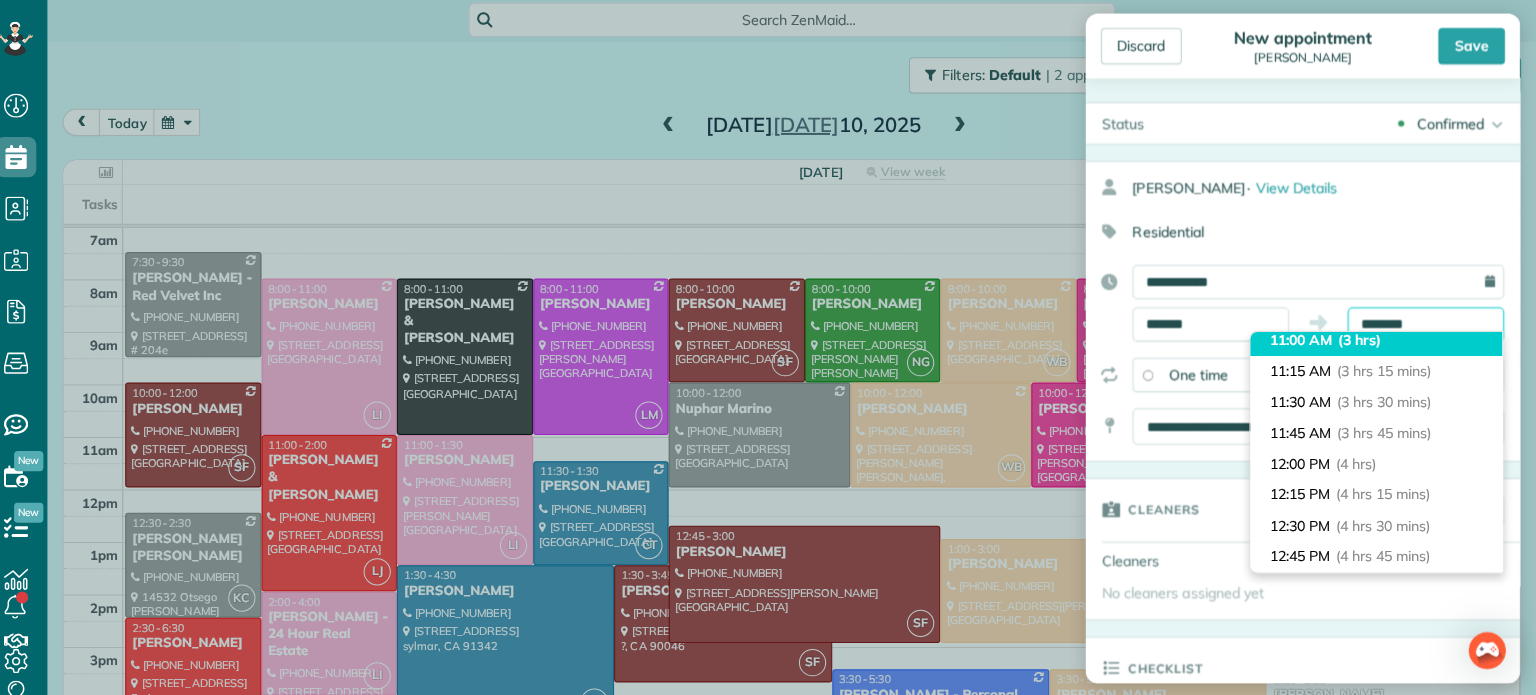 type on "********" 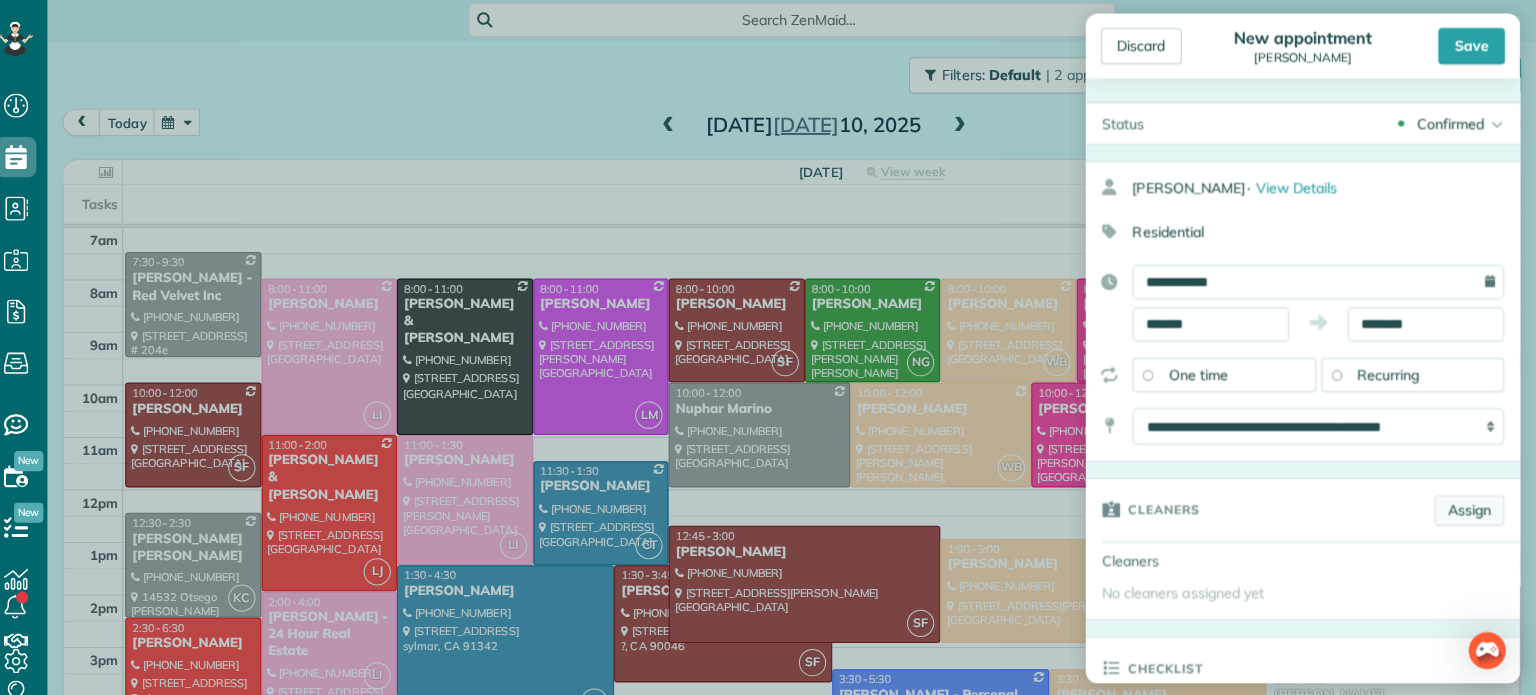 click on "Assign" at bounding box center [1469, 508] 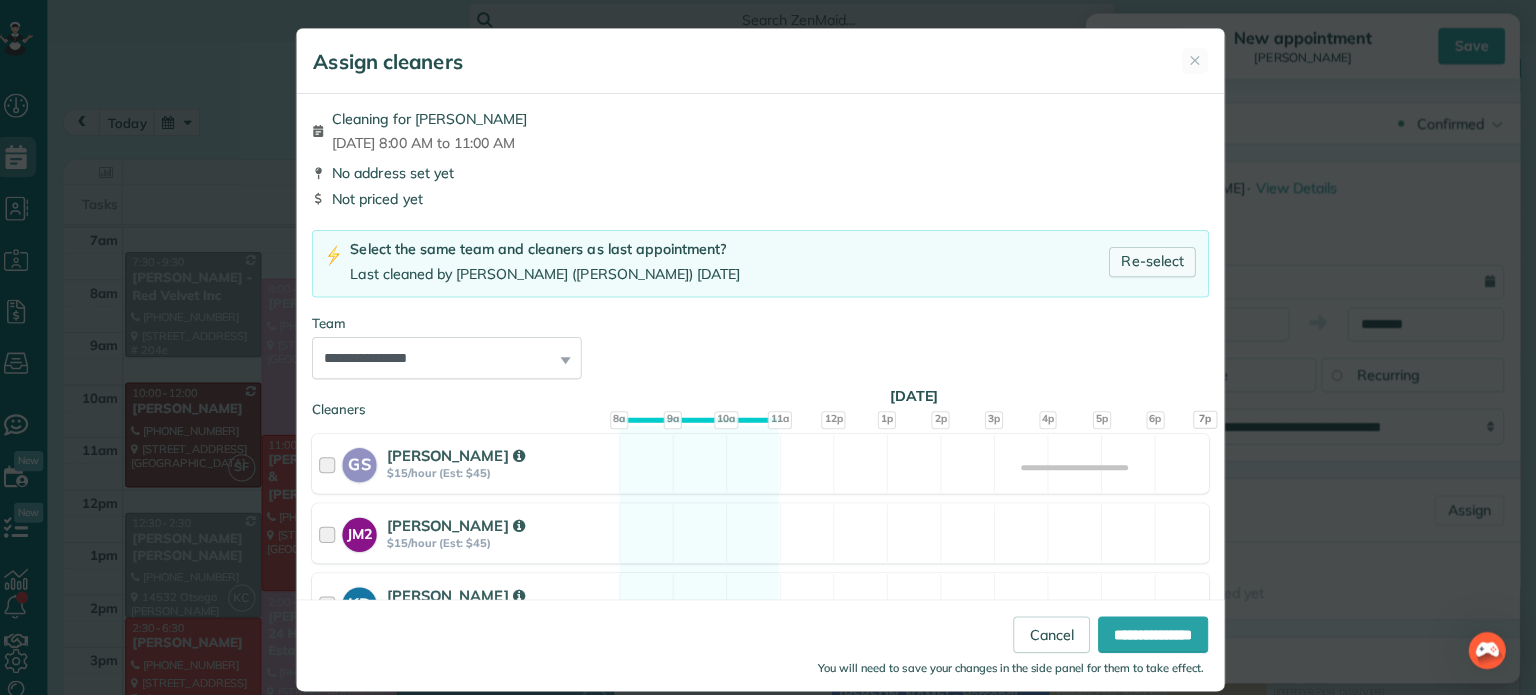 click on "Re-select" at bounding box center (1156, 262) 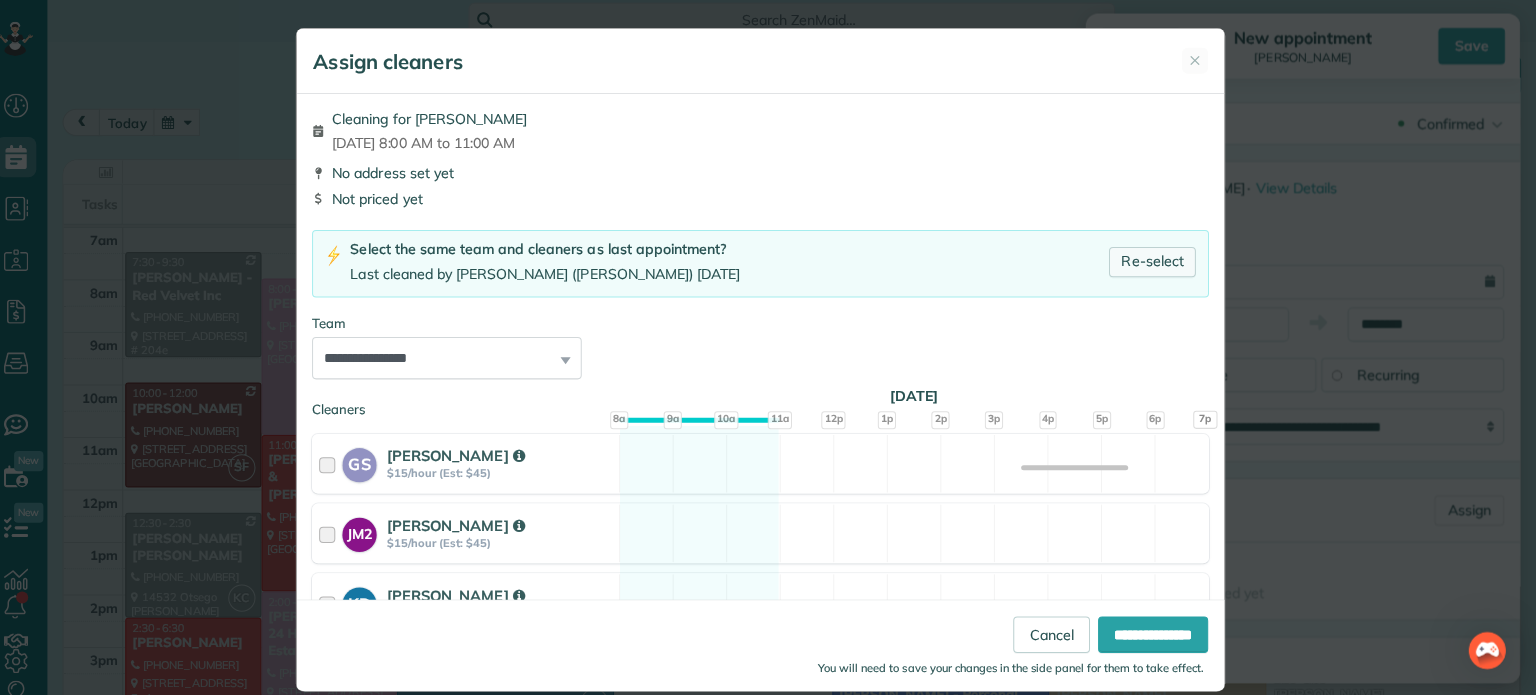 select on "*****" 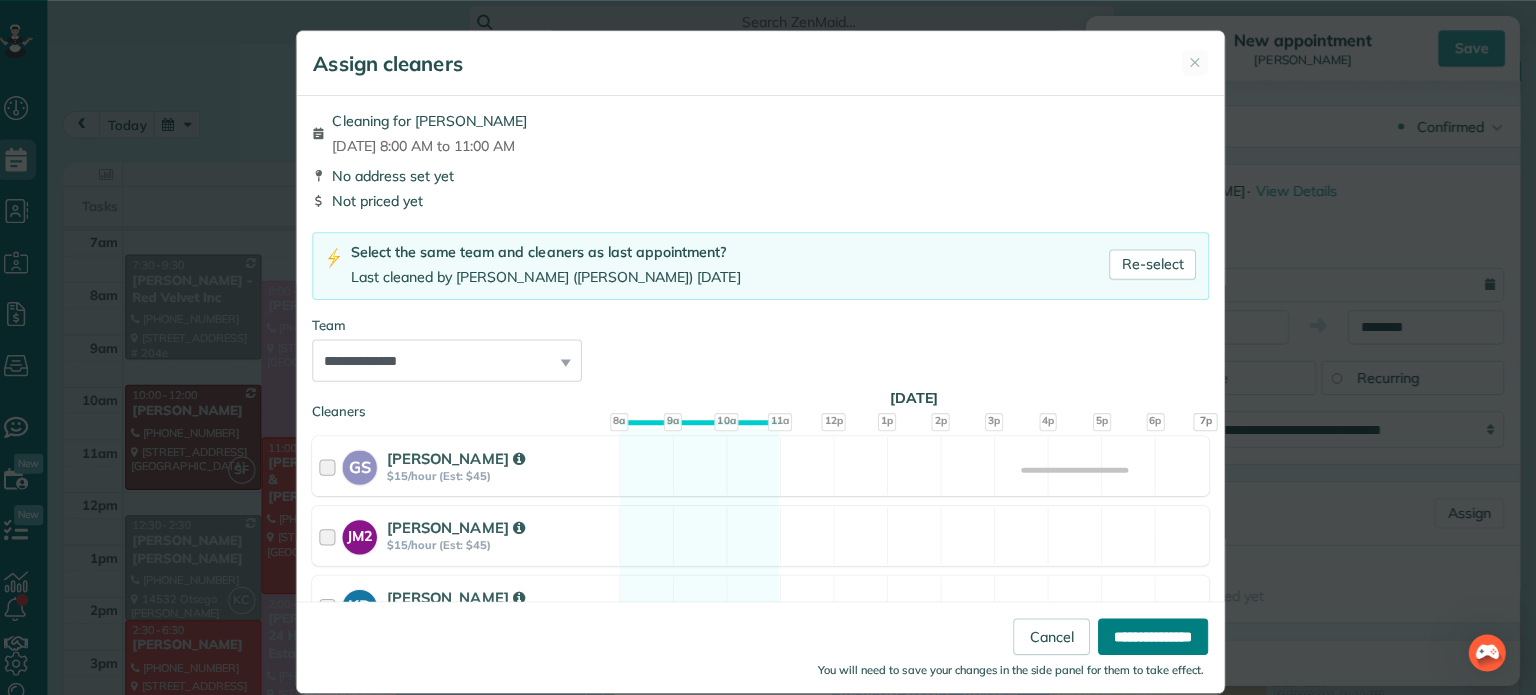 click on "**********" at bounding box center (1156, 631) 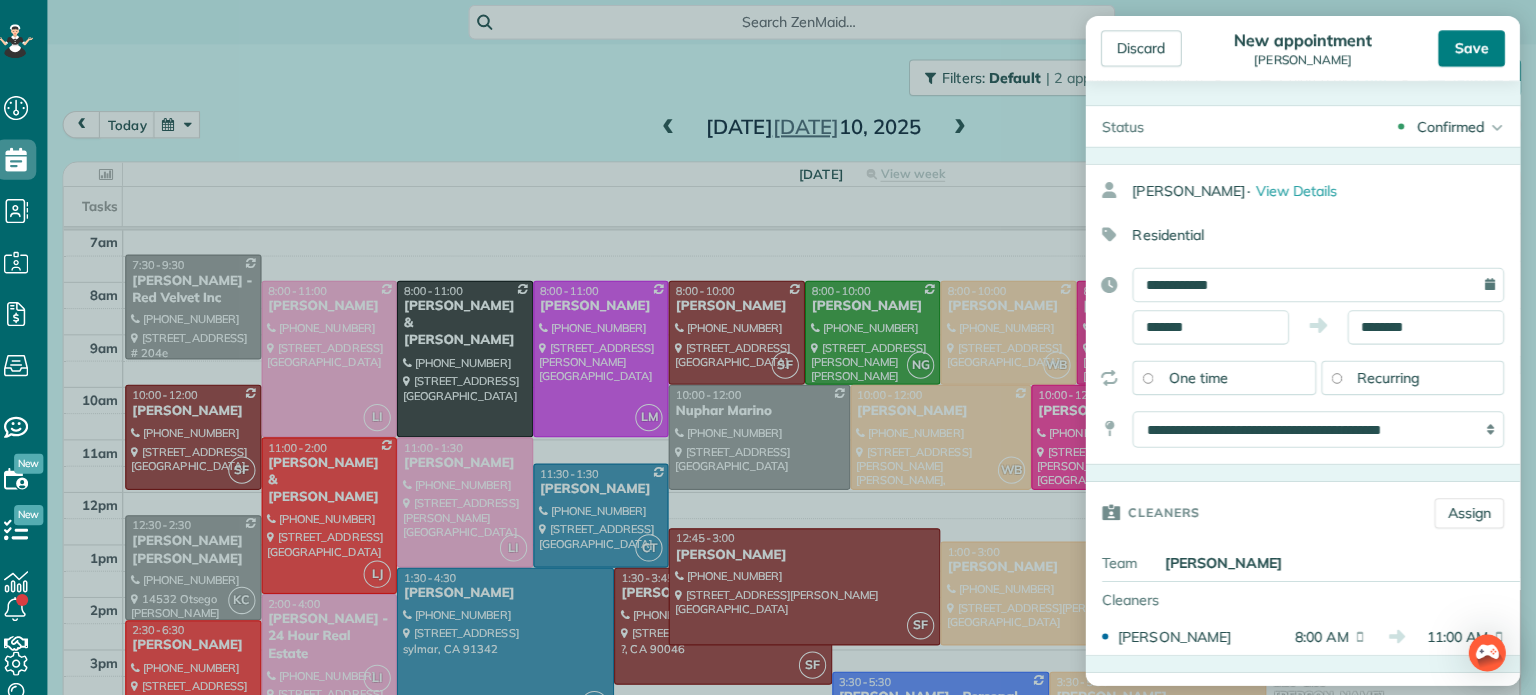 click on "Save" at bounding box center (1472, 48) 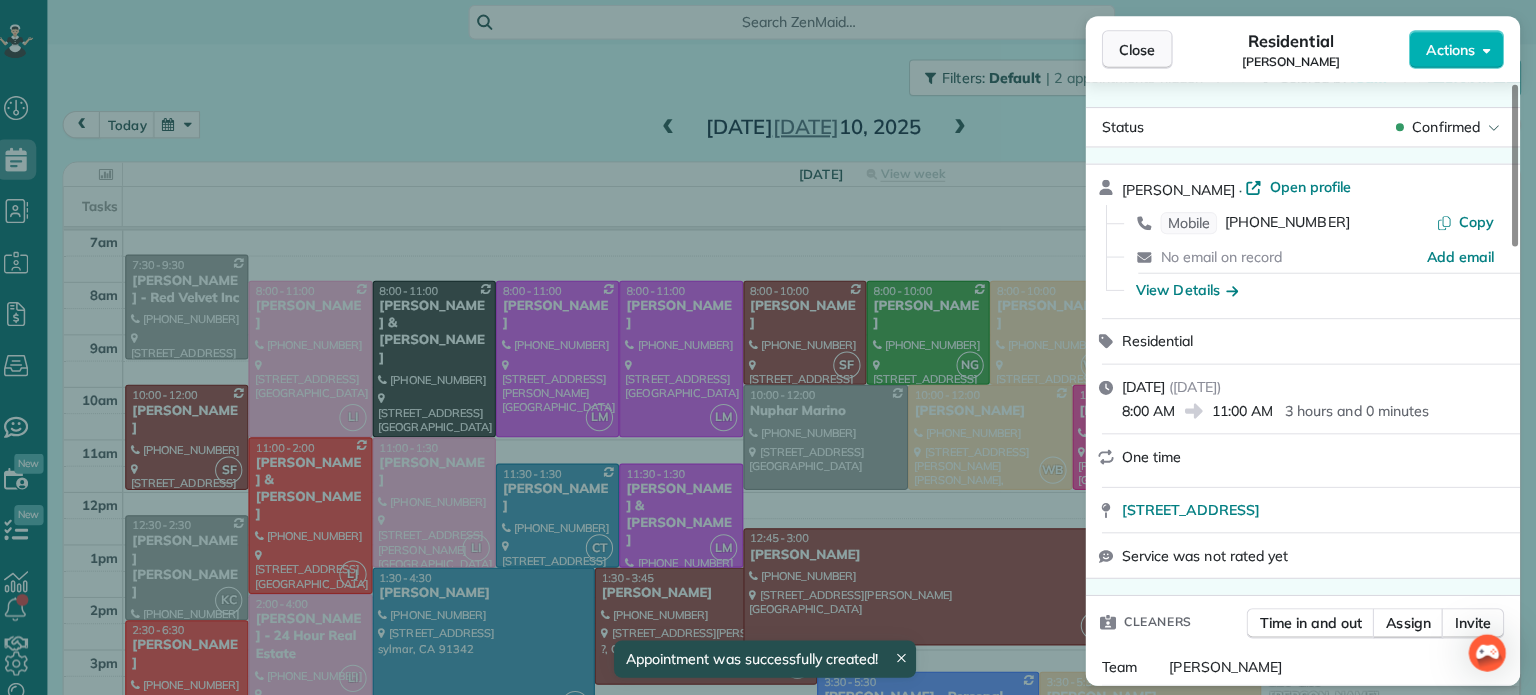 click on "Close" at bounding box center [1141, 49] 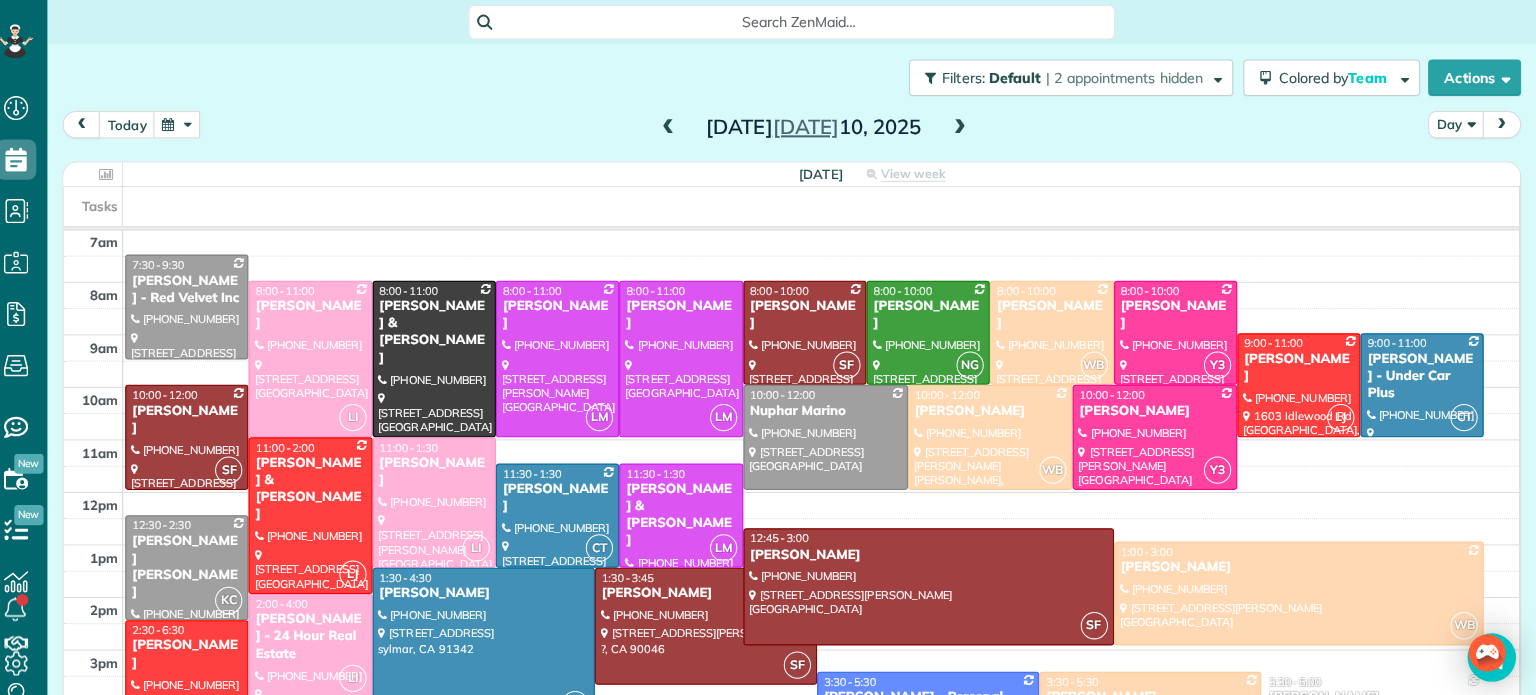 click at bounding box center (677, 127) 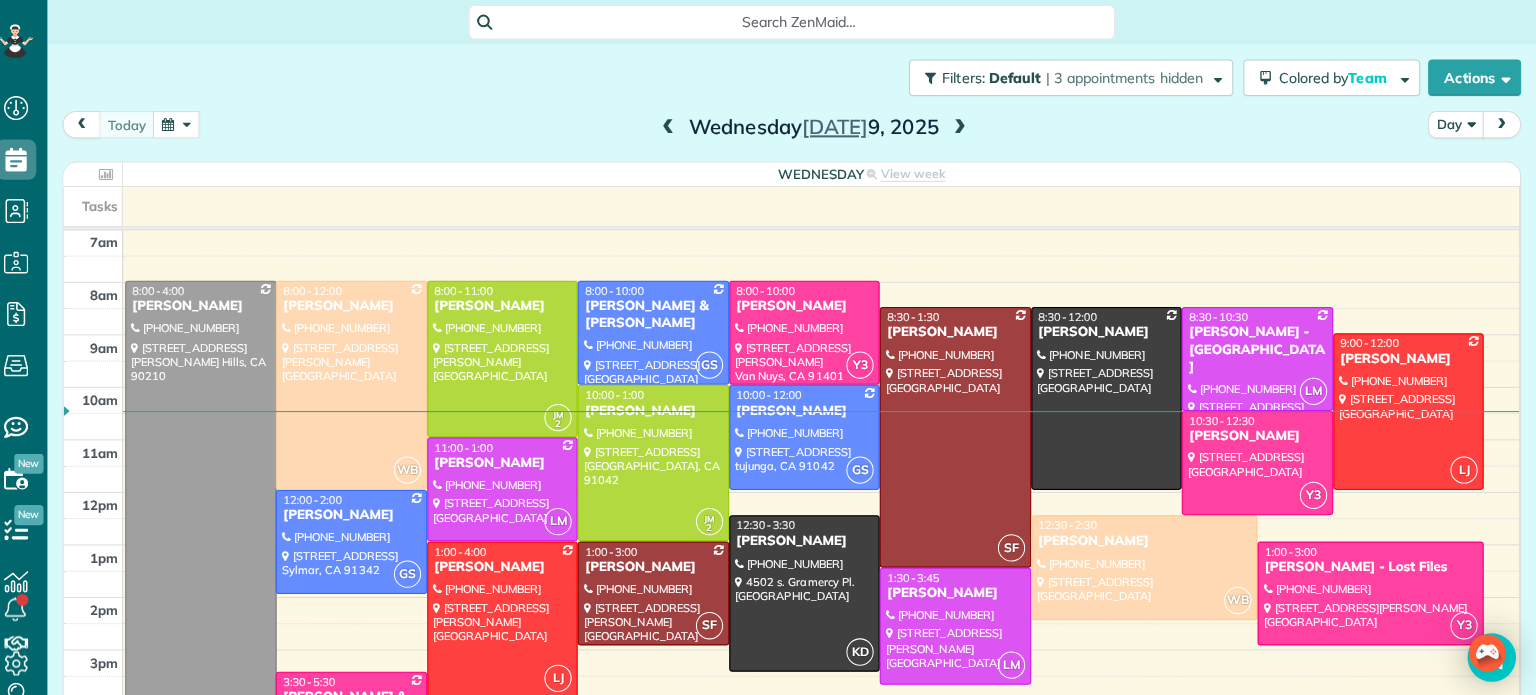 click at bounding box center (965, 127) 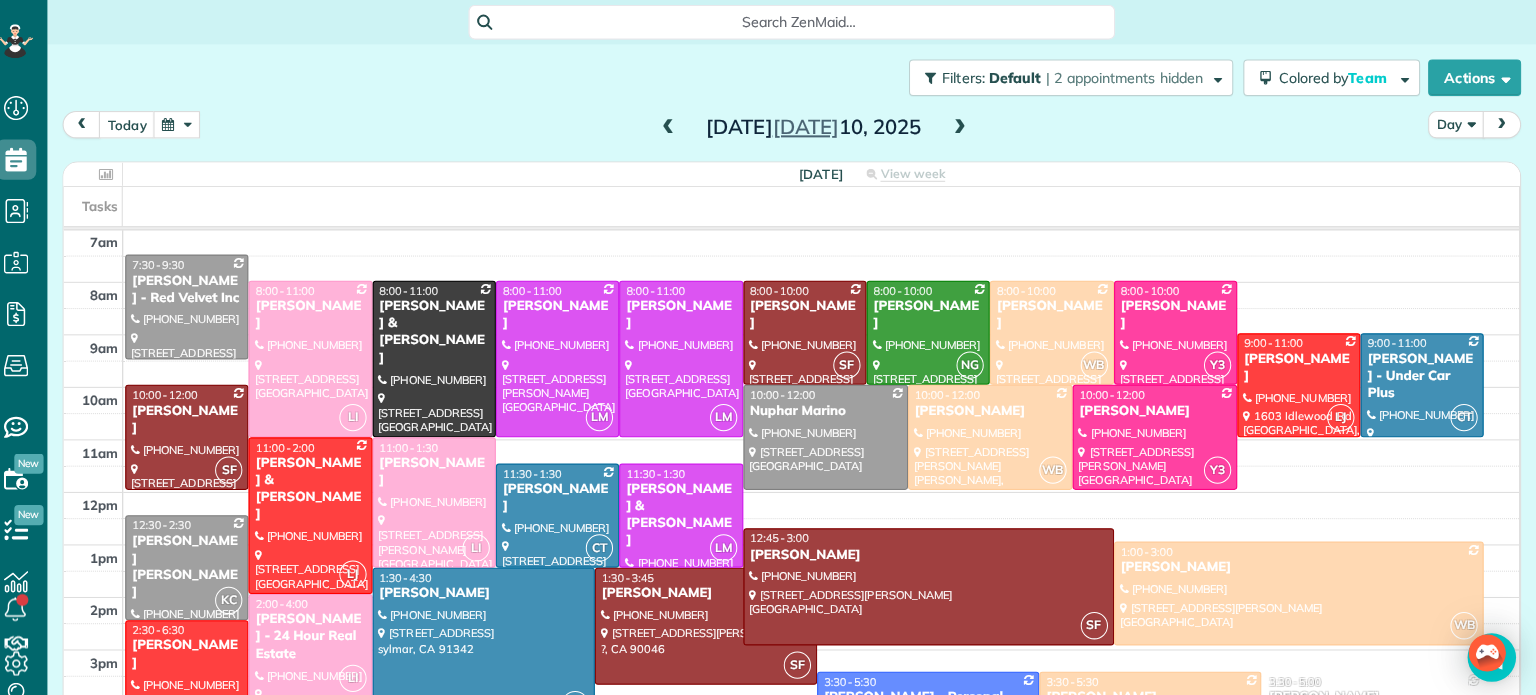 click at bounding box center [965, 127] 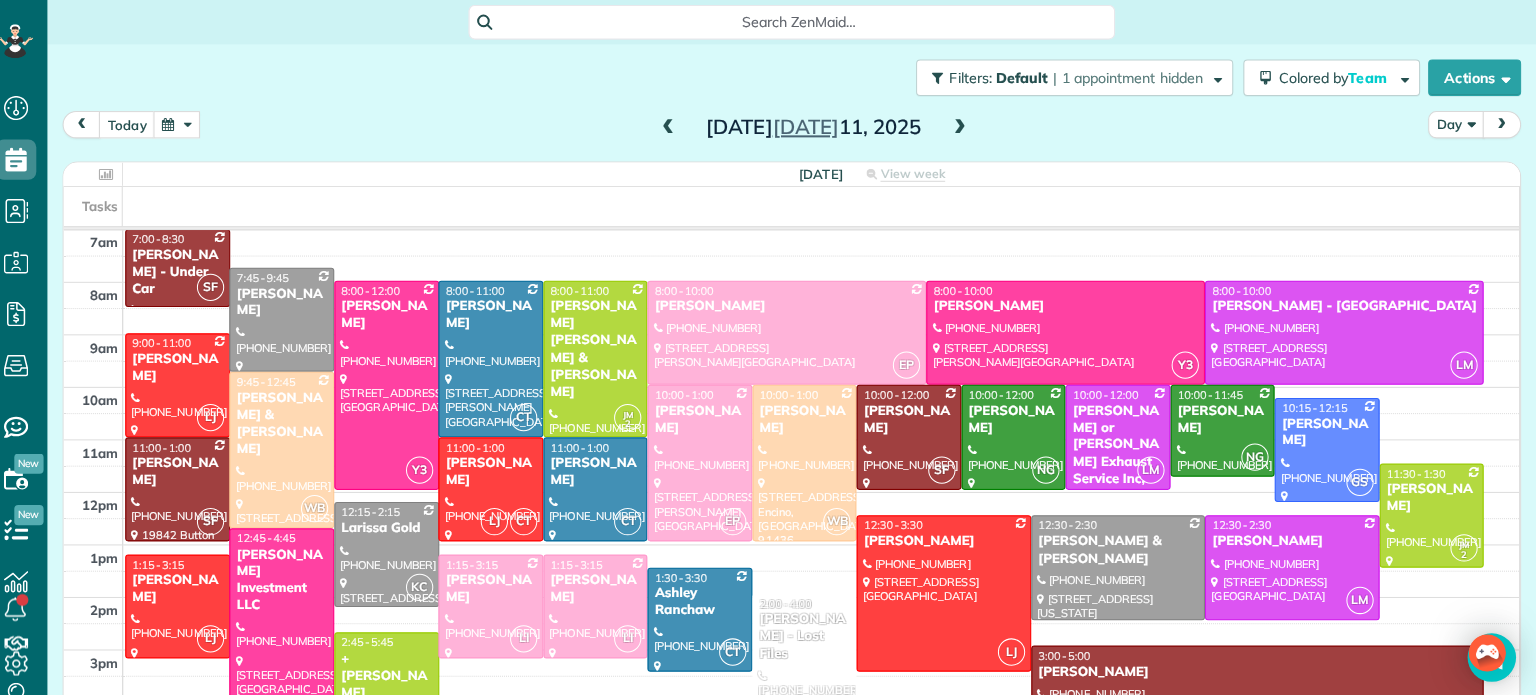 click at bounding box center [965, 127] 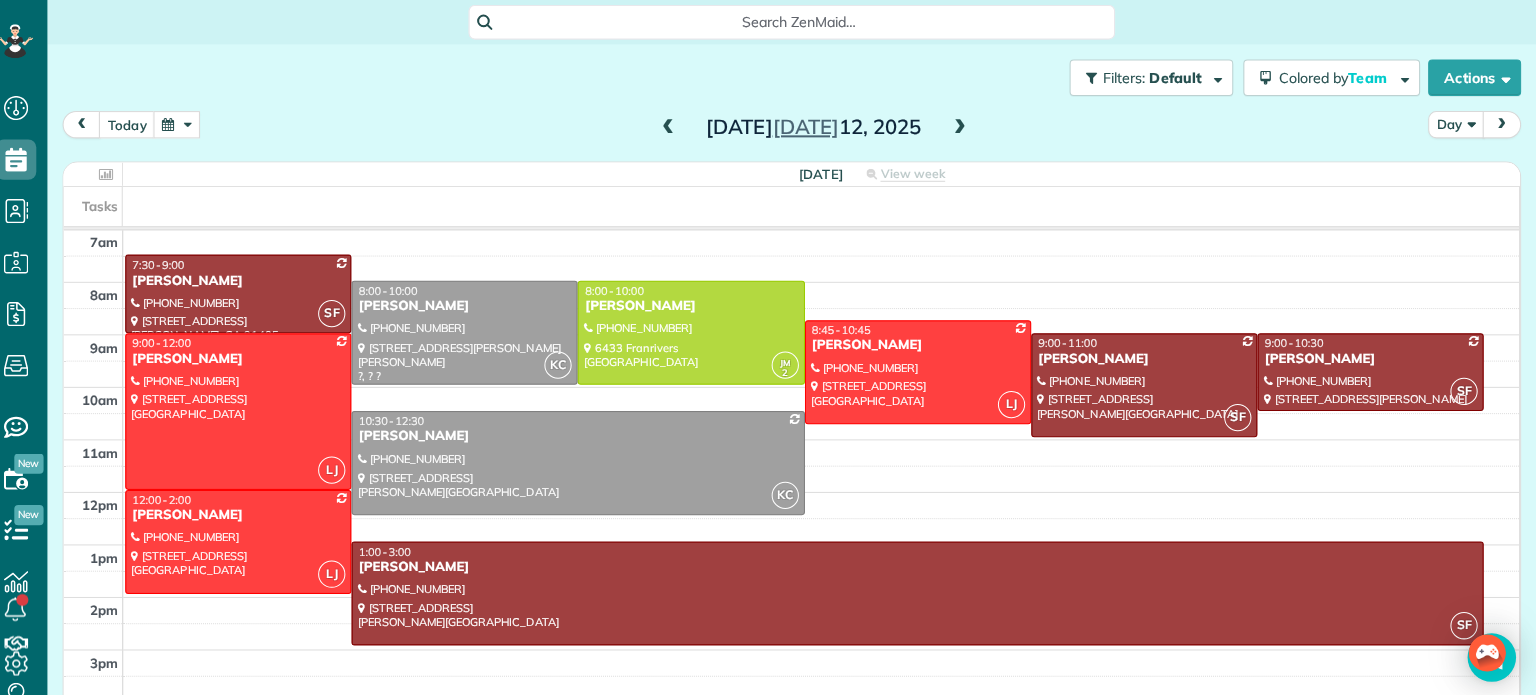 click at bounding box center (677, 127) 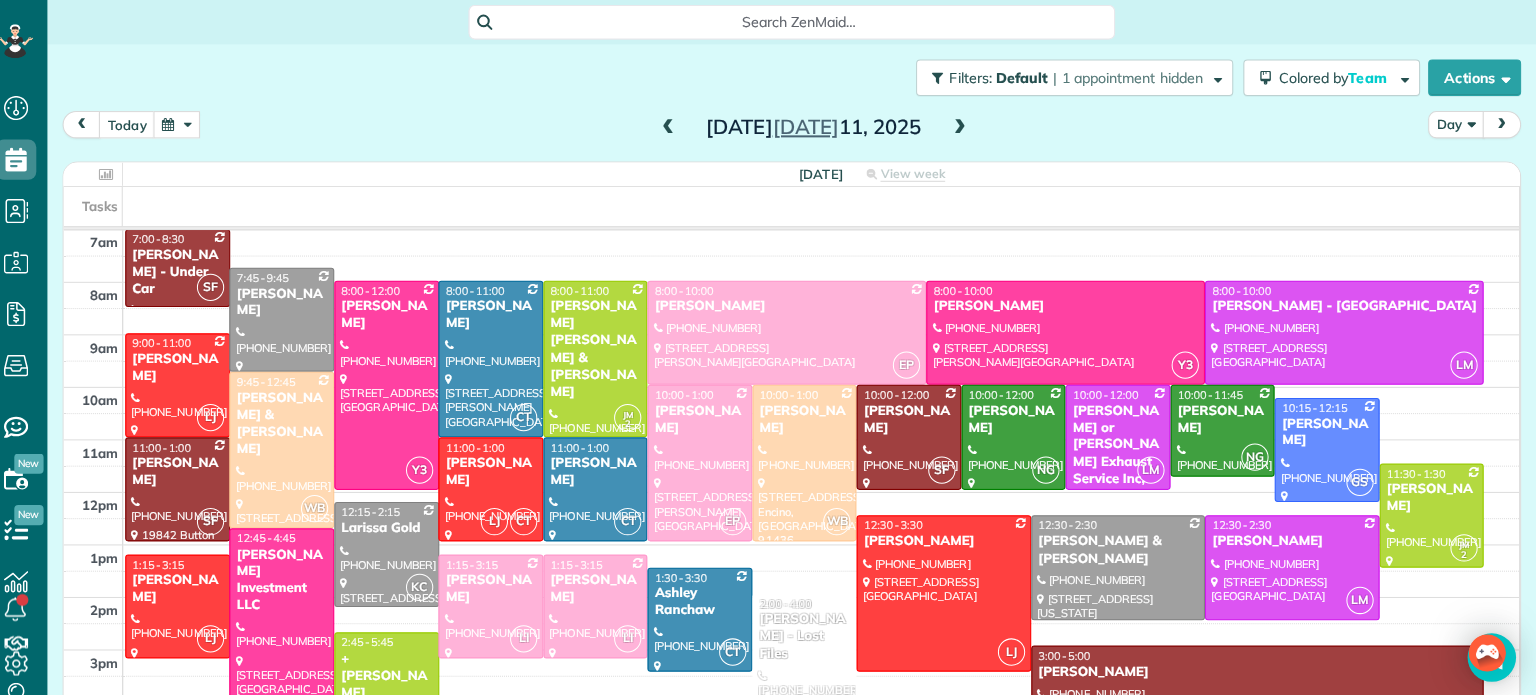 click at bounding box center [677, 127] 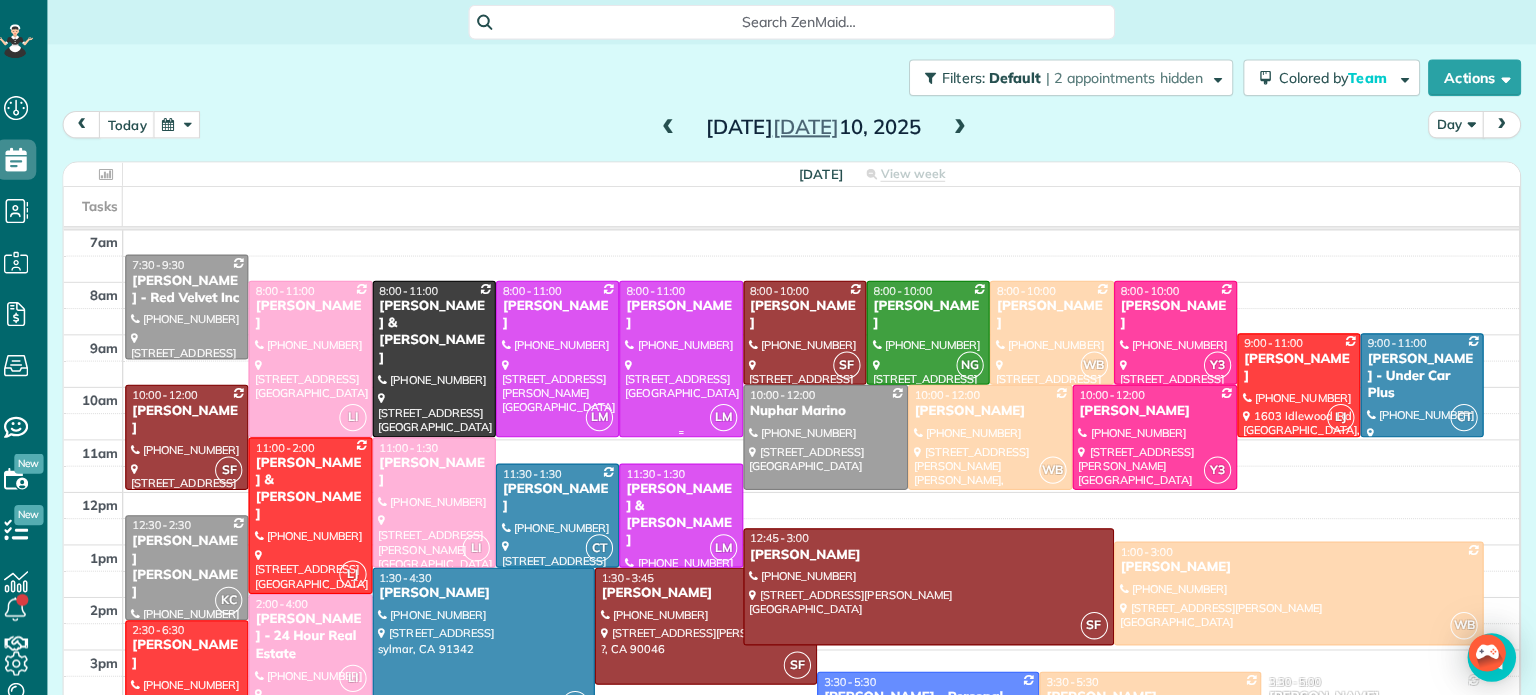 click at bounding box center [689, 355] 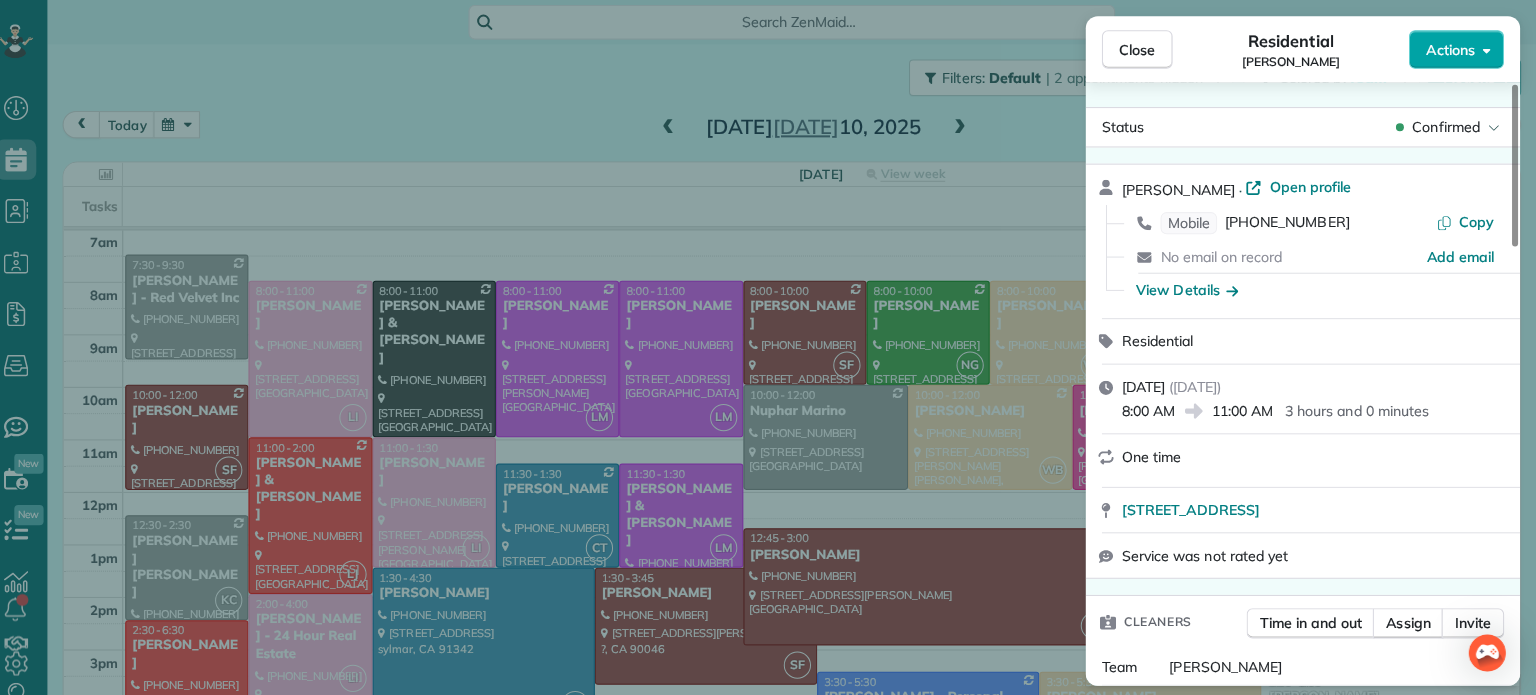 click on "Actions" at bounding box center [1451, 49] 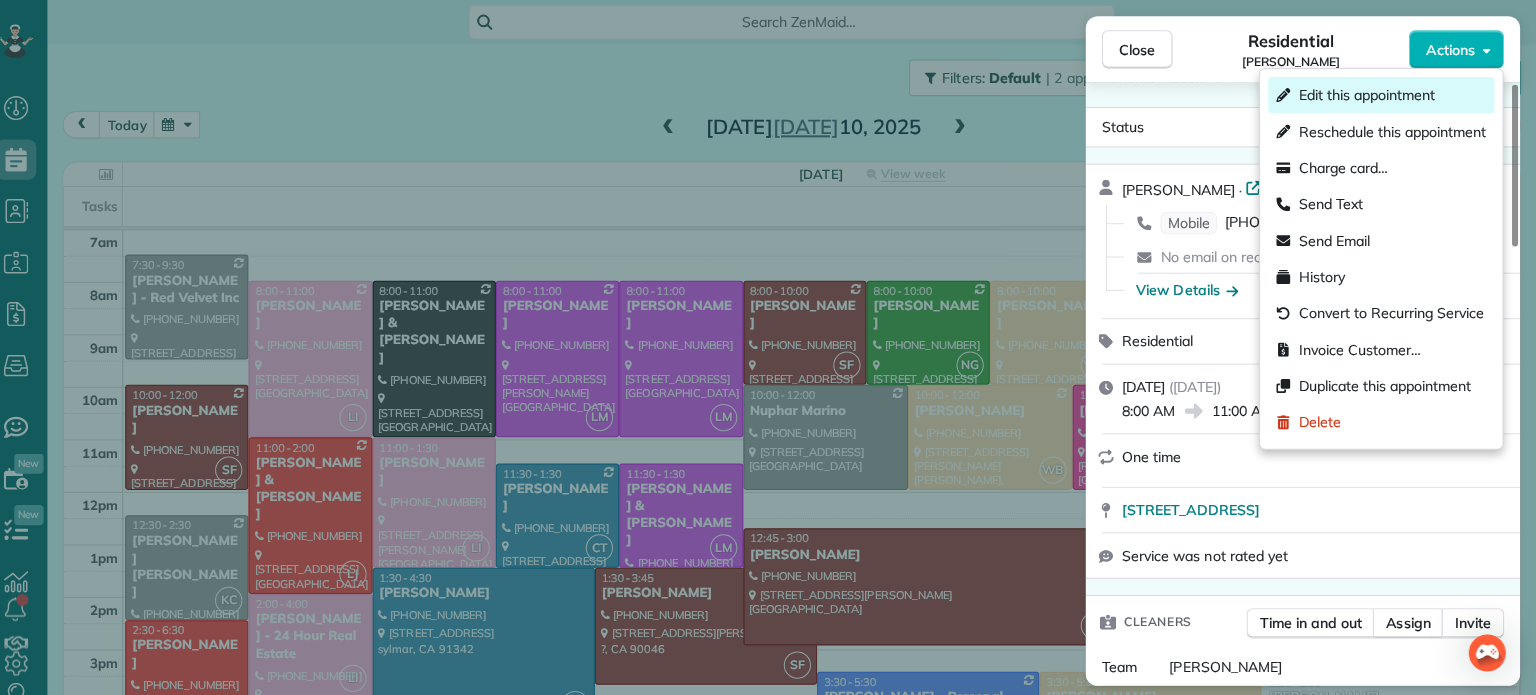 click on "Edit this appointment" at bounding box center [1383, 94] 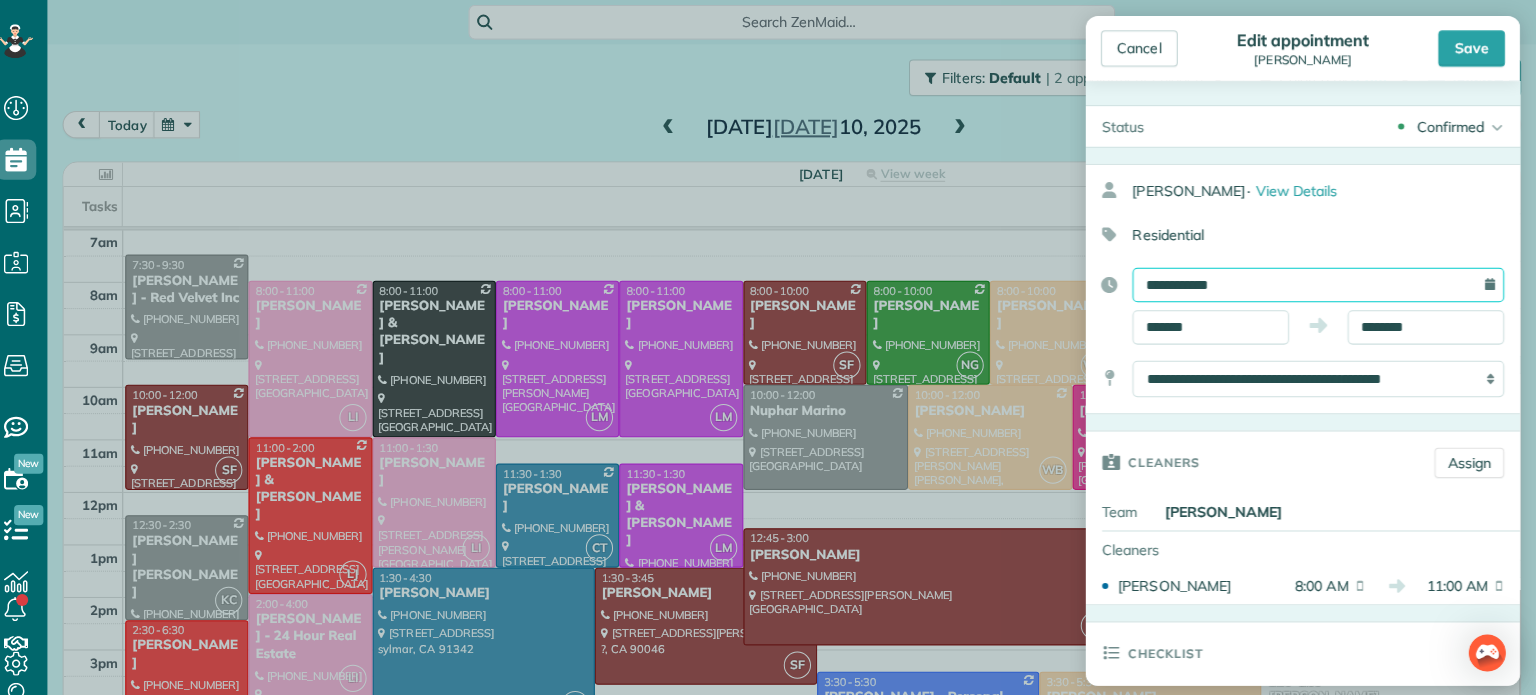 click on "**********" at bounding box center [1320, 282] 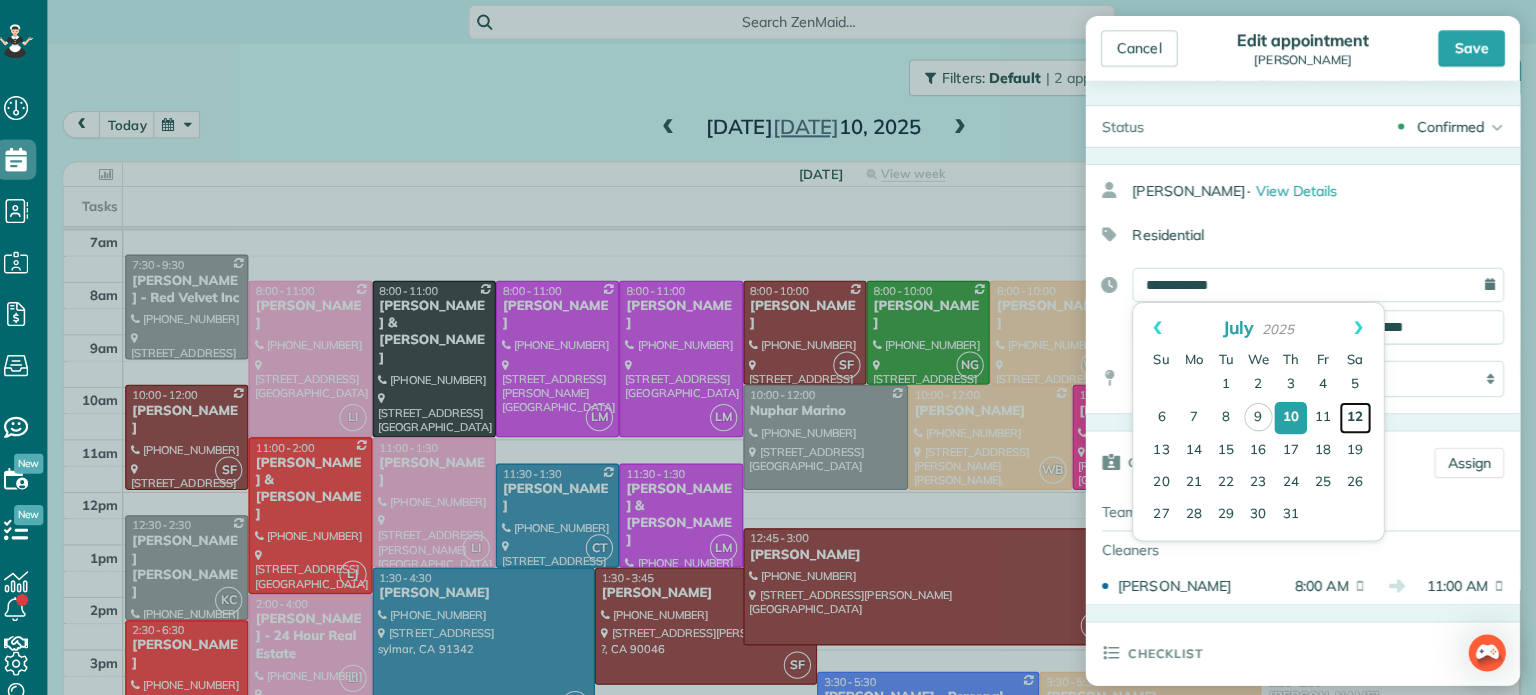 click on "12" at bounding box center [1357, 414] 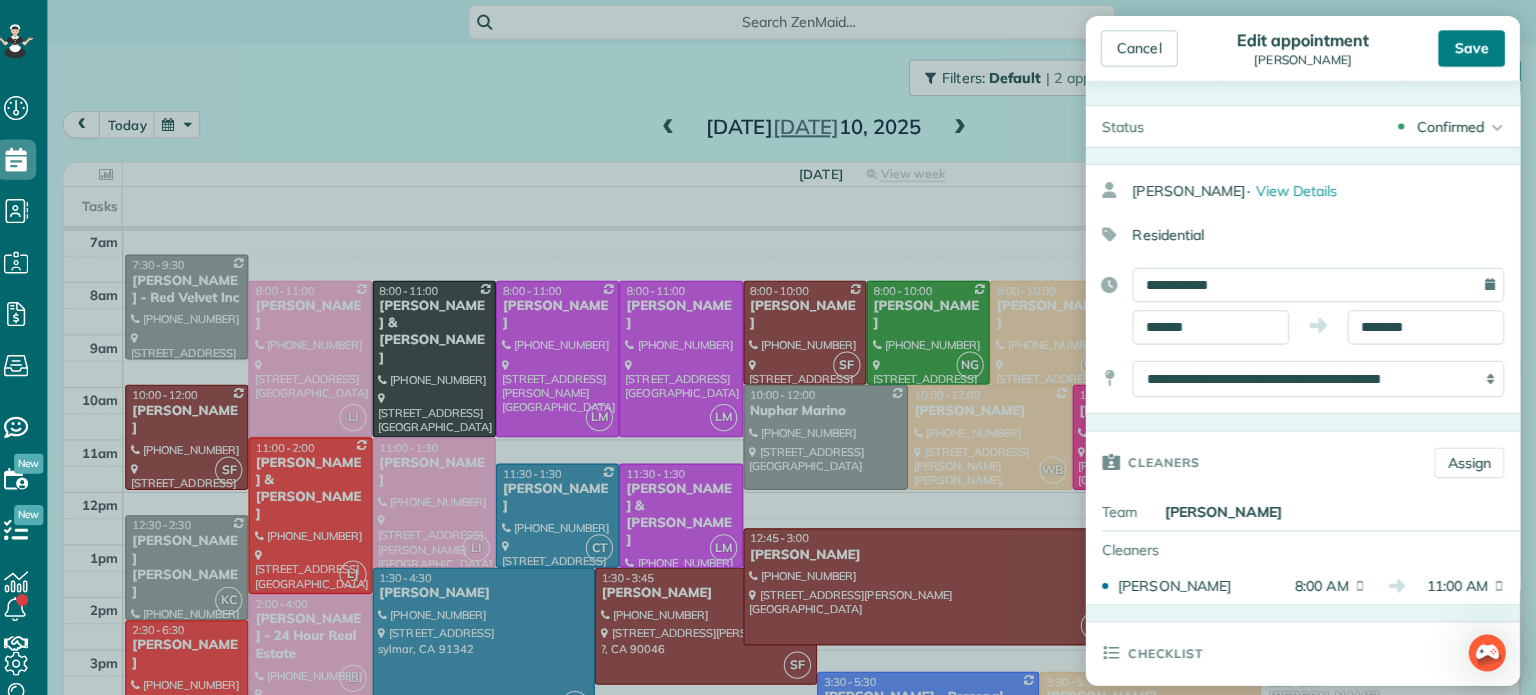 click on "Save" at bounding box center (1472, 48) 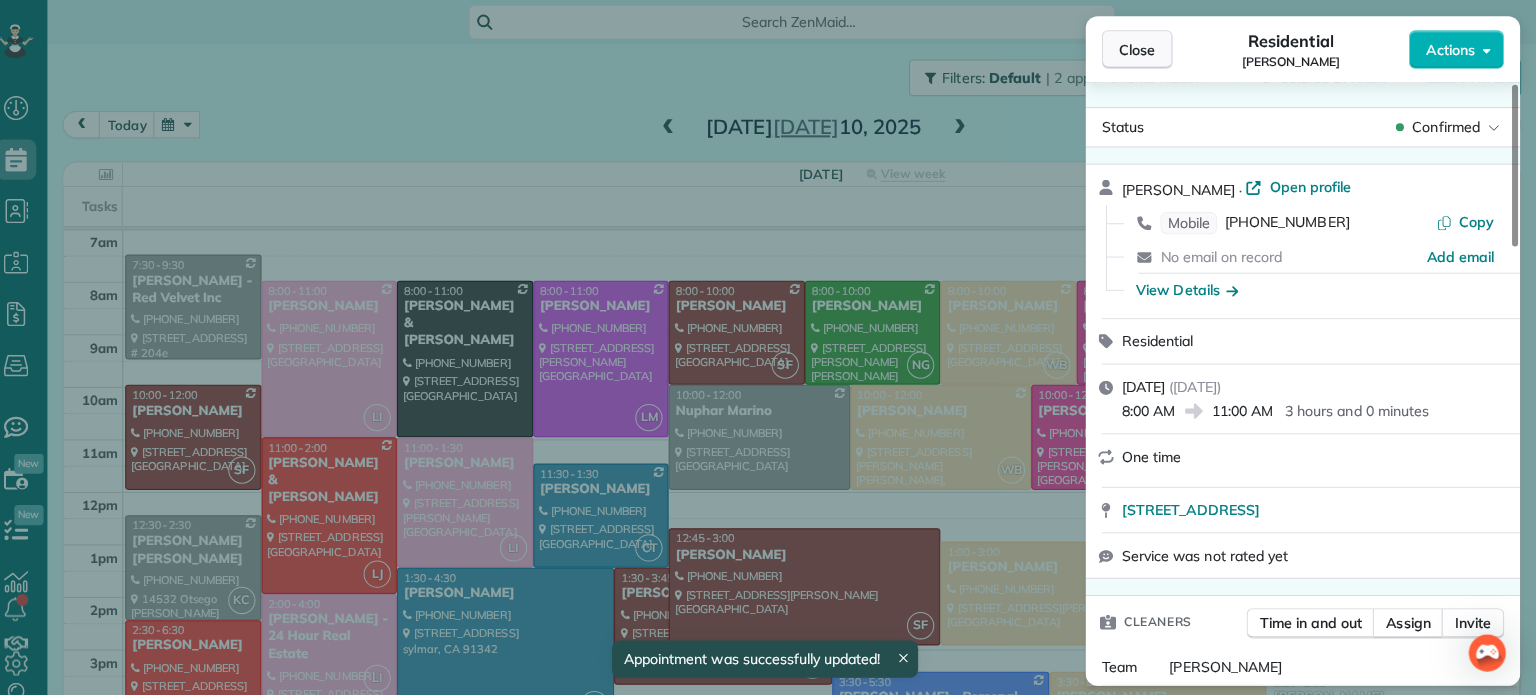 click on "Close" at bounding box center (1141, 49) 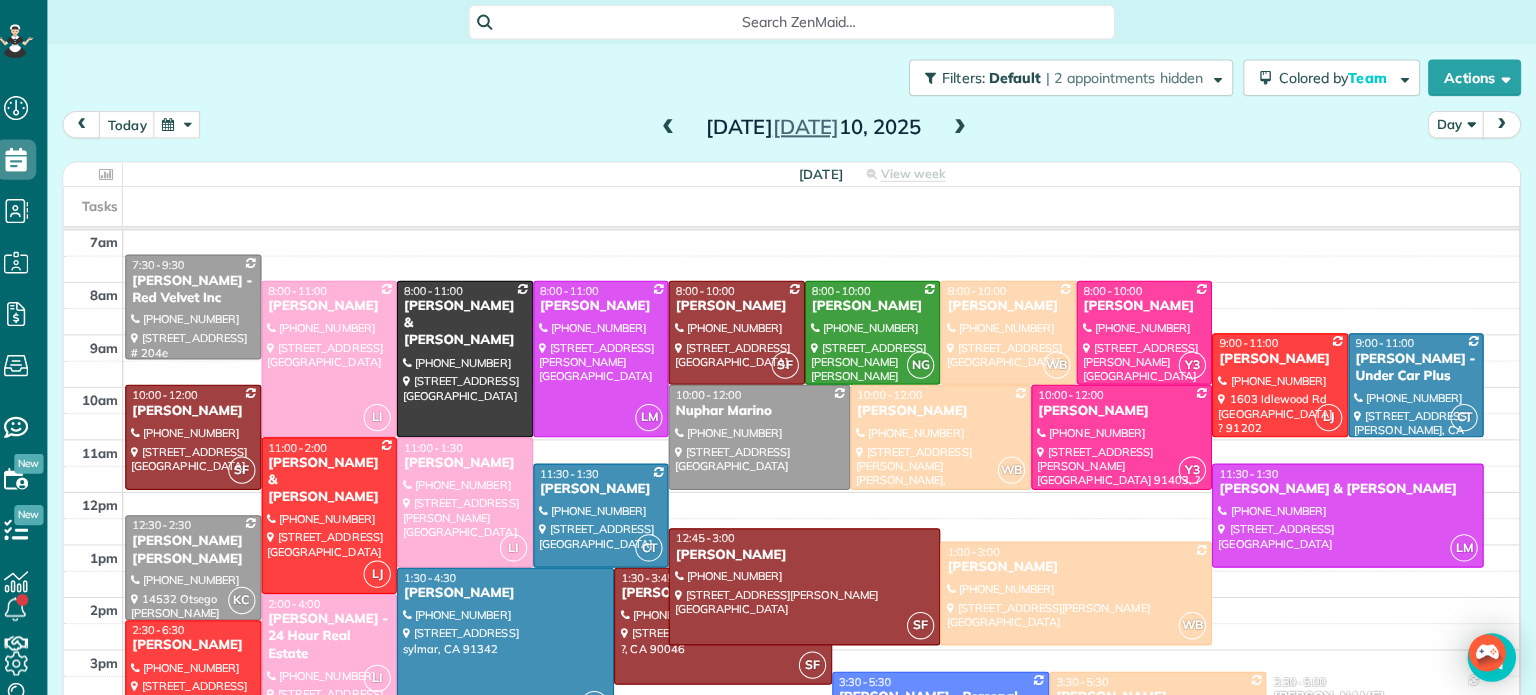 click at bounding box center [190, 123] 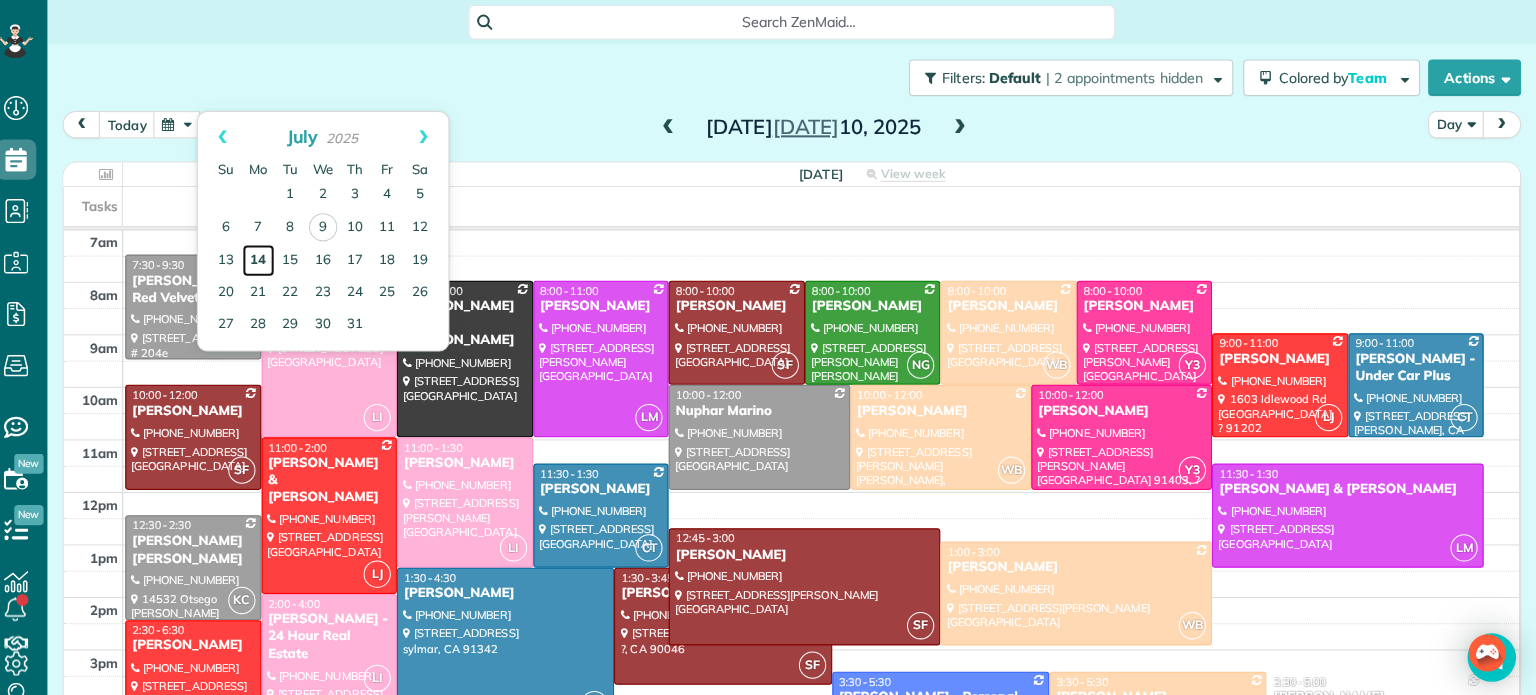 click on "14" at bounding box center [271, 258] 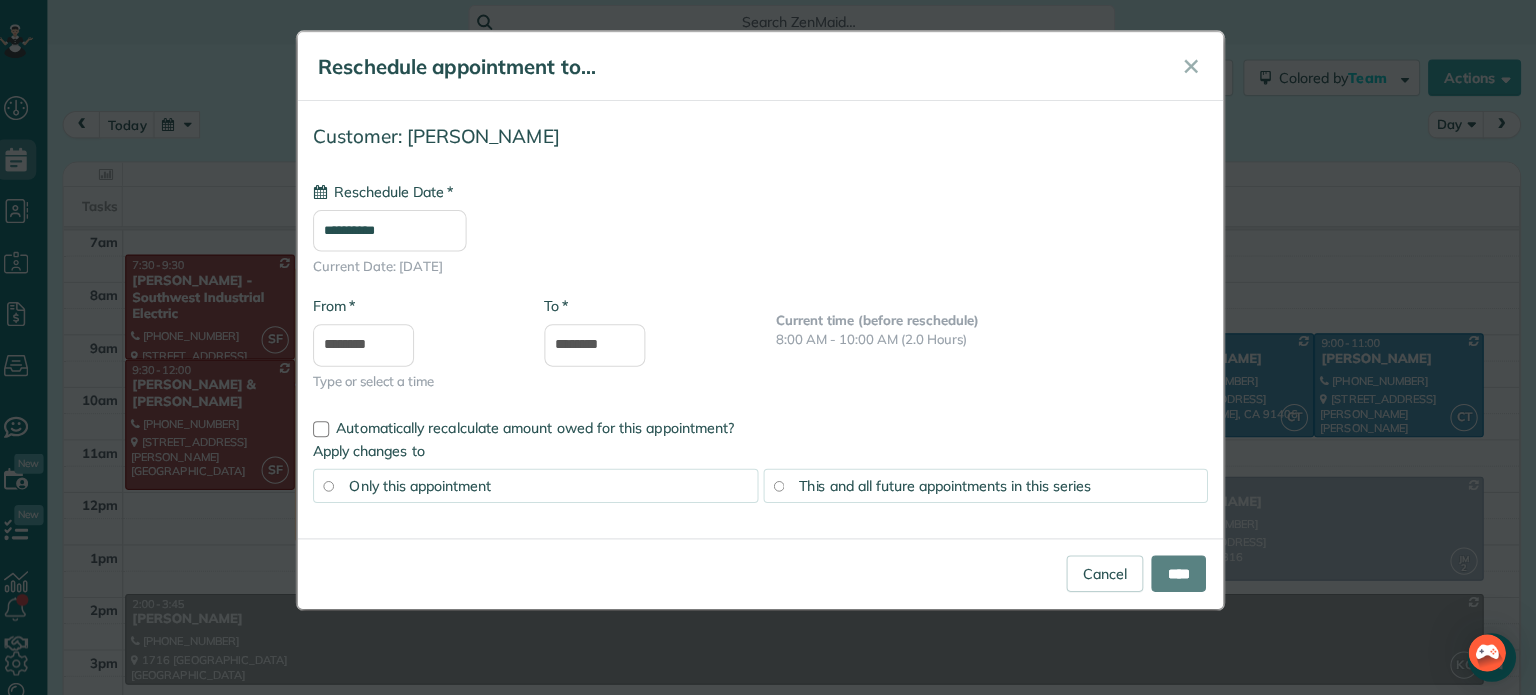 type on "**********" 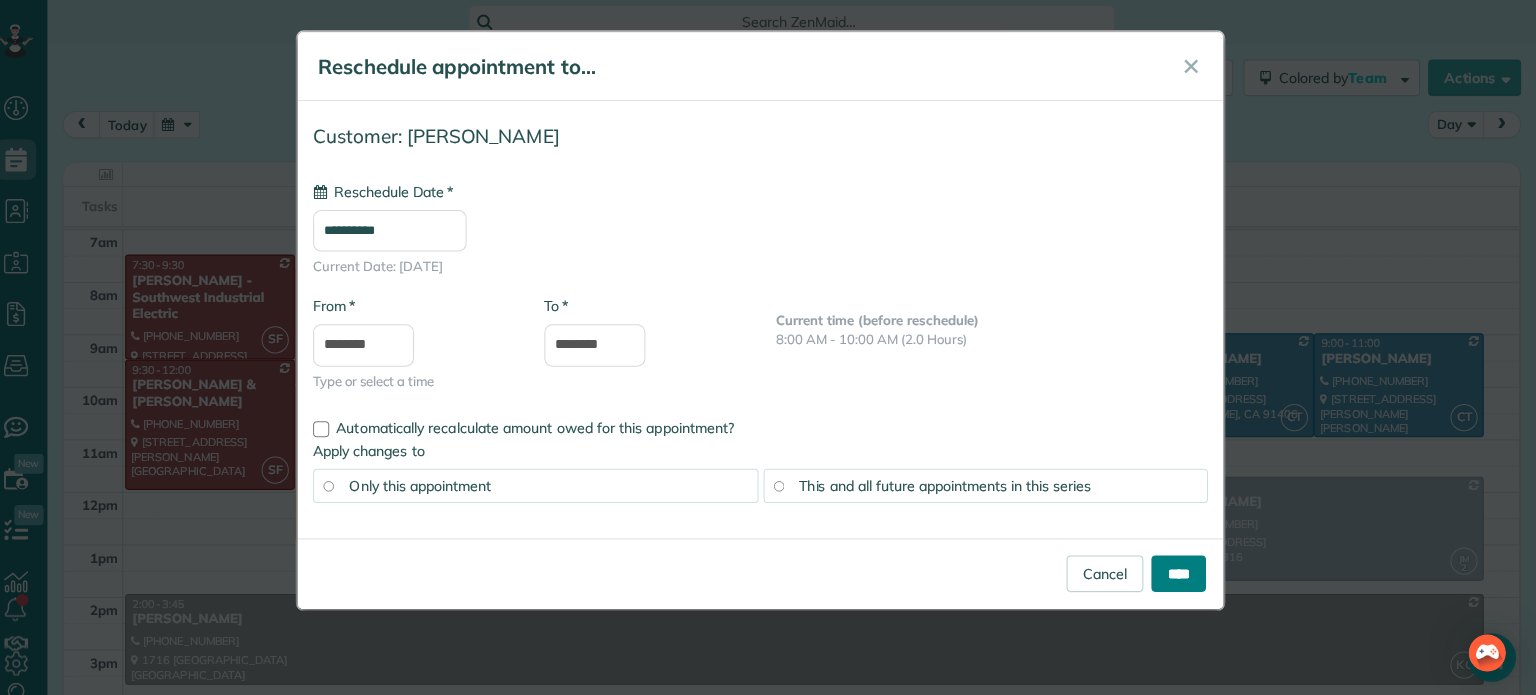click on "****" at bounding box center (1182, 568) 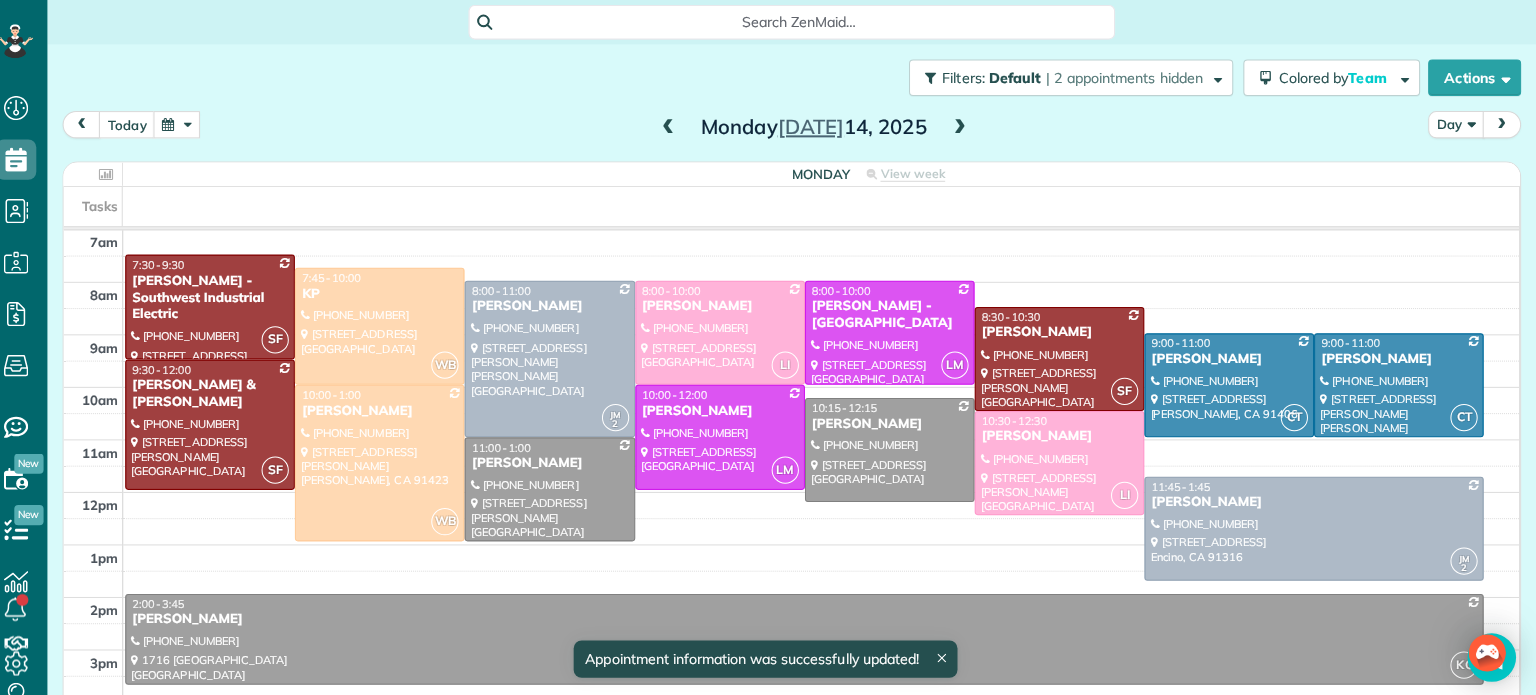 click at bounding box center [965, 127] 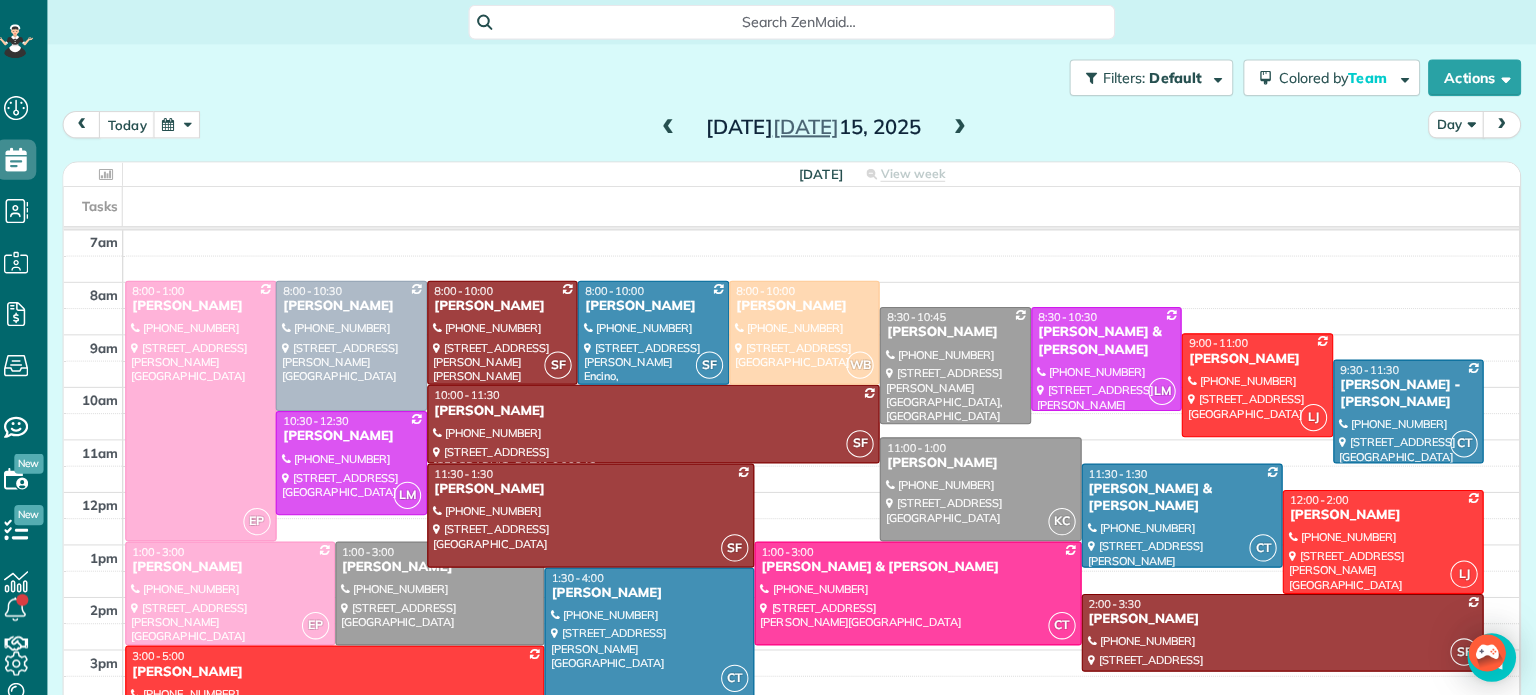 click at bounding box center [965, 127] 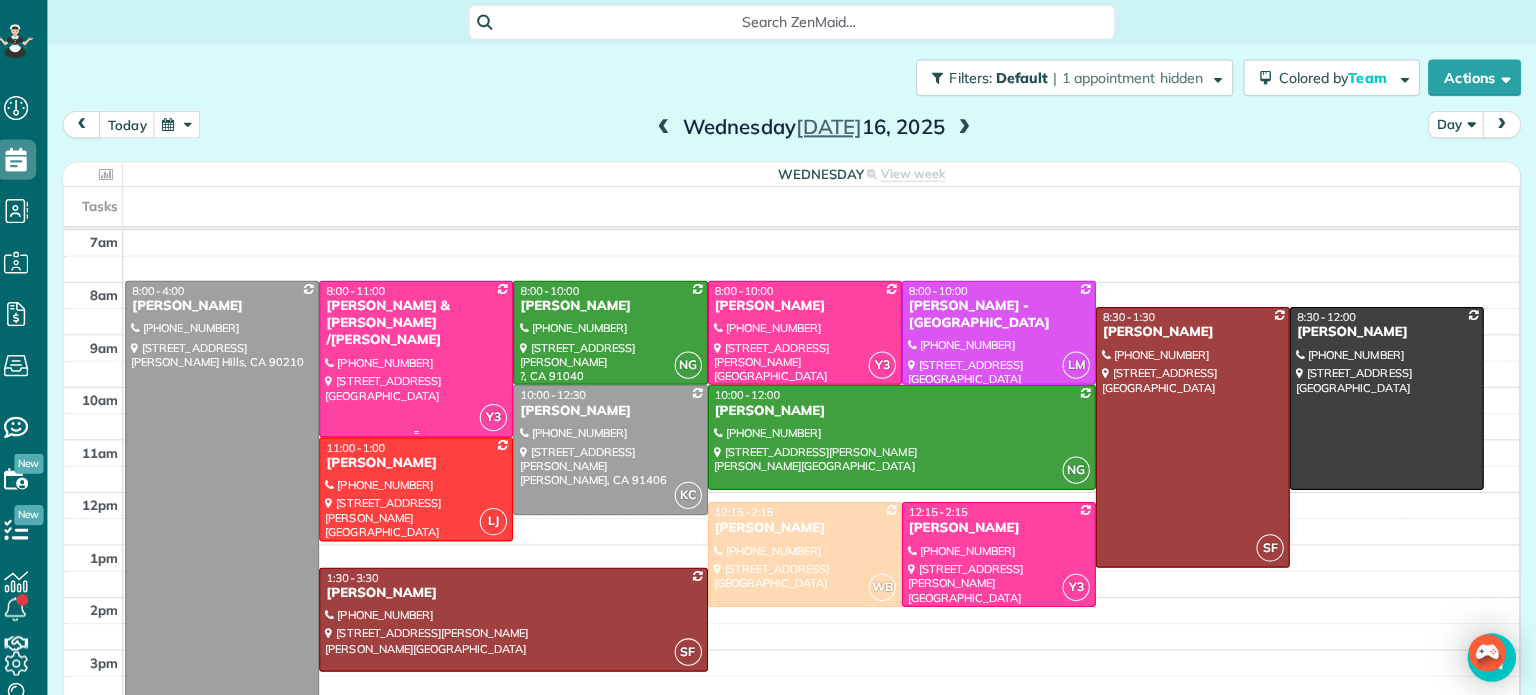 click at bounding box center [427, 355] 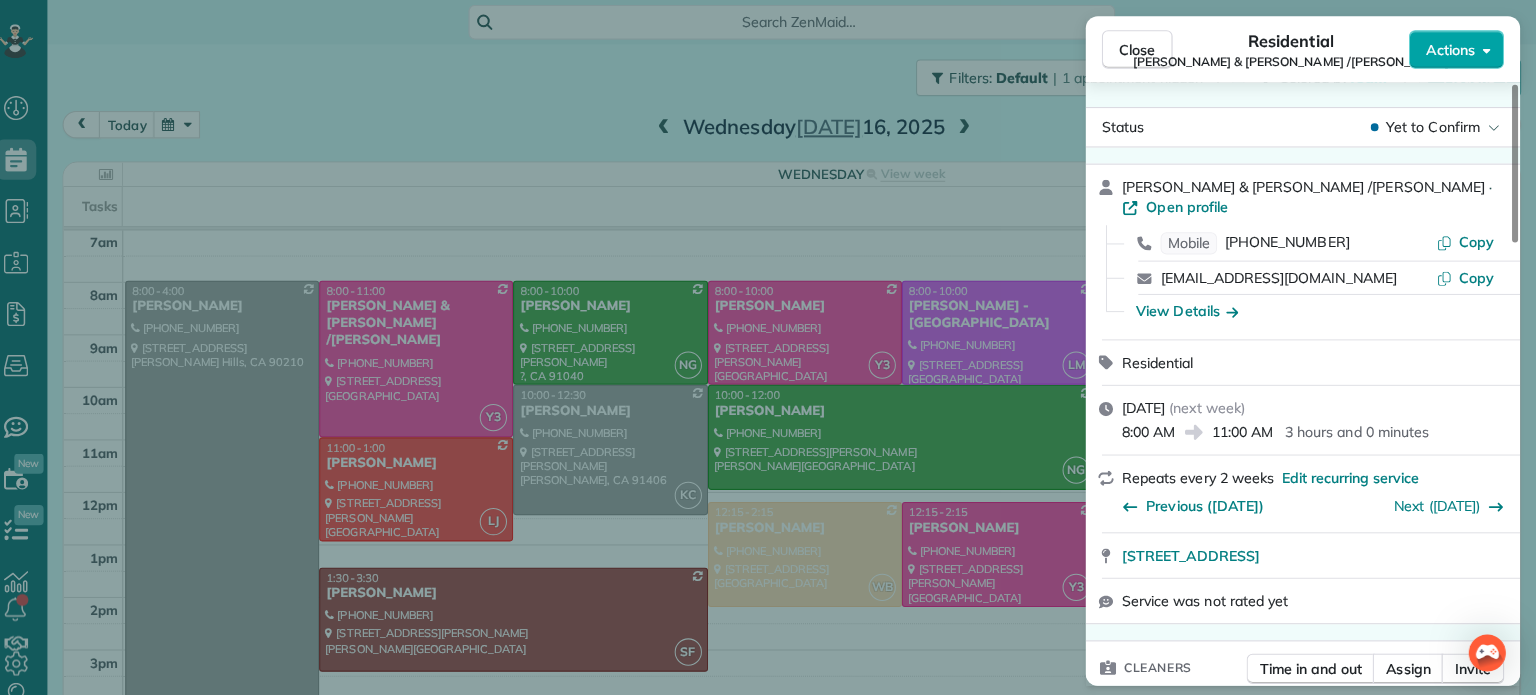click on "Actions" at bounding box center (1451, 49) 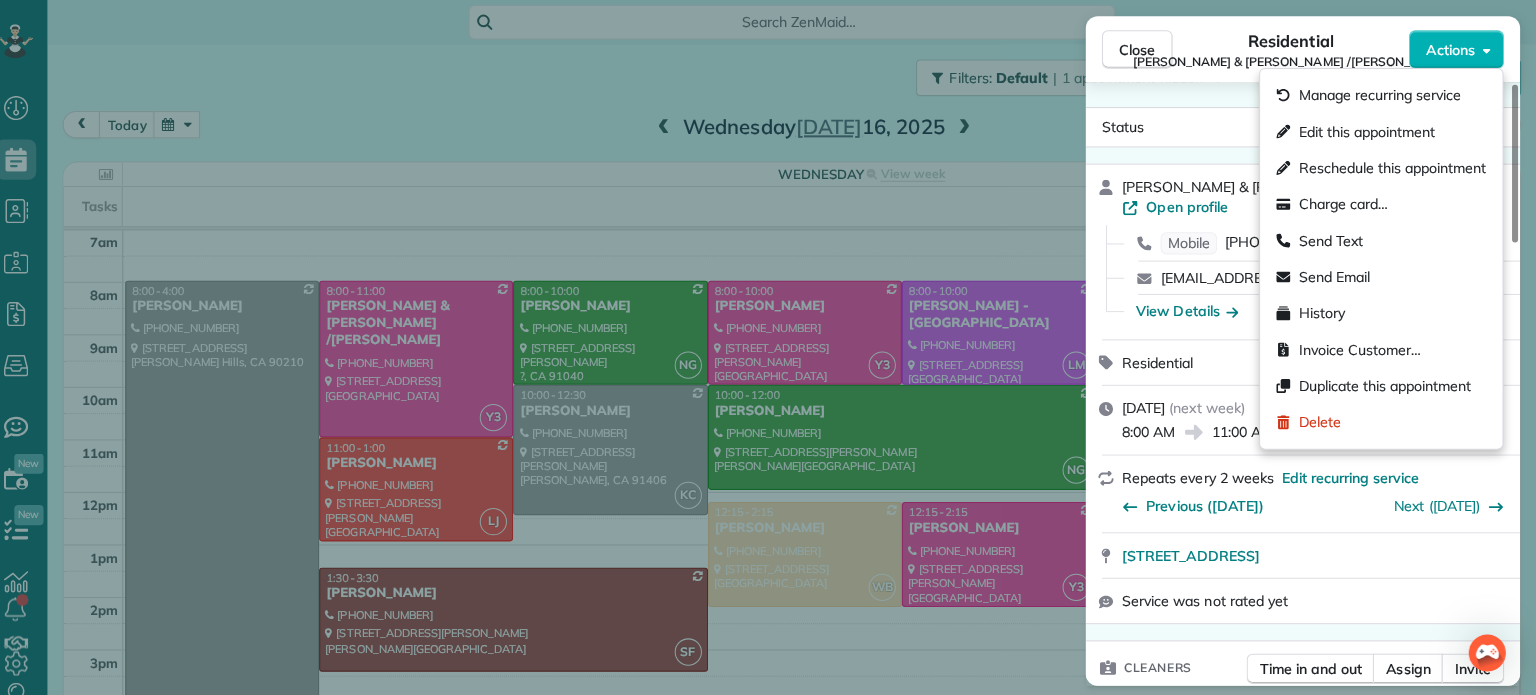 click on "Close Residential [PERSON_NAME] & [PERSON_NAME] /[PERSON_NAME] Actions" at bounding box center (1305, 49) 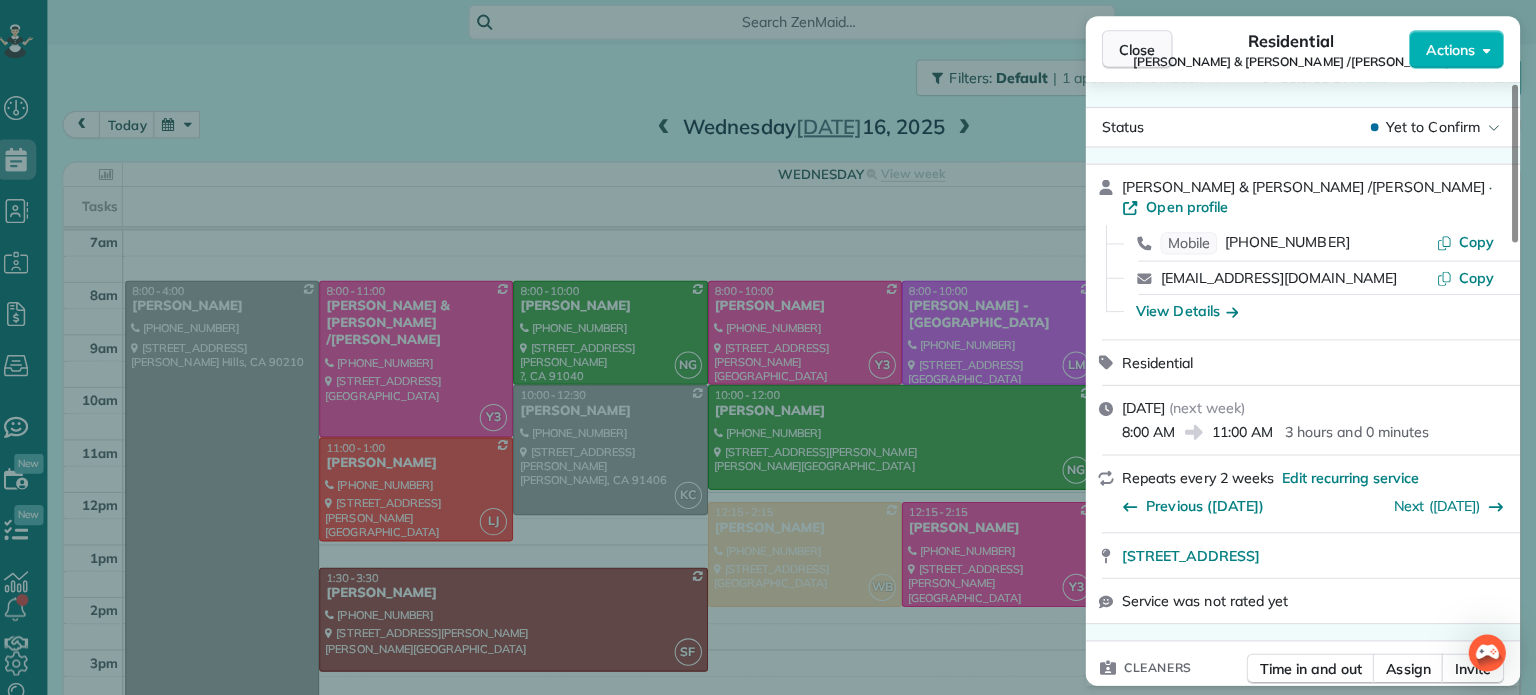 click on "Close" at bounding box center (1141, 49) 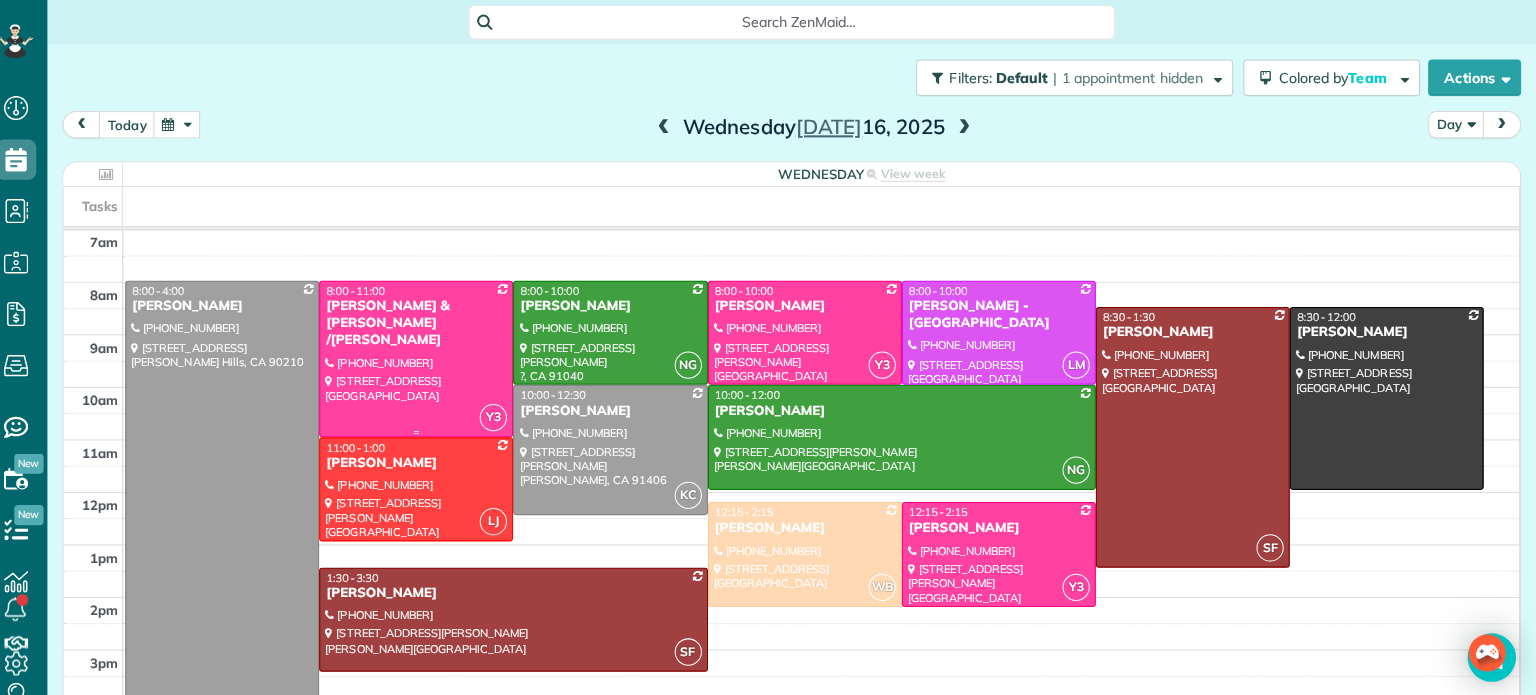 click at bounding box center [427, 355] 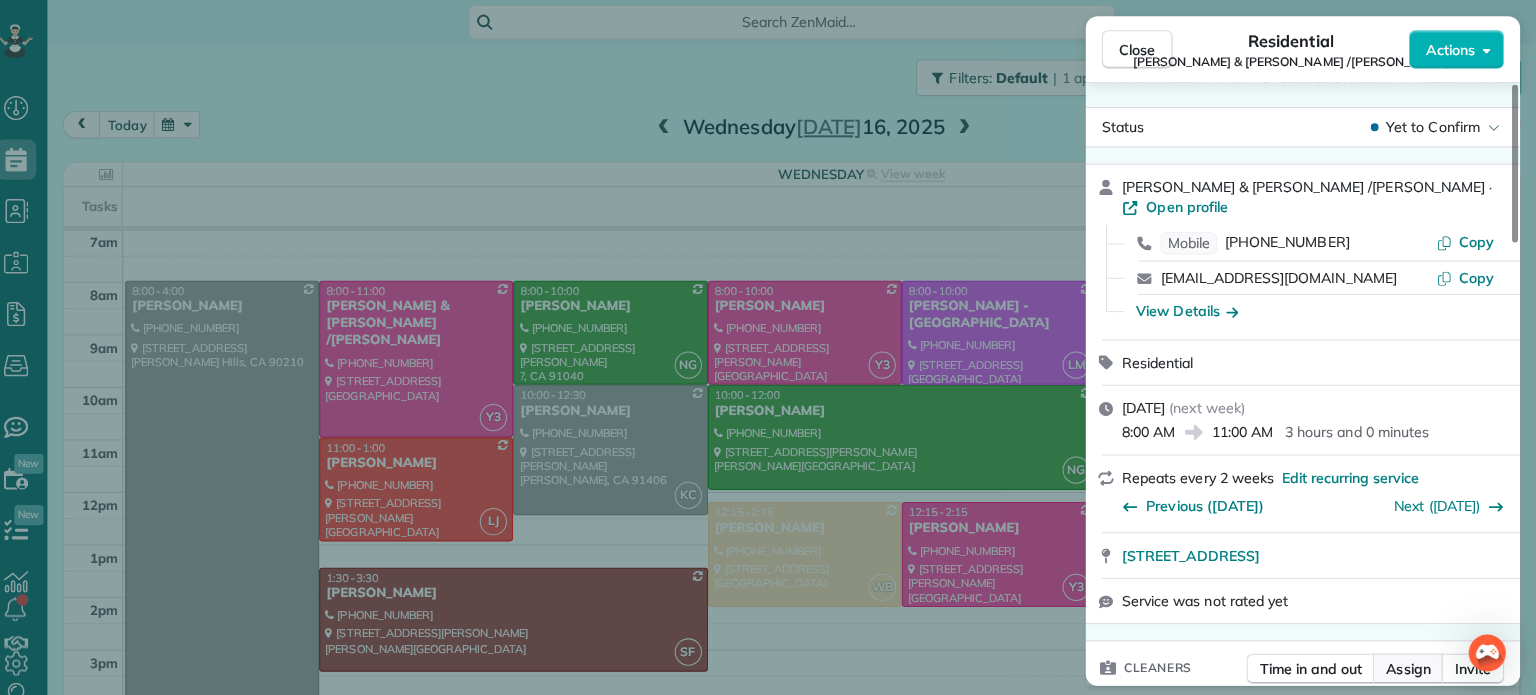 click on "Assign" at bounding box center (1409, 662) 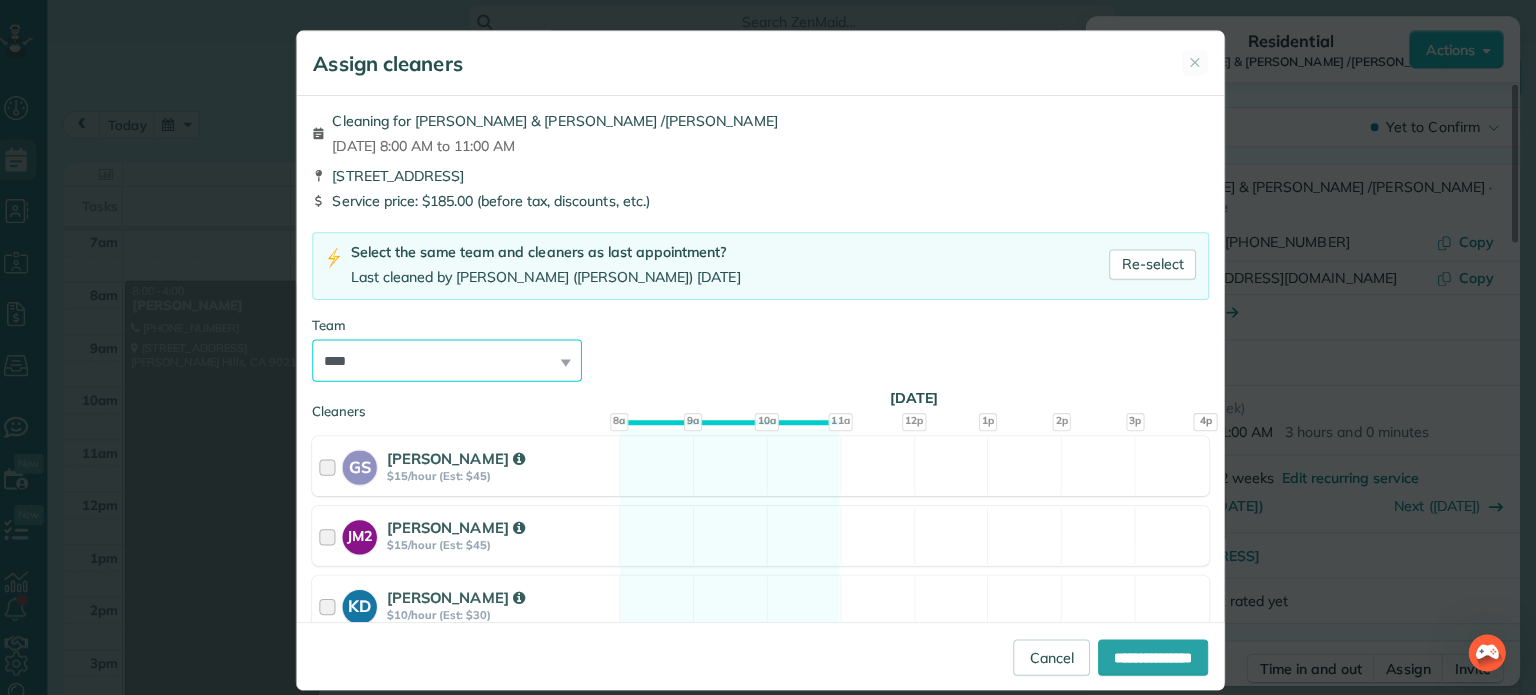 click on "**********" at bounding box center [457, 357] 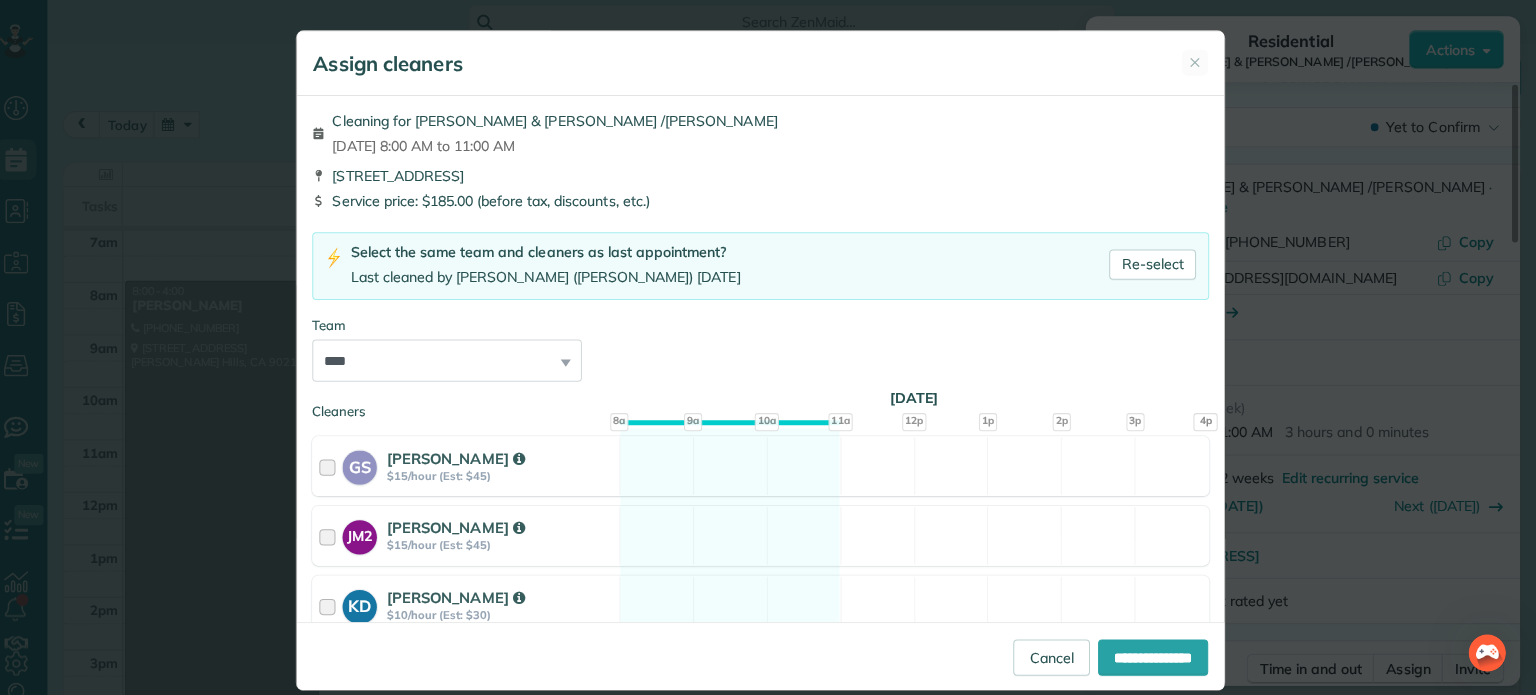 click on "**********" at bounding box center (768, 355) 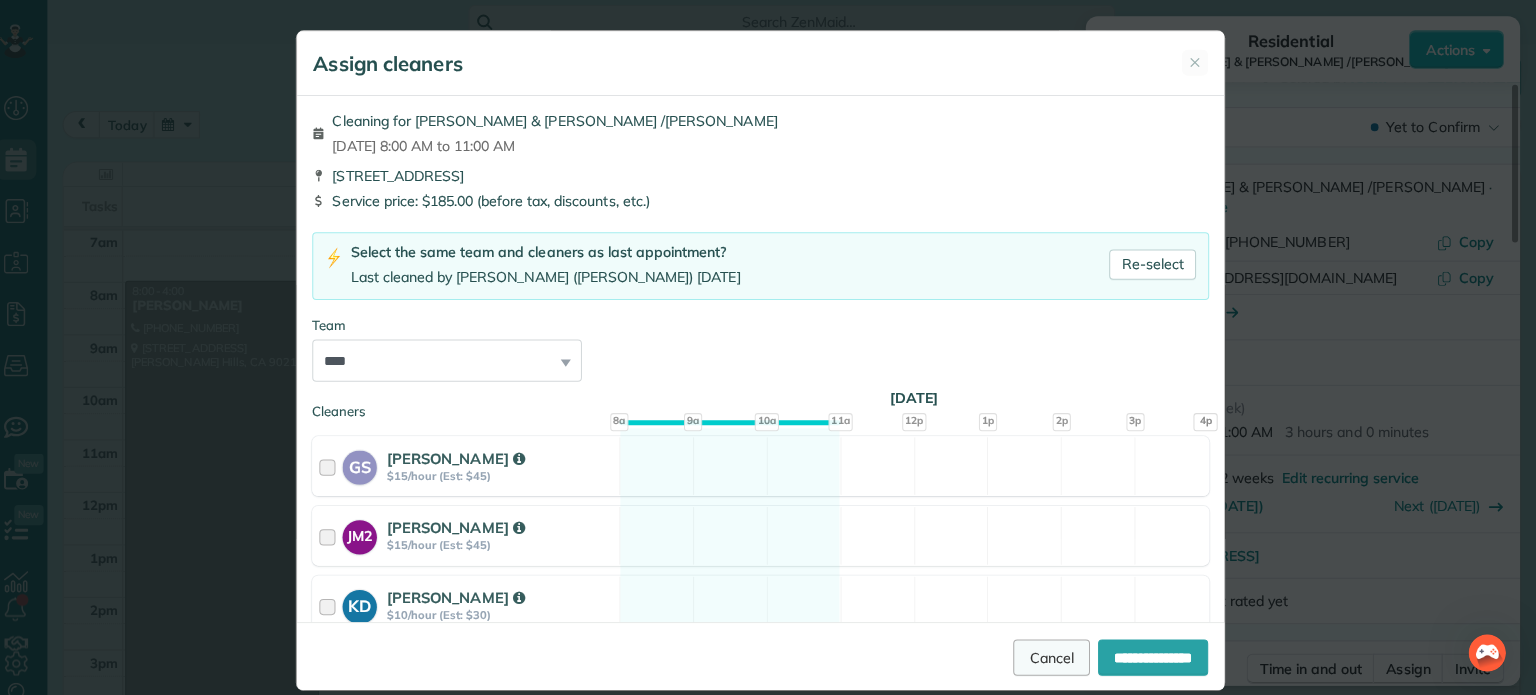 click on "Cancel" at bounding box center (1056, 651) 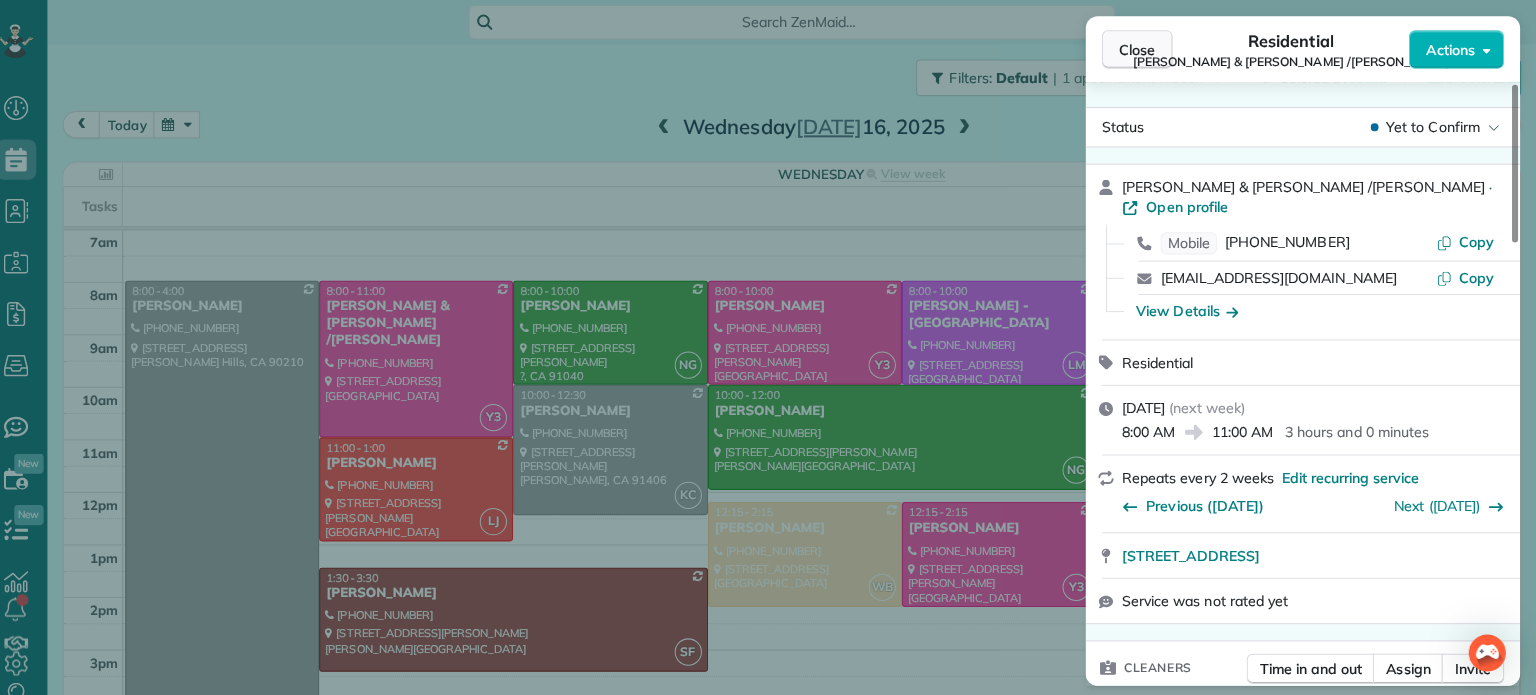 click on "Close" at bounding box center (1141, 49) 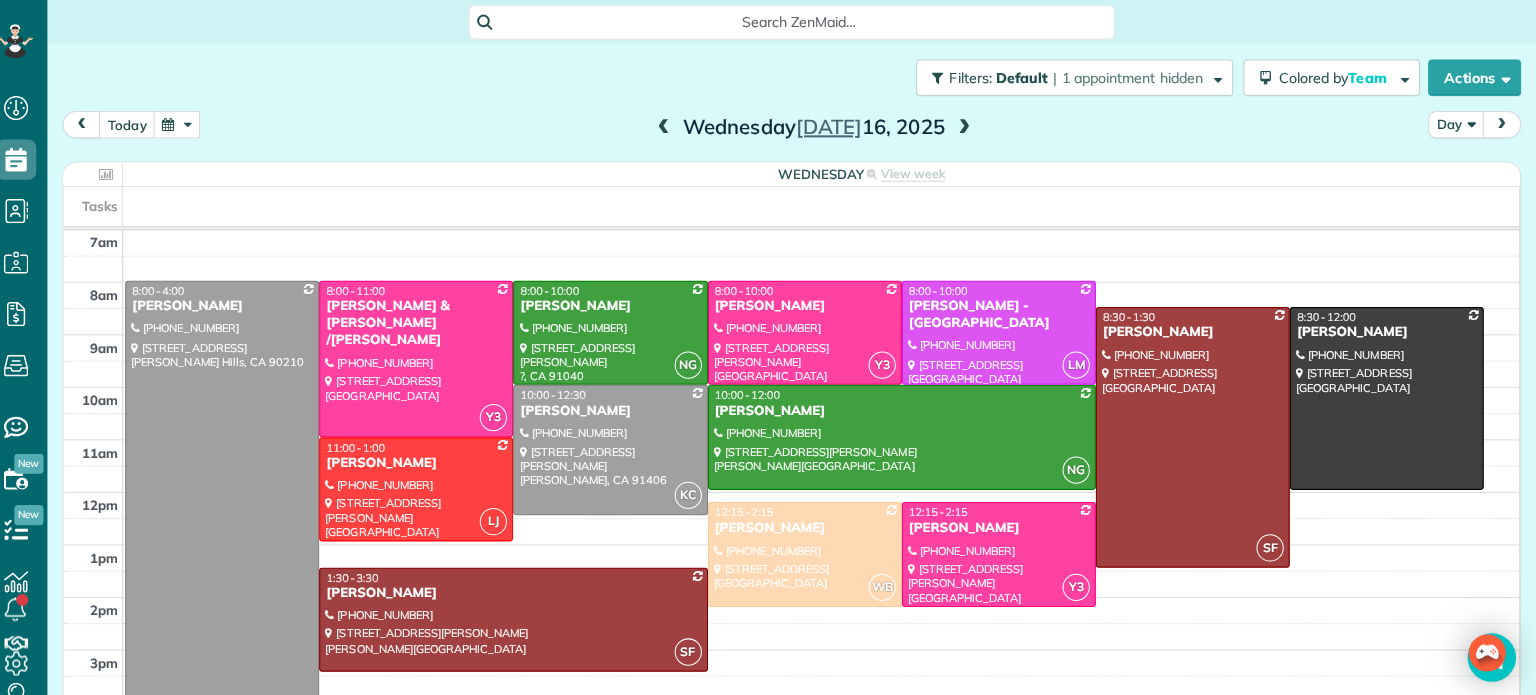 click at bounding box center (190, 123) 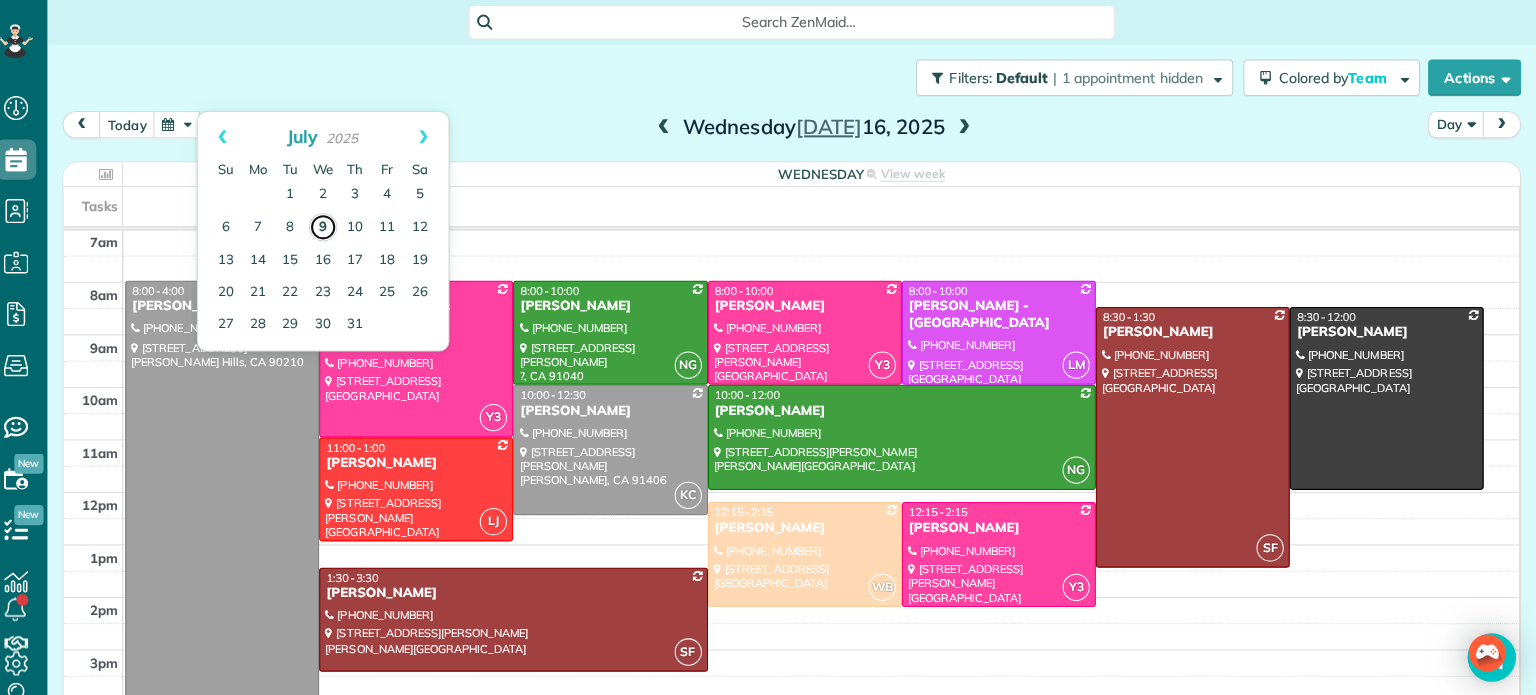 click on "9" at bounding box center (335, 225) 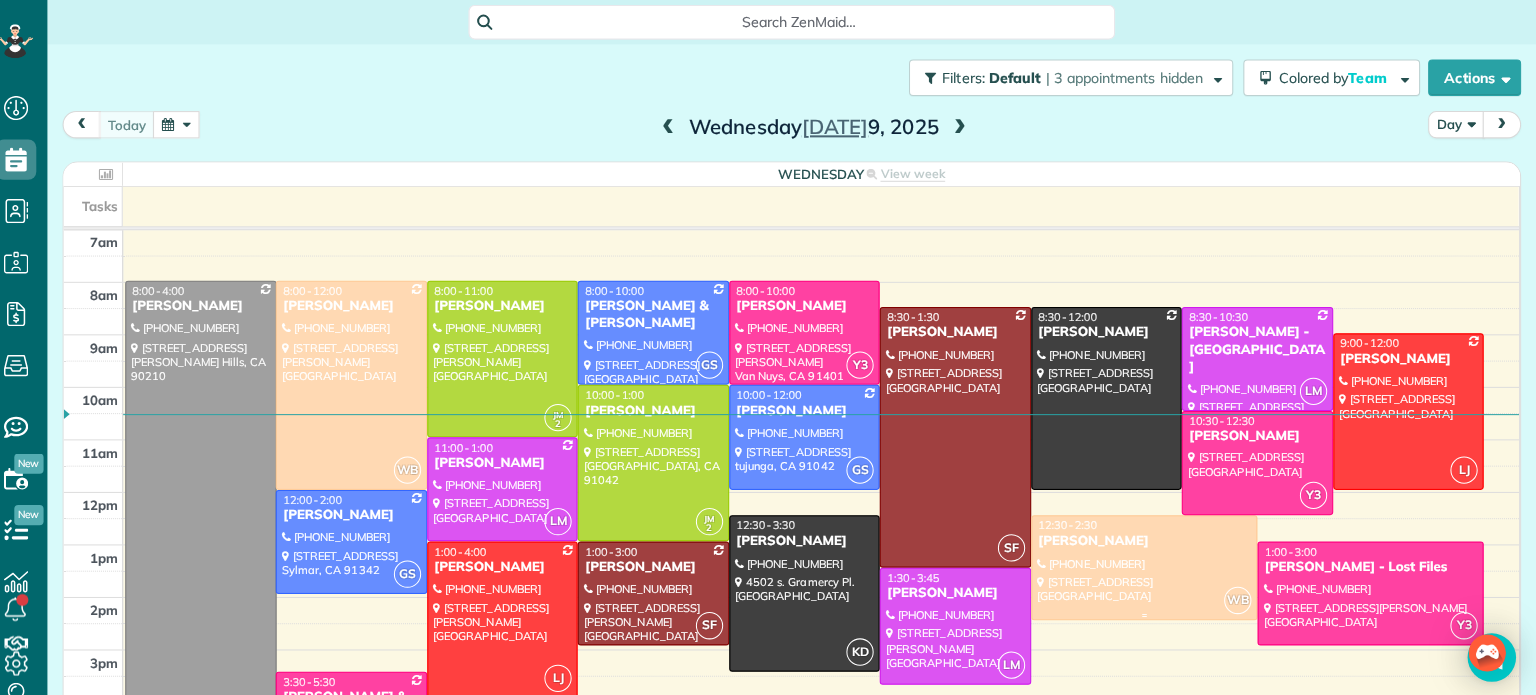 click at bounding box center (1148, 561) 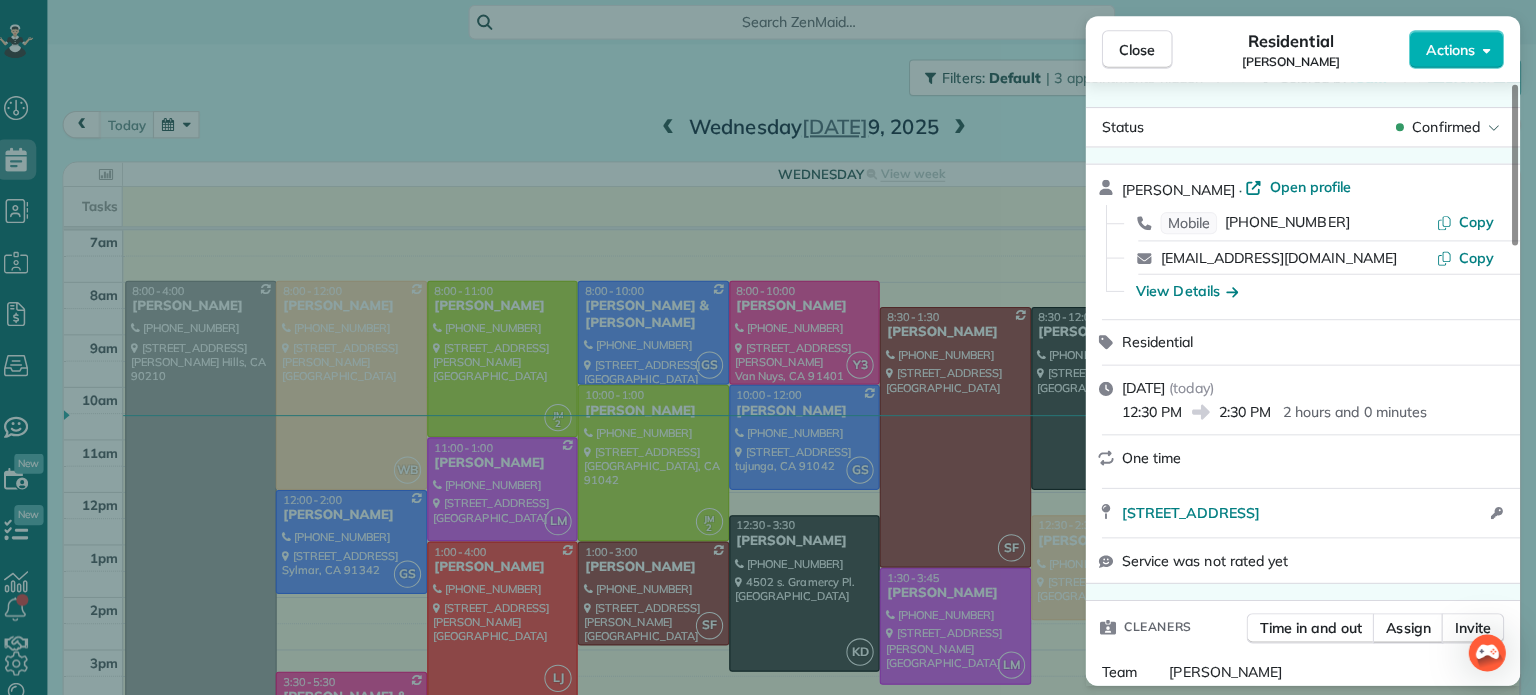 click on "Actions" at bounding box center (1451, 49) 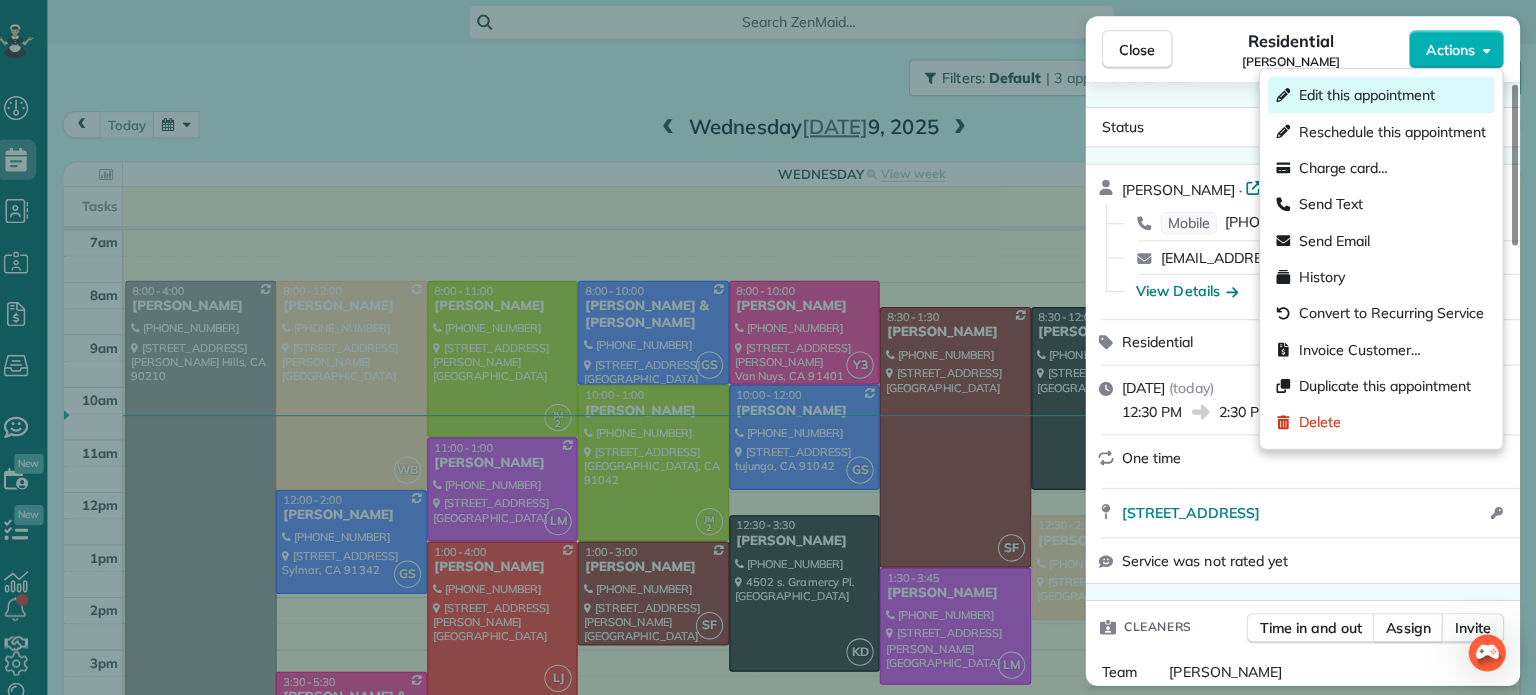 click on "Edit this appointment" at bounding box center (1368, 94) 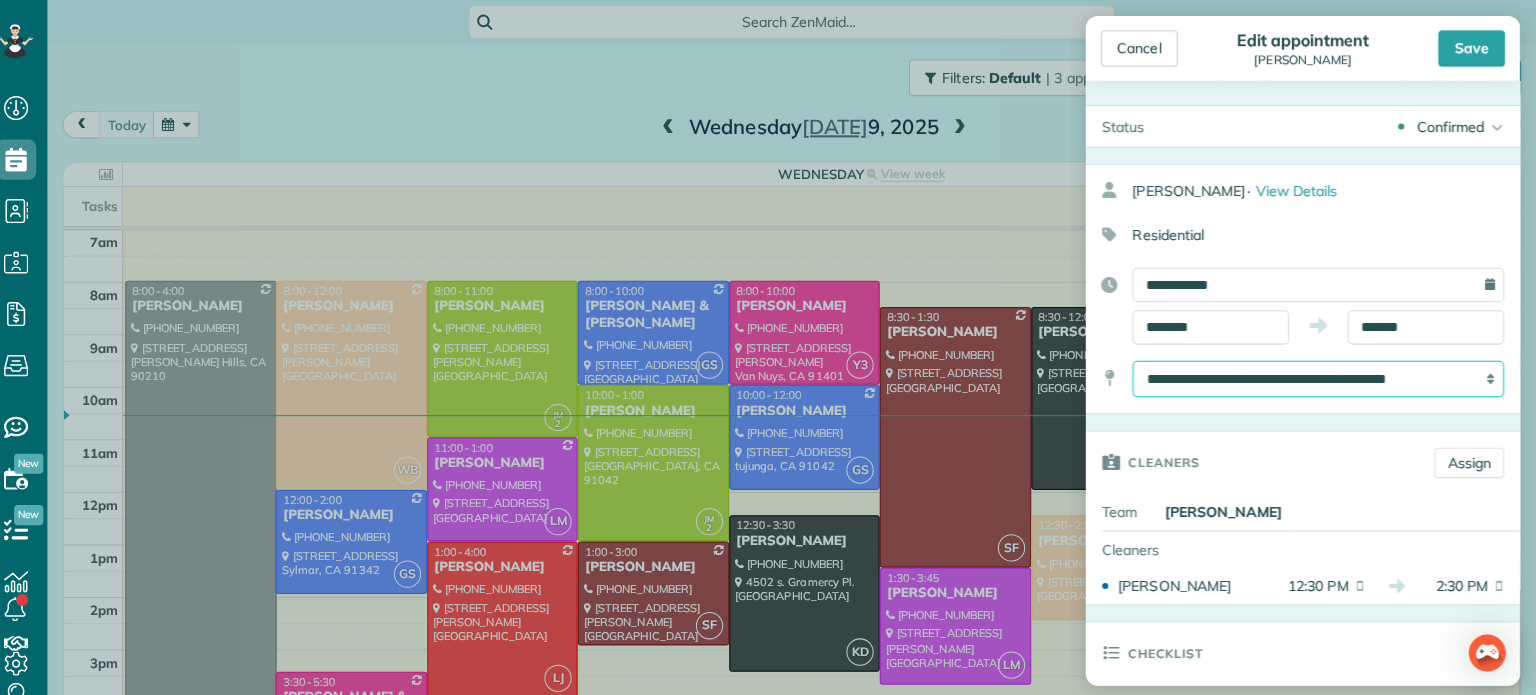 click on "**********" at bounding box center [1320, 375] 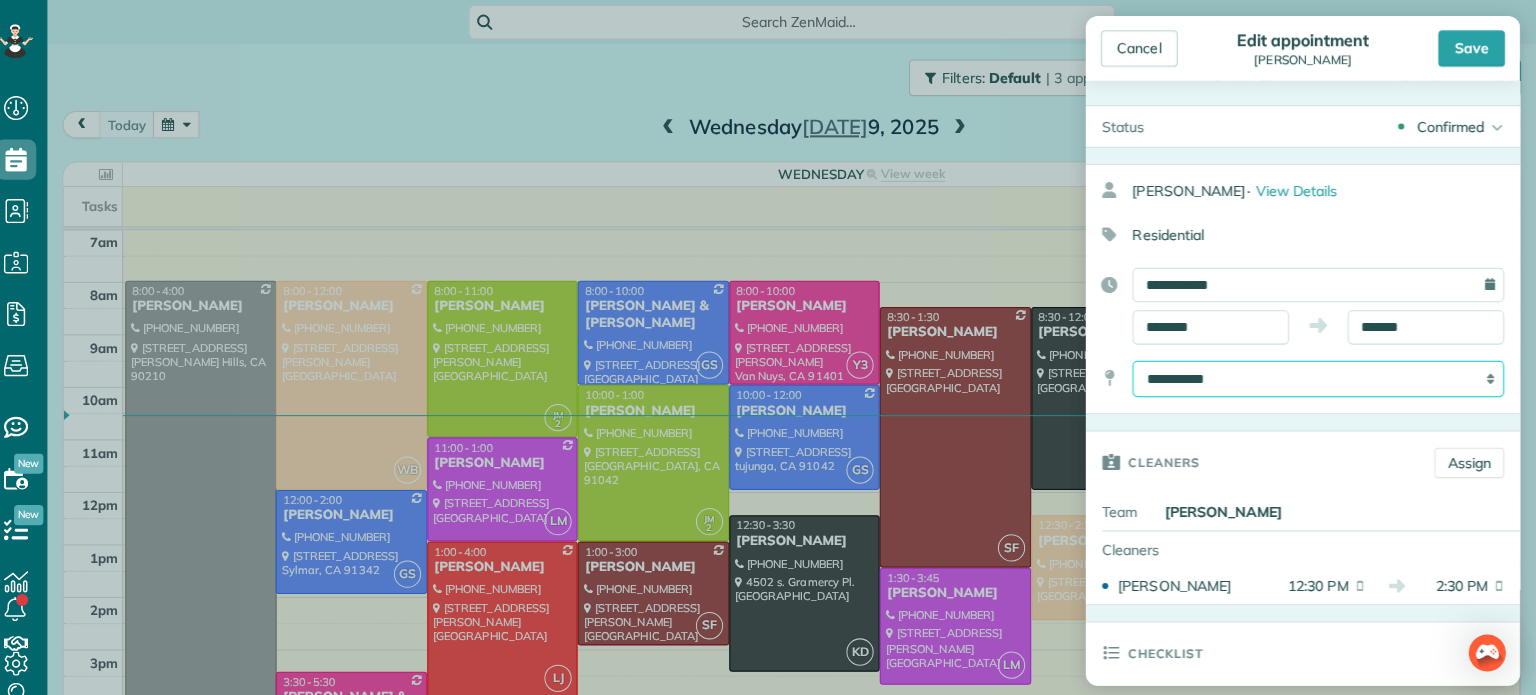 click on "**********" at bounding box center (1320, 375) 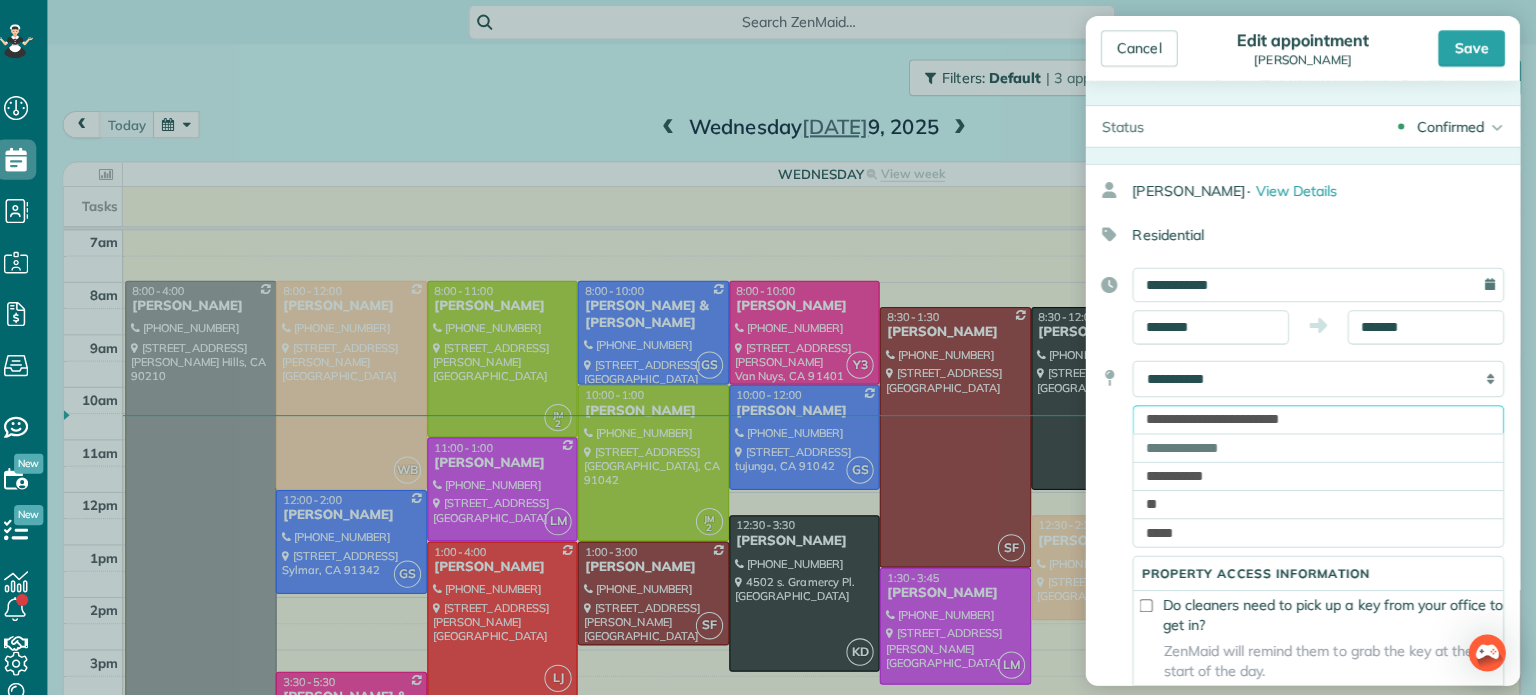 click on "**********" at bounding box center [1320, 415] 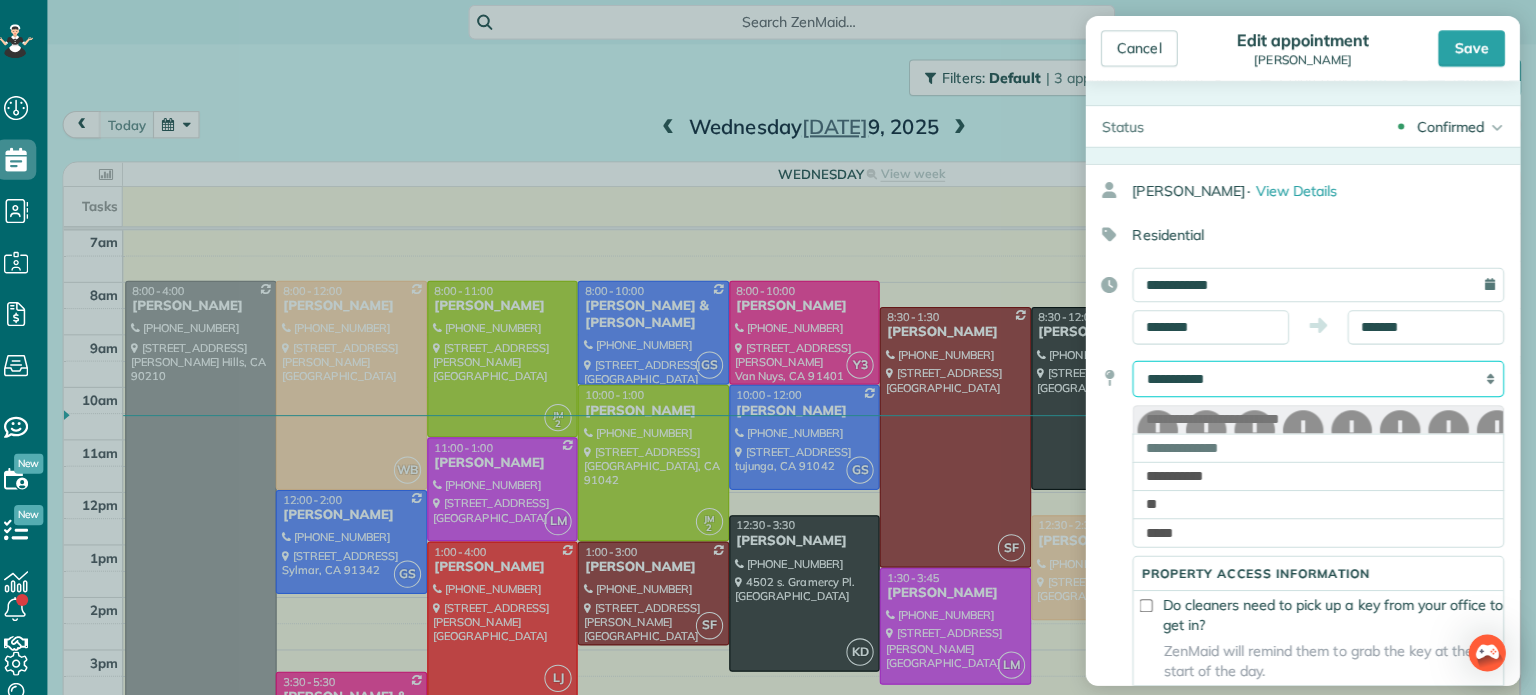 click on "**********" at bounding box center (1320, 375) 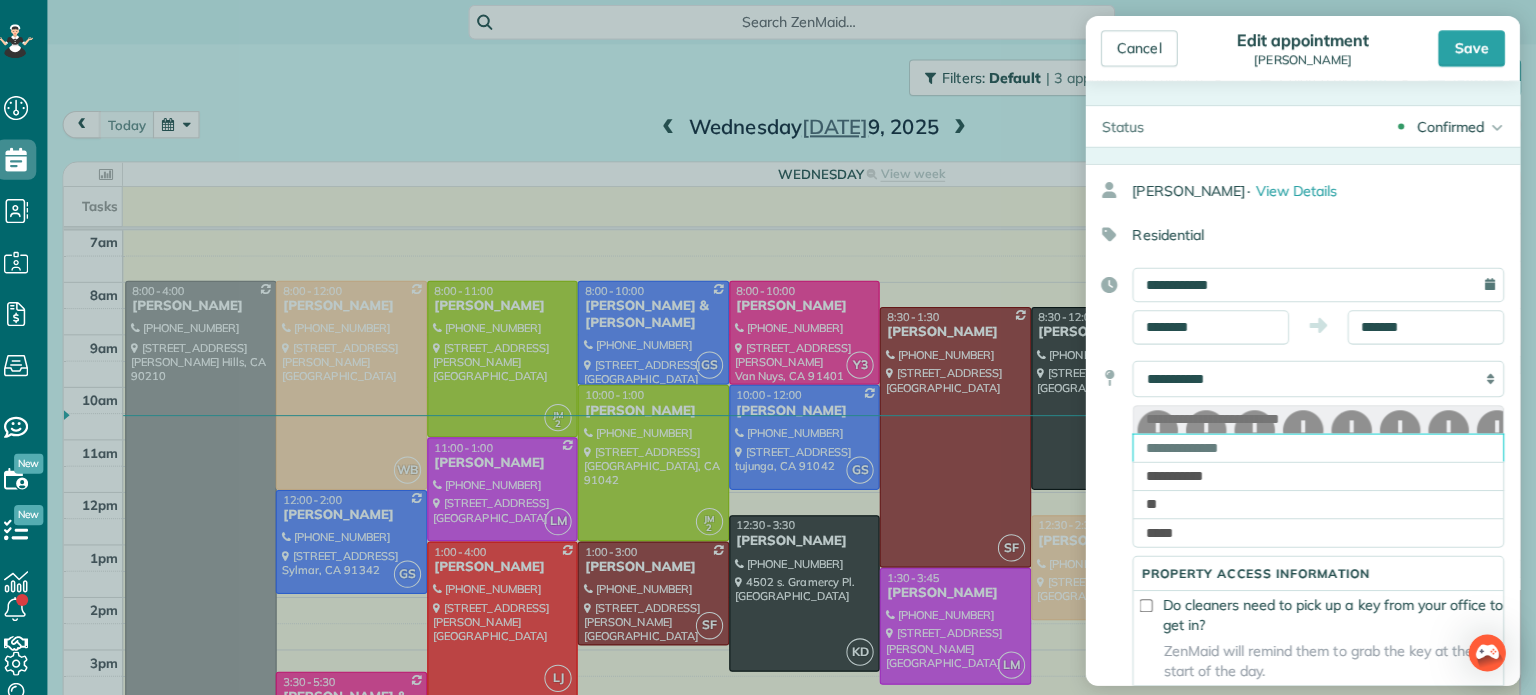 click at bounding box center [1320, 443] 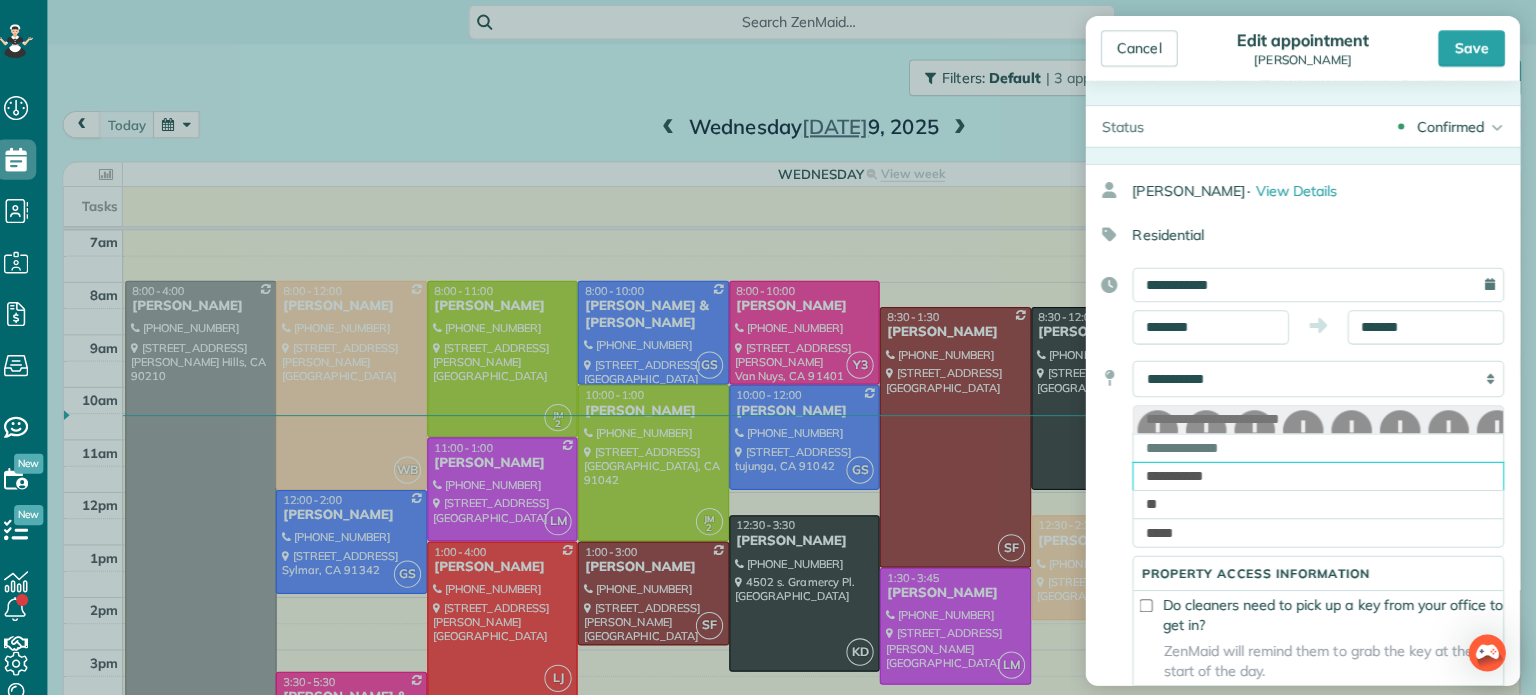 click on "**********" at bounding box center [1320, 471] 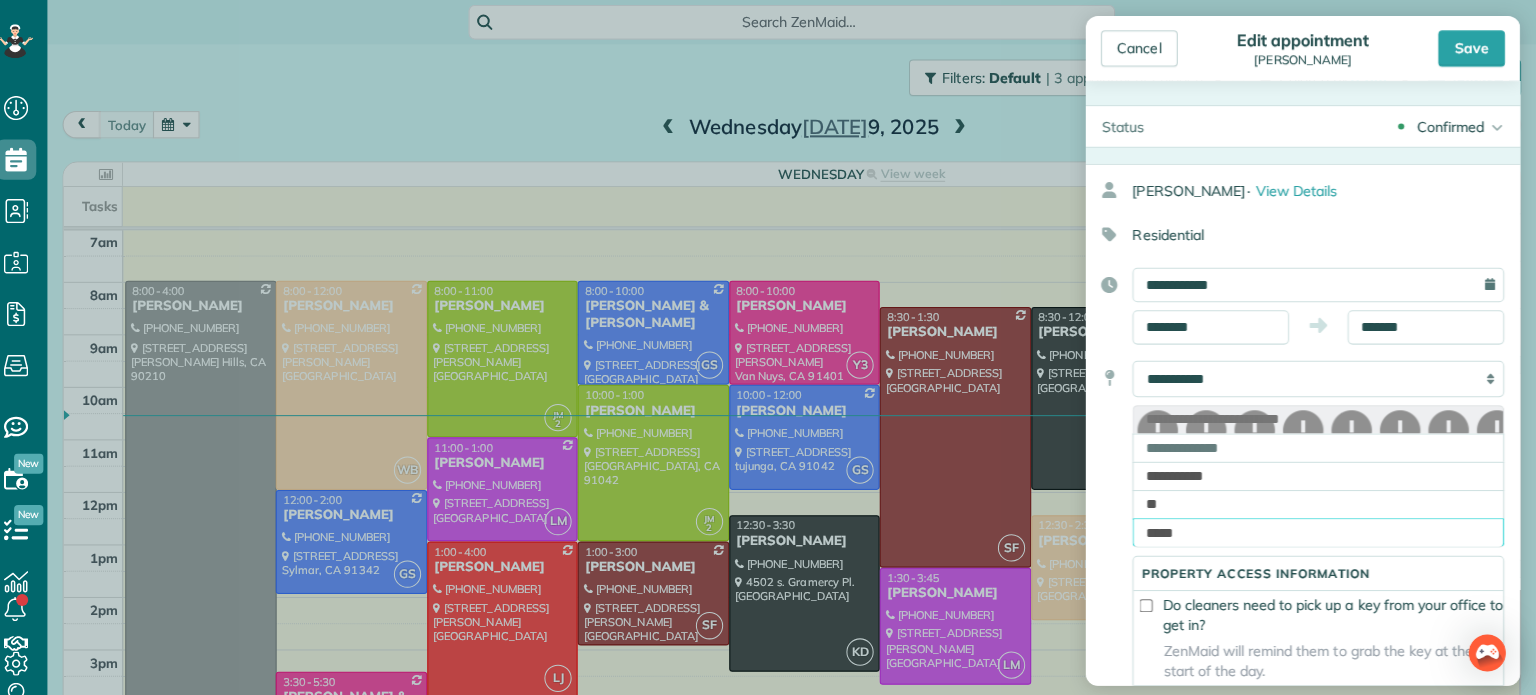 click on "*****" at bounding box center [1320, 527] 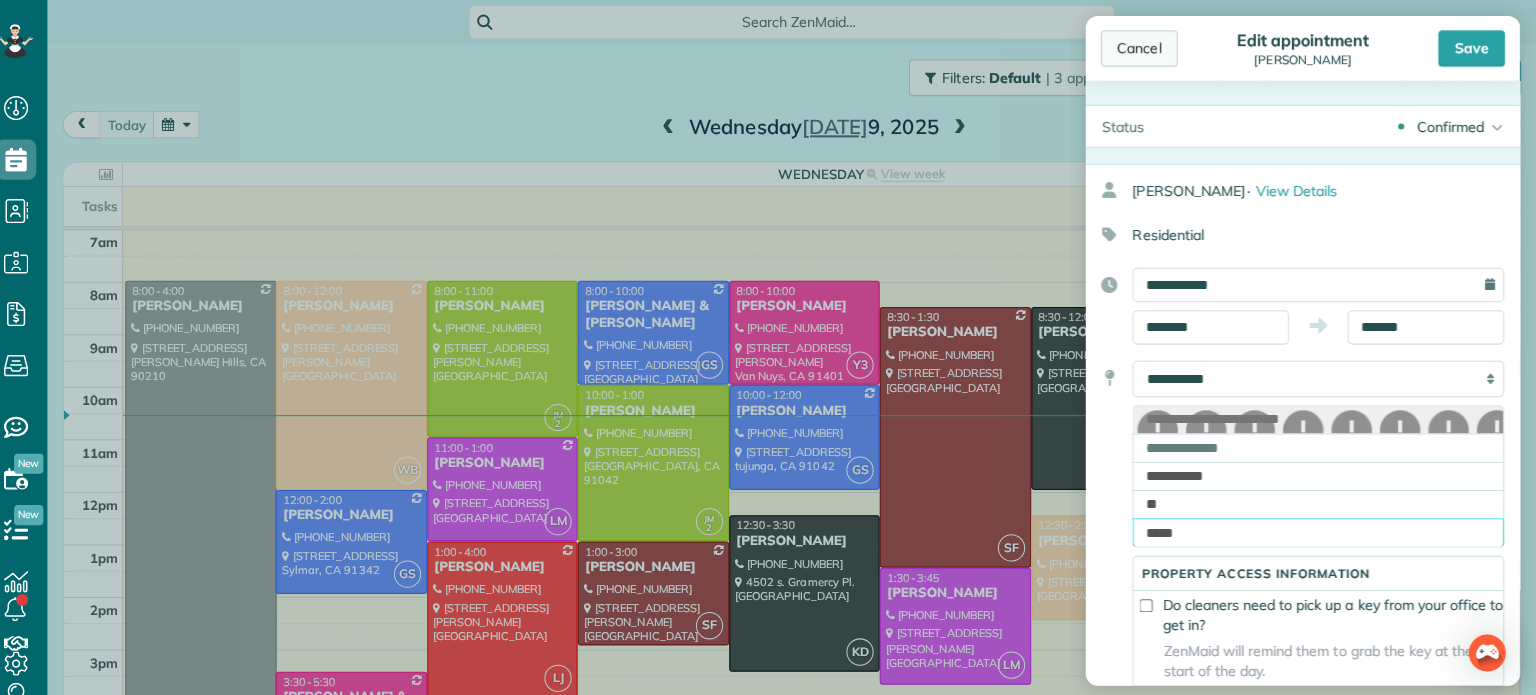 type on "*****" 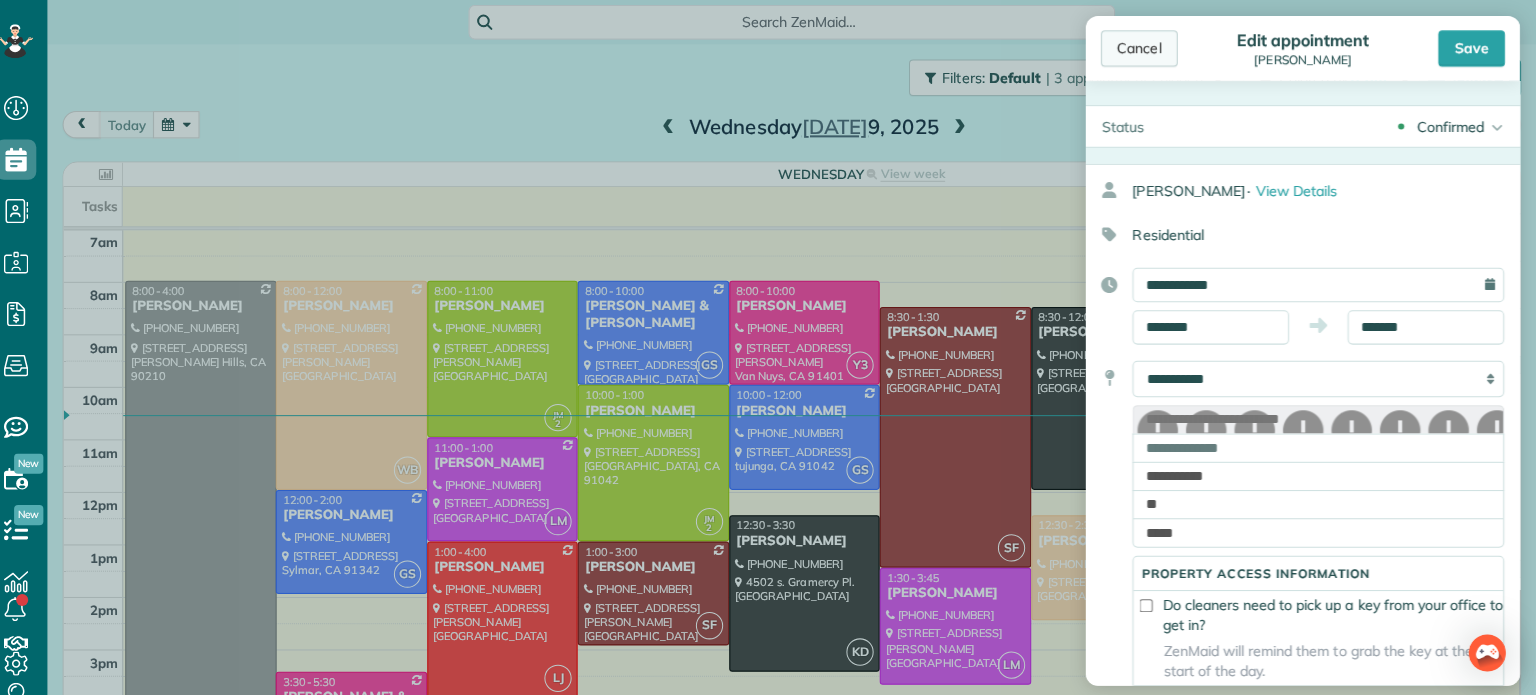 click on "Cancel" at bounding box center [1143, 48] 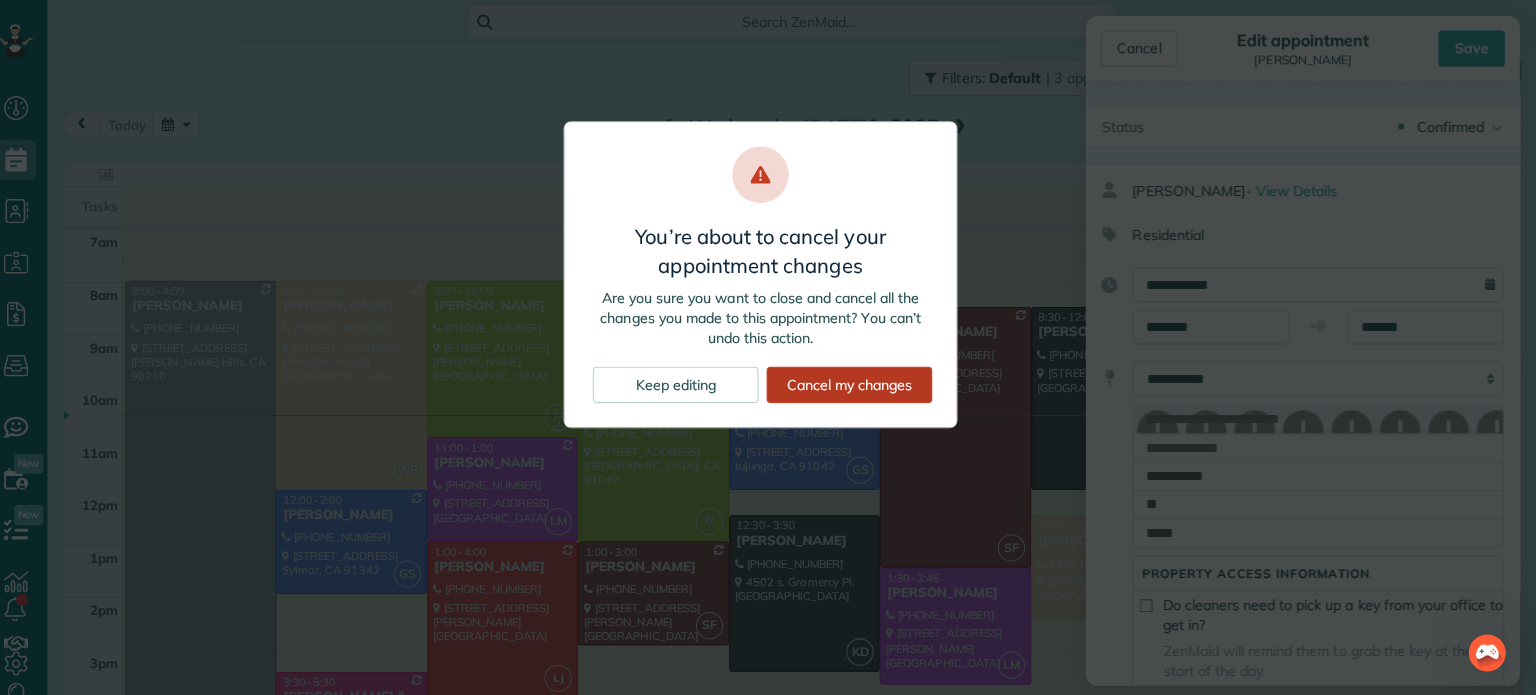 click on "Cancel my changes" at bounding box center (856, 381) 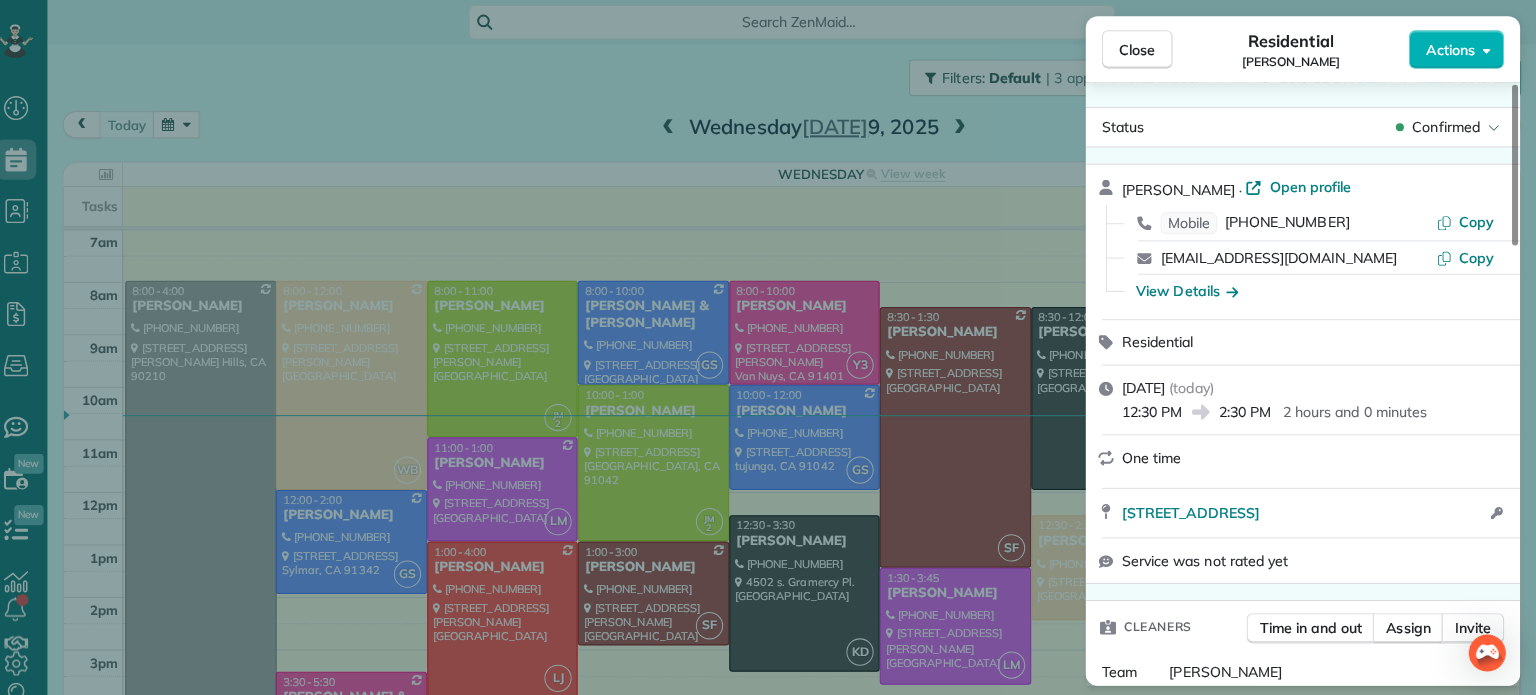 click on "Actions" at bounding box center [1451, 49] 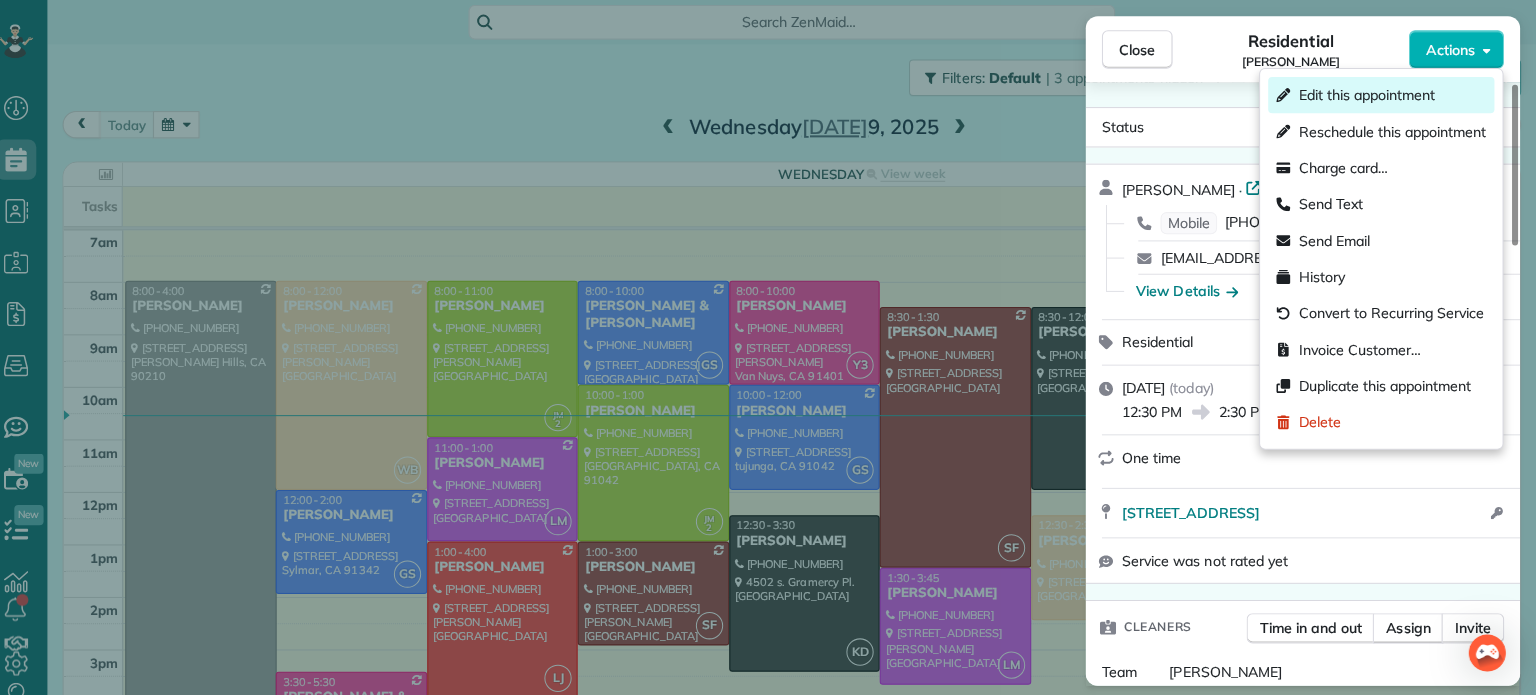click on "Edit this appointment" at bounding box center (1368, 94) 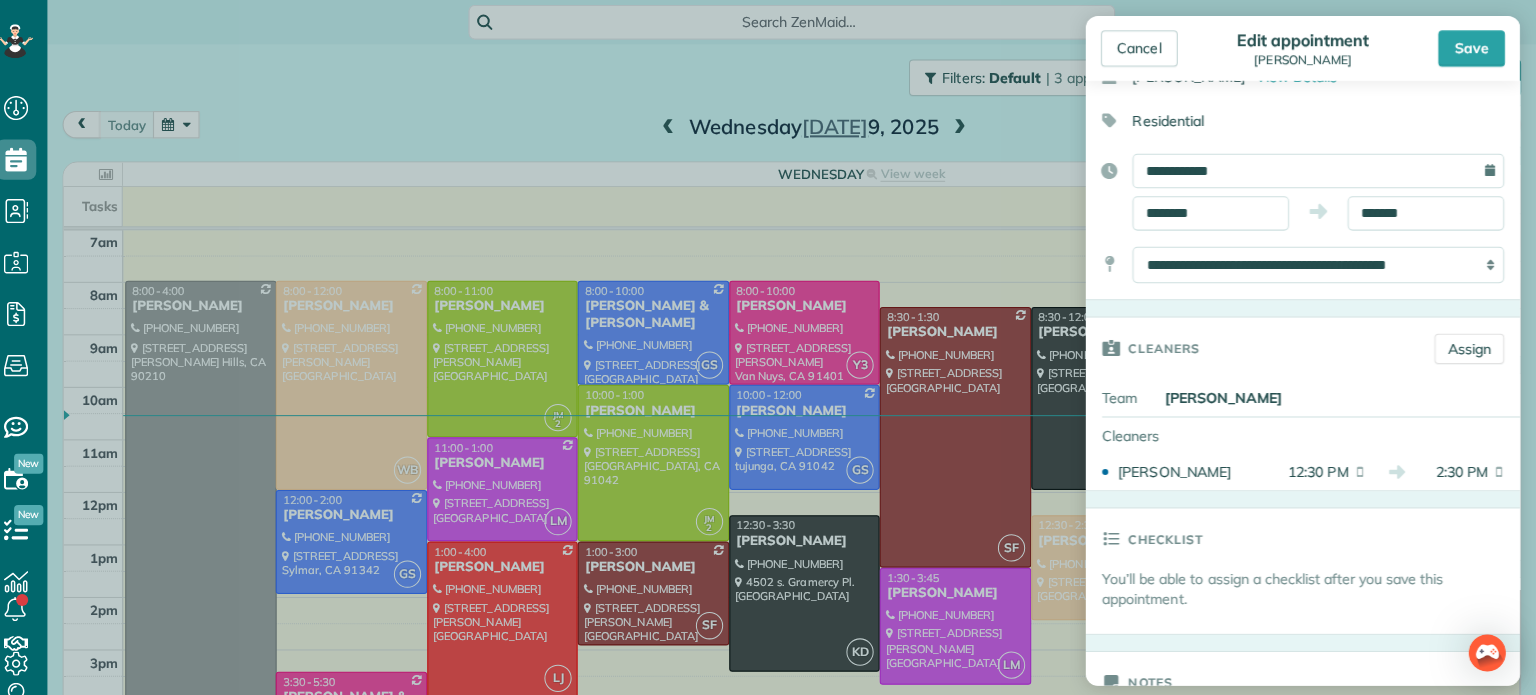 scroll, scrollTop: 48, scrollLeft: 0, axis: vertical 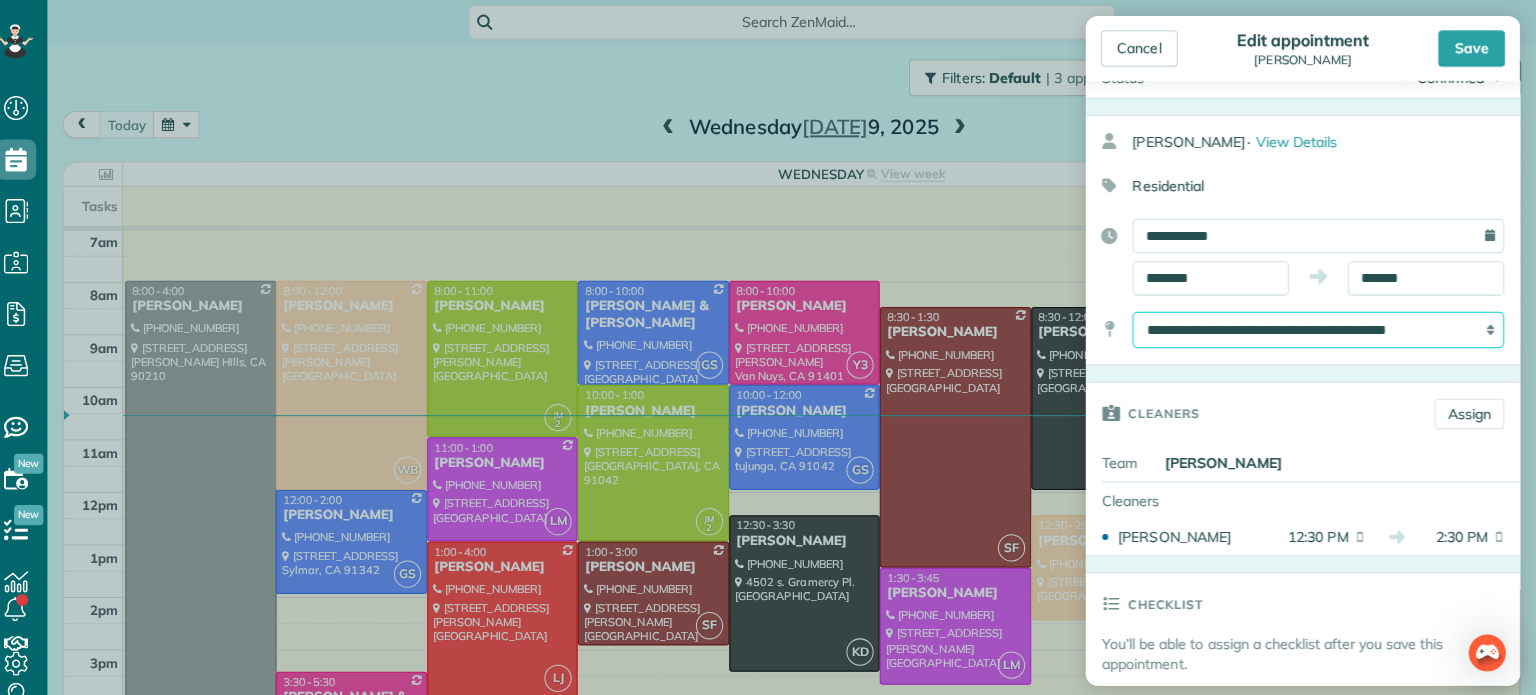 click on "**********" at bounding box center [1320, 327] 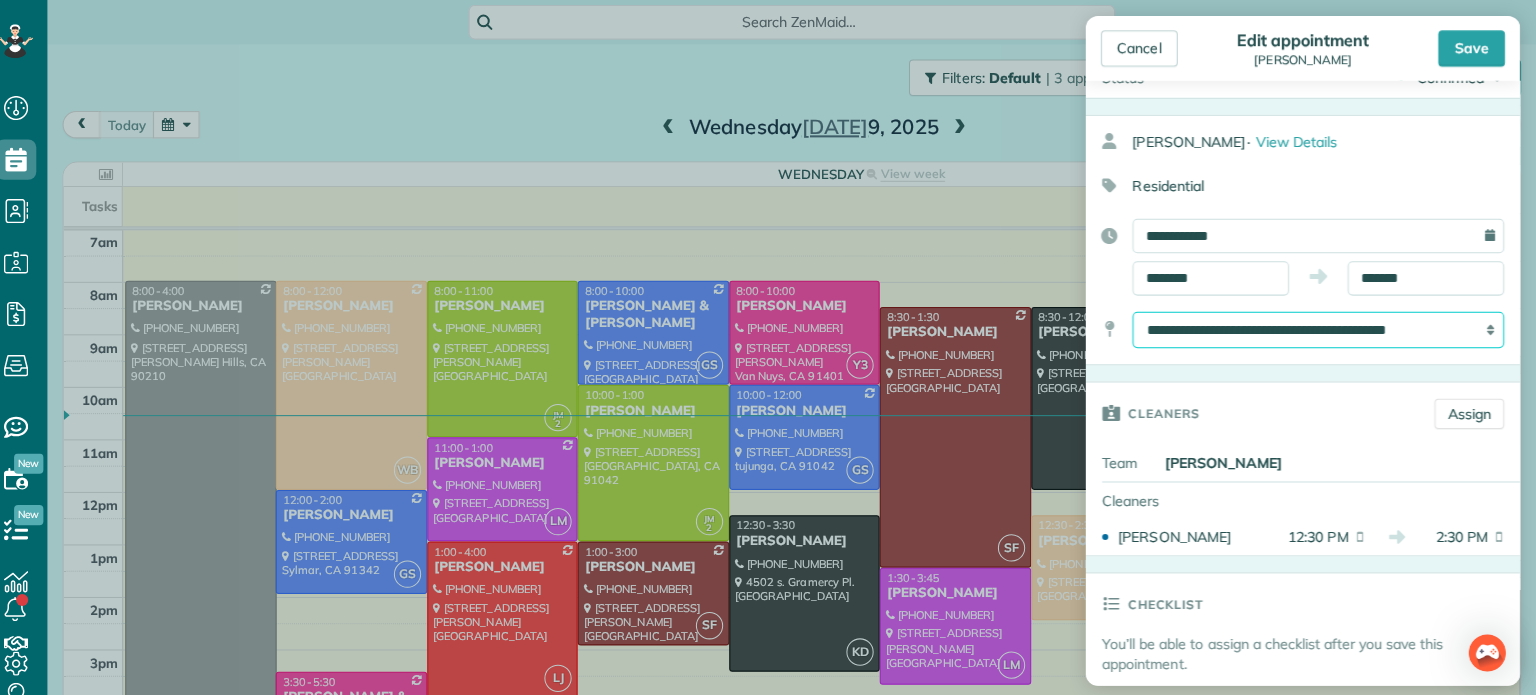 select on "*" 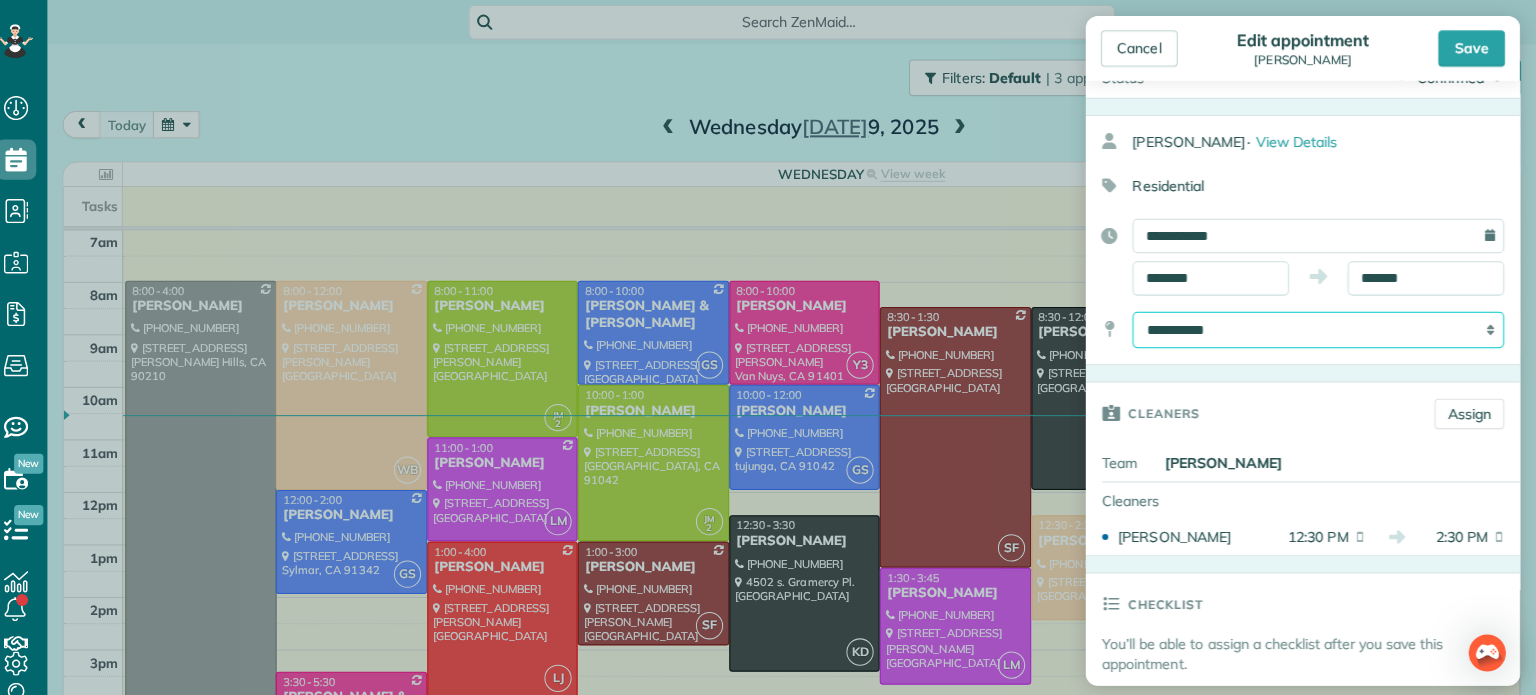 click on "**********" at bounding box center (1320, 327) 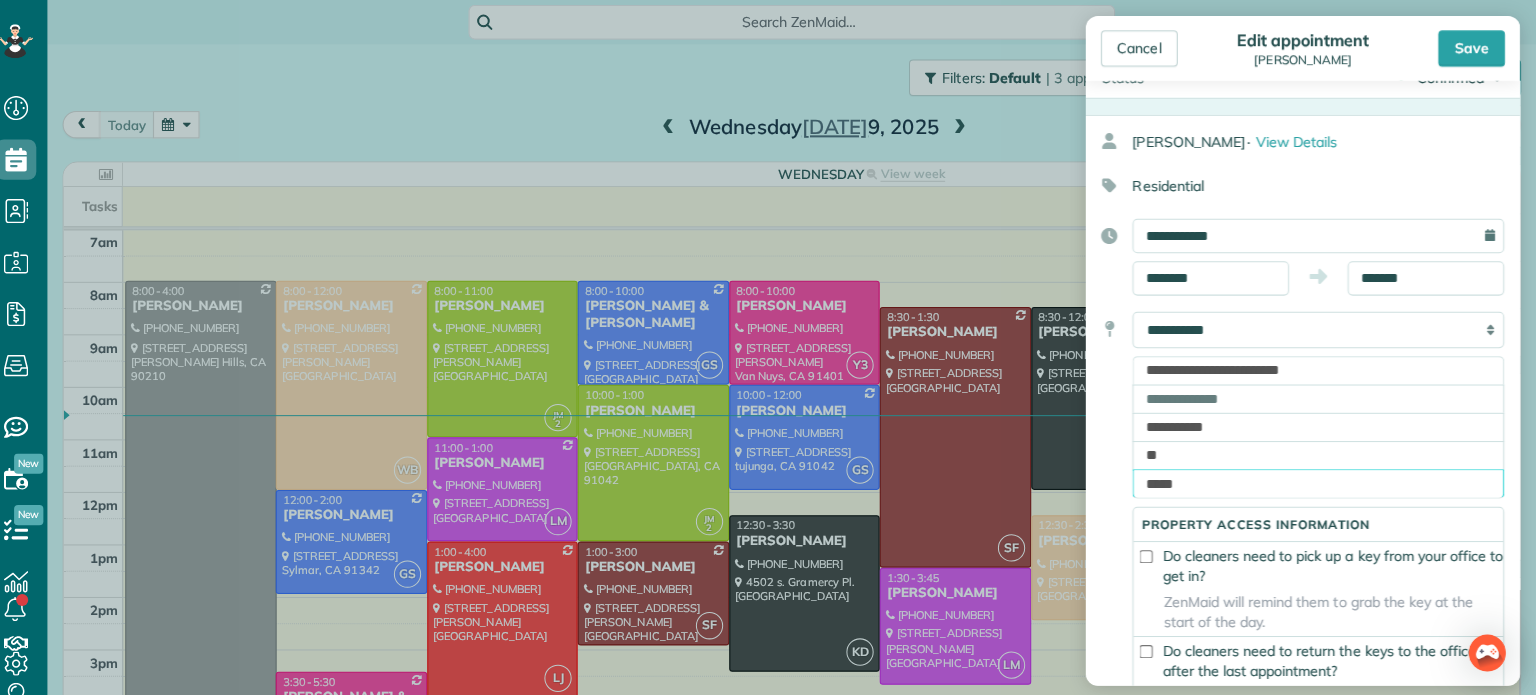click on "*****" at bounding box center [1320, 479] 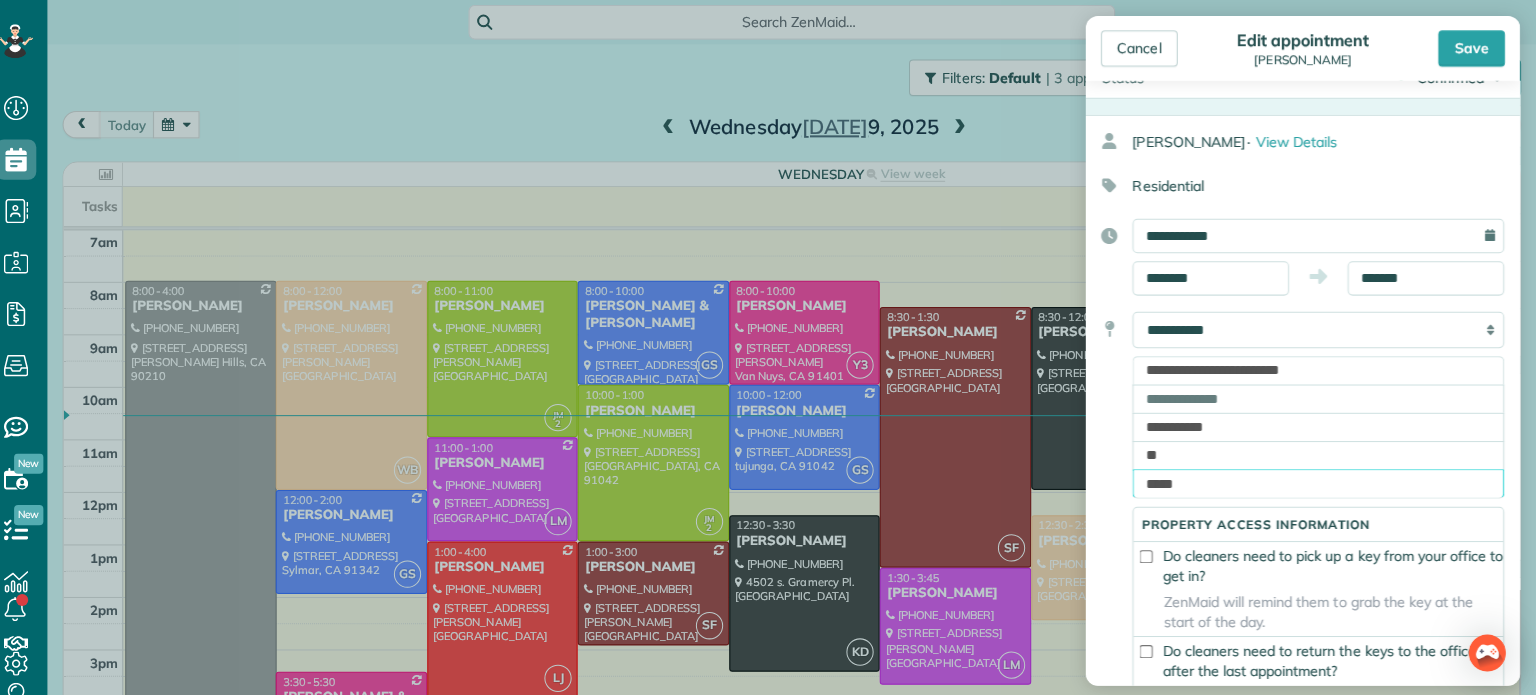 type on "*****" 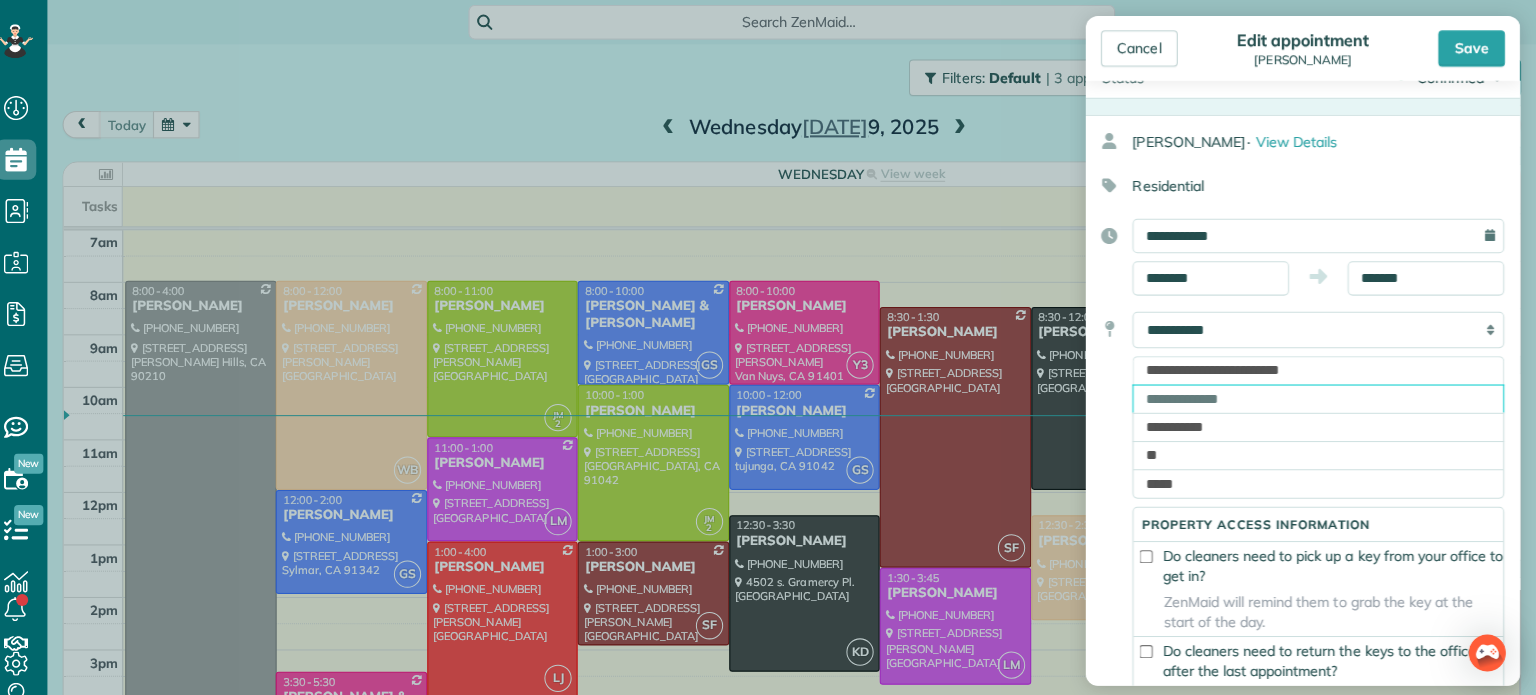 click at bounding box center [1320, 395] 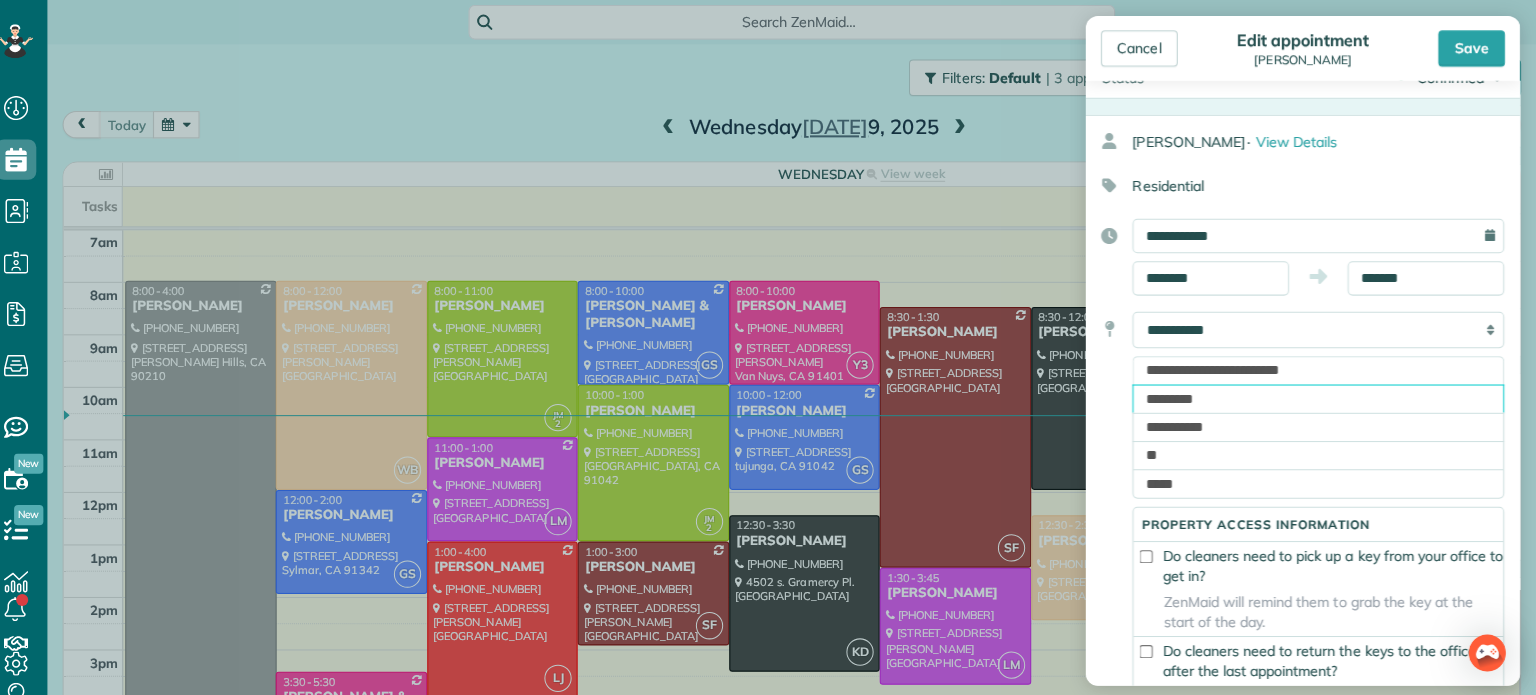type on "*********" 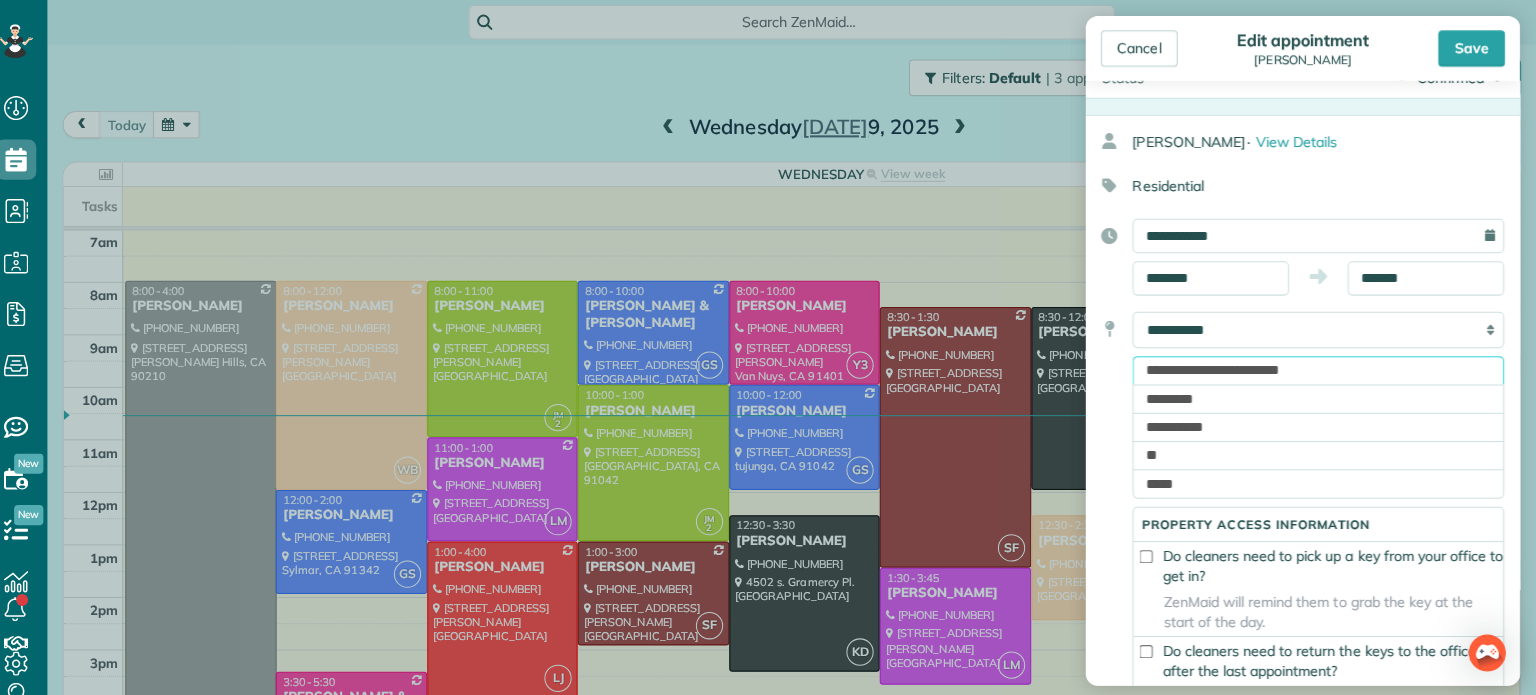 click on "**********" at bounding box center [1320, 367] 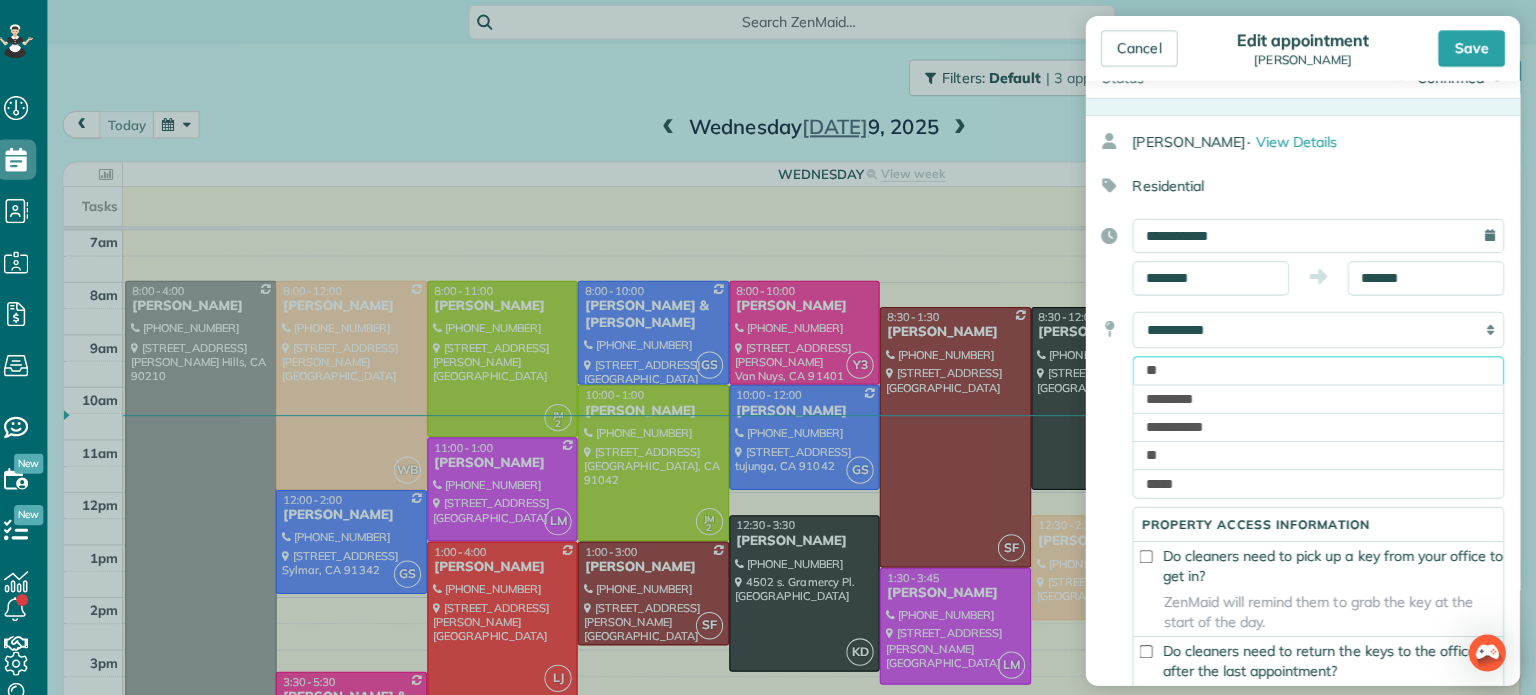 type on "*" 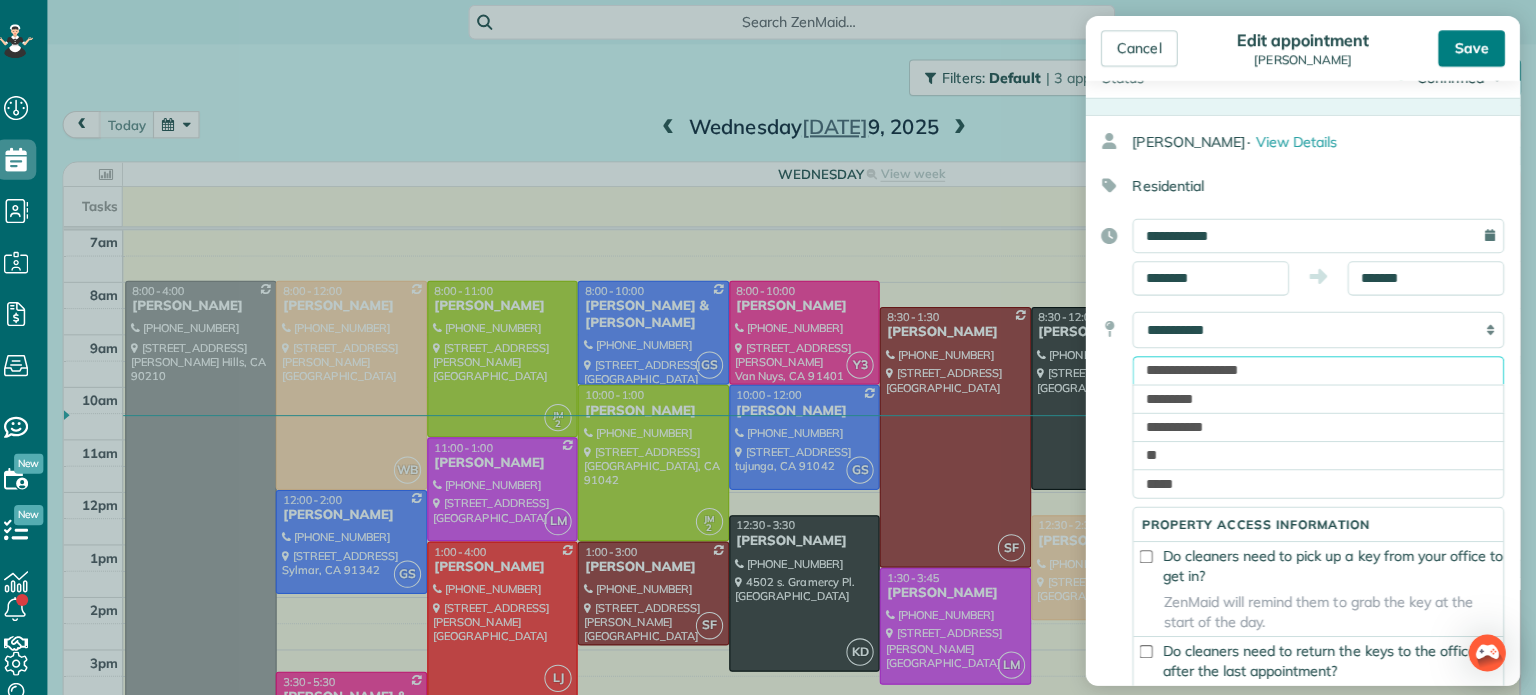 type on "**********" 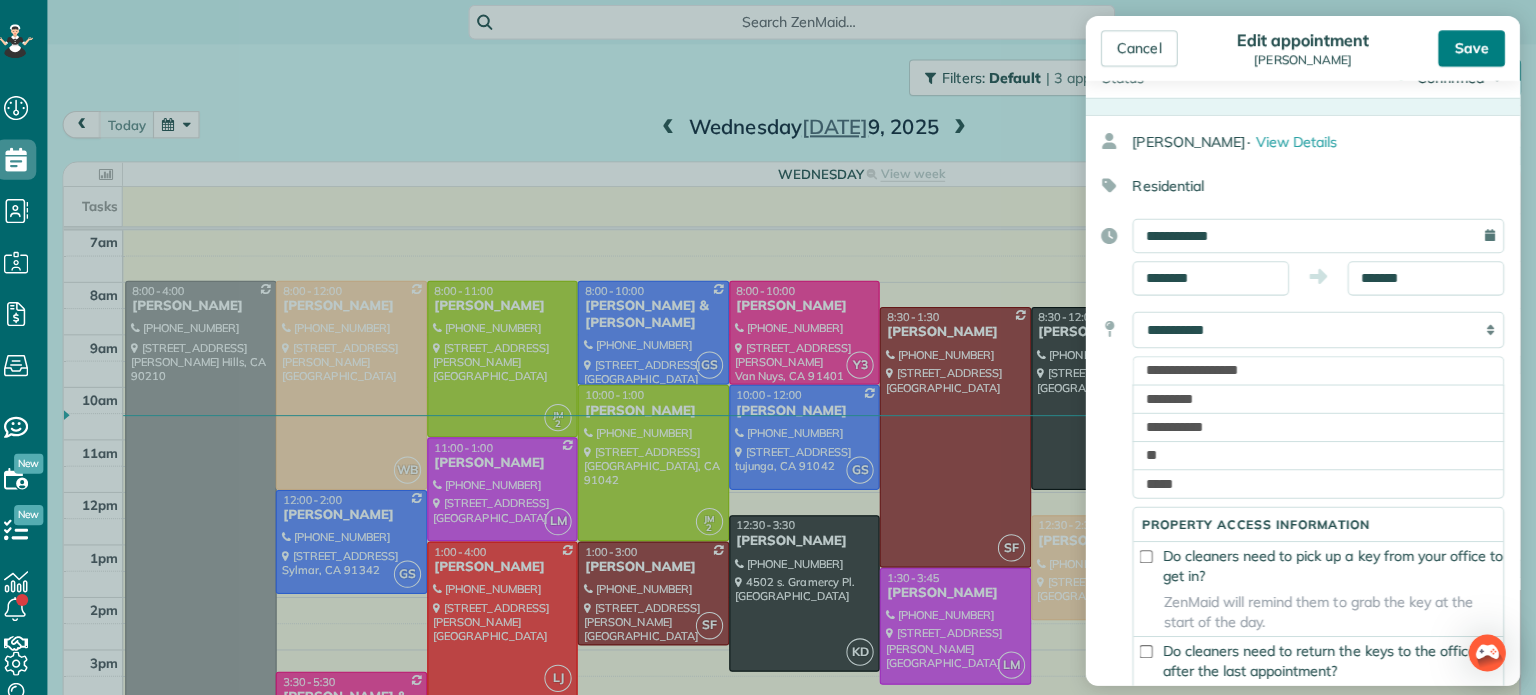 click on "Save" at bounding box center (1472, 48) 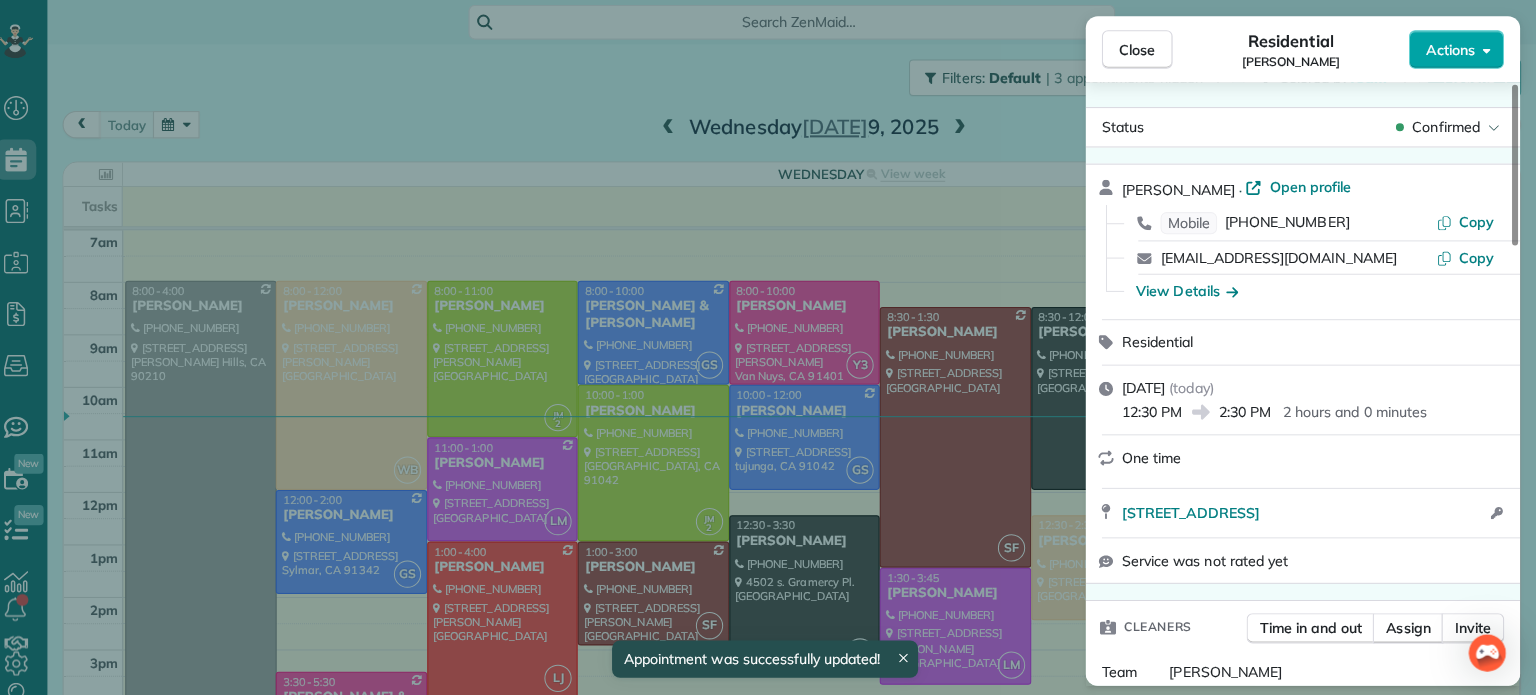 click on "Actions" at bounding box center (1457, 49) 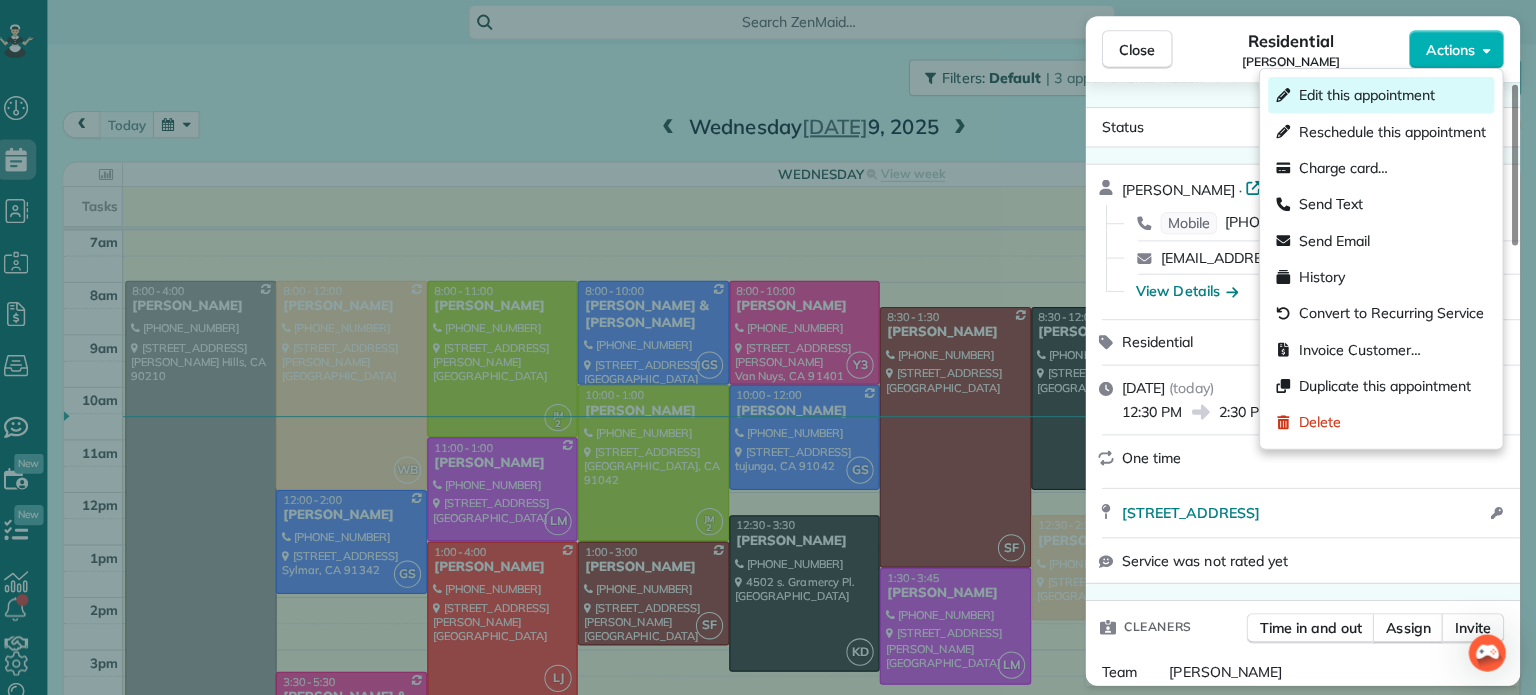 click on "Edit this appointment" at bounding box center (1383, 94) 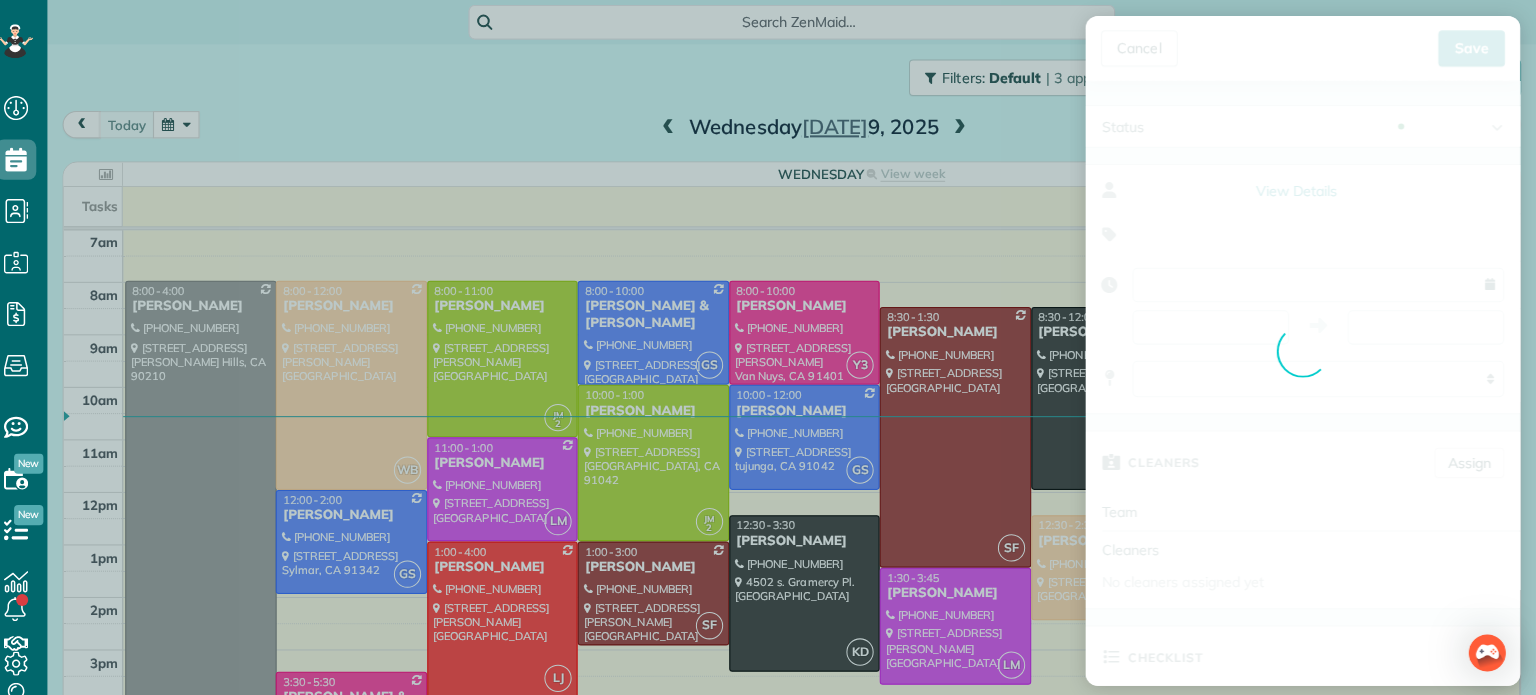 type on "**********" 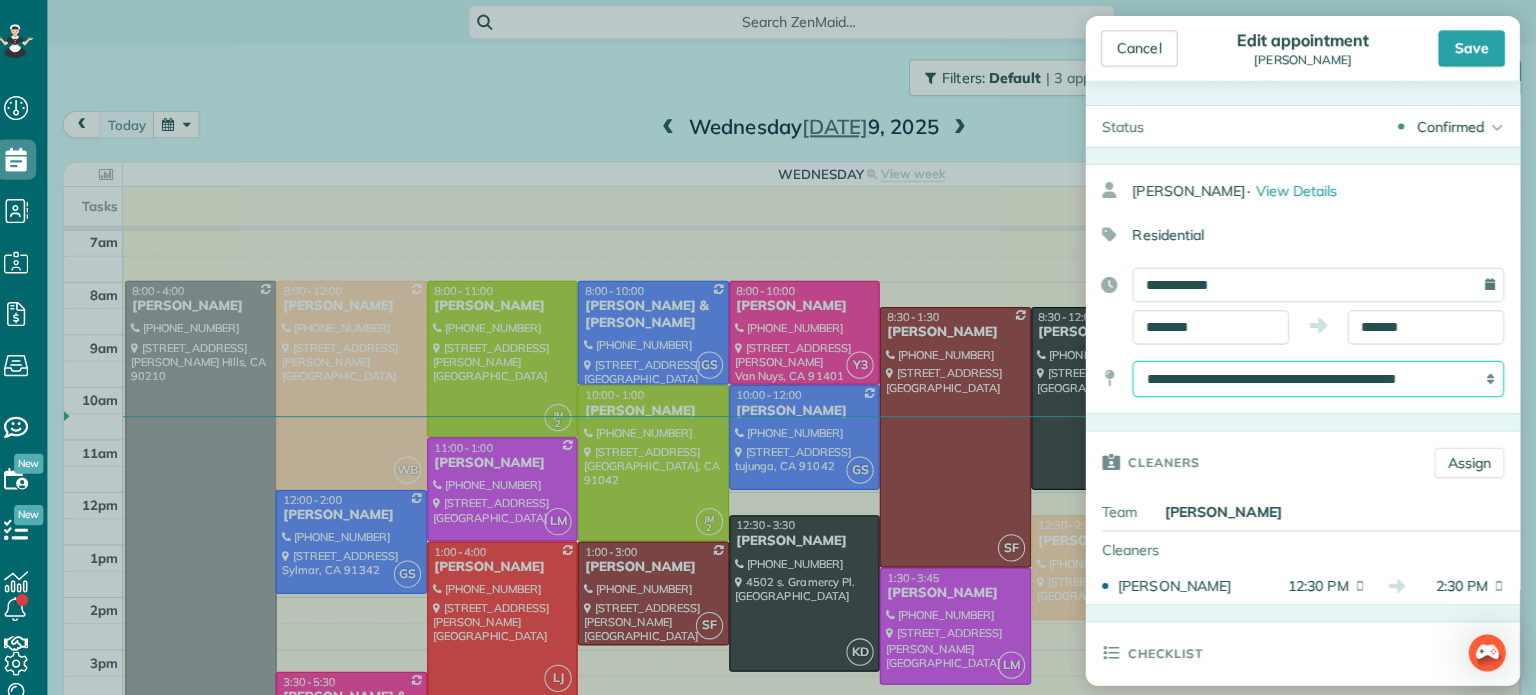 click on "**********" at bounding box center (1320, 375) 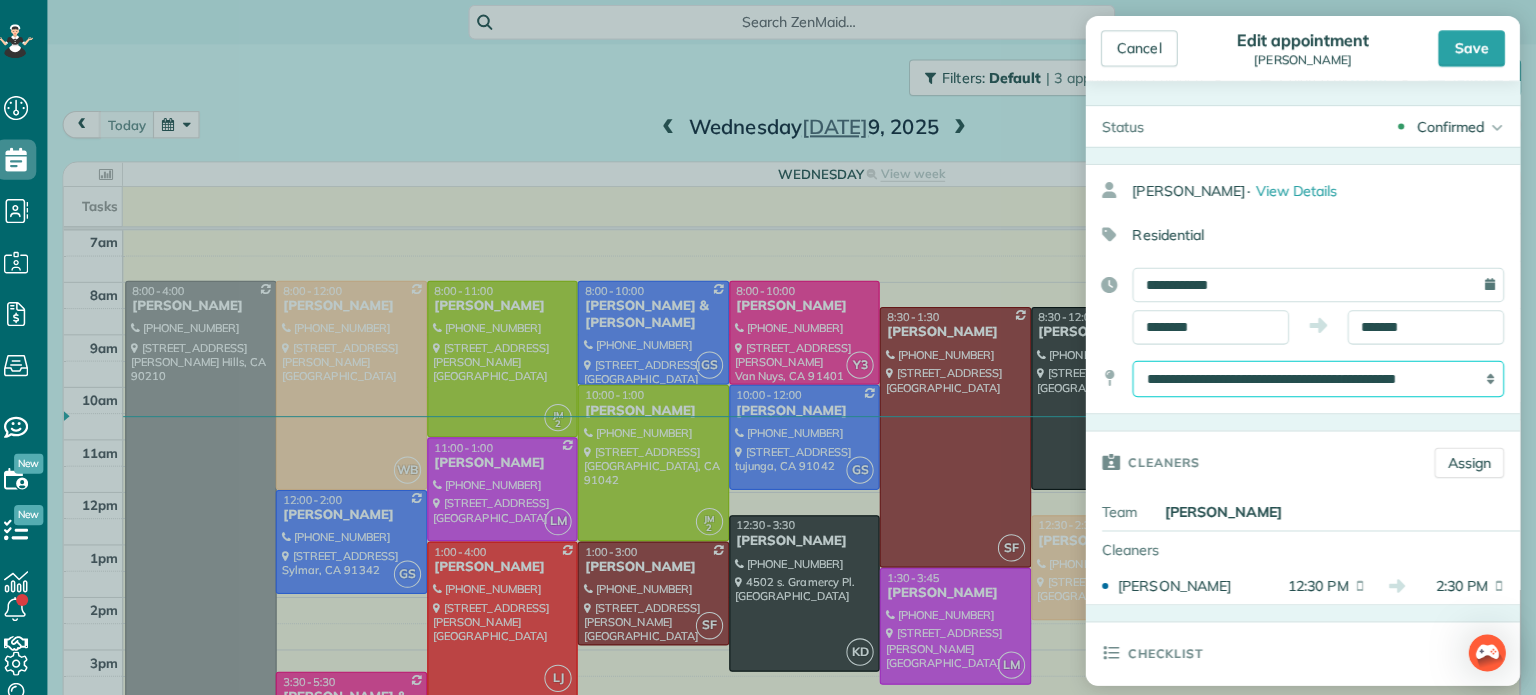 scroll, scrollTop: 0, scrollLeft: 0, axis: both 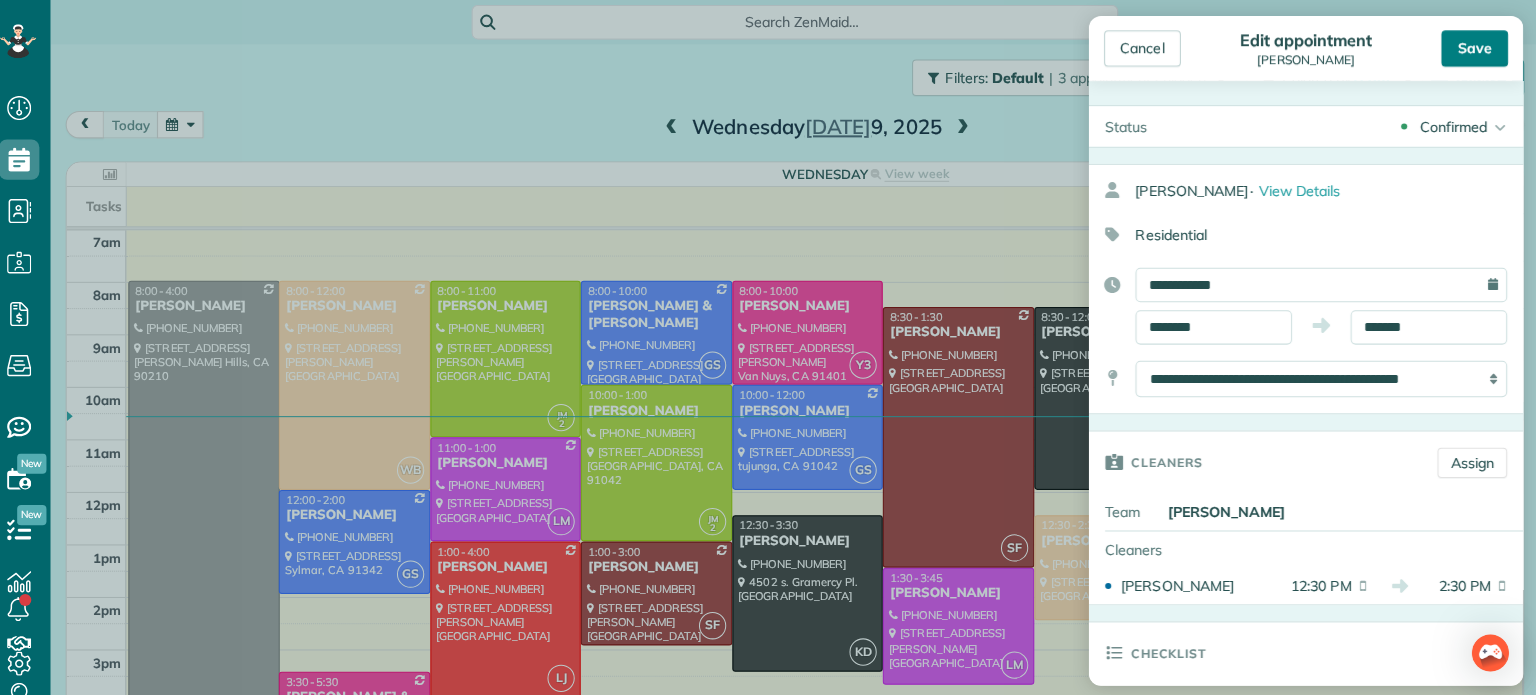 click on "Save" at bounding box center (1472, 48) 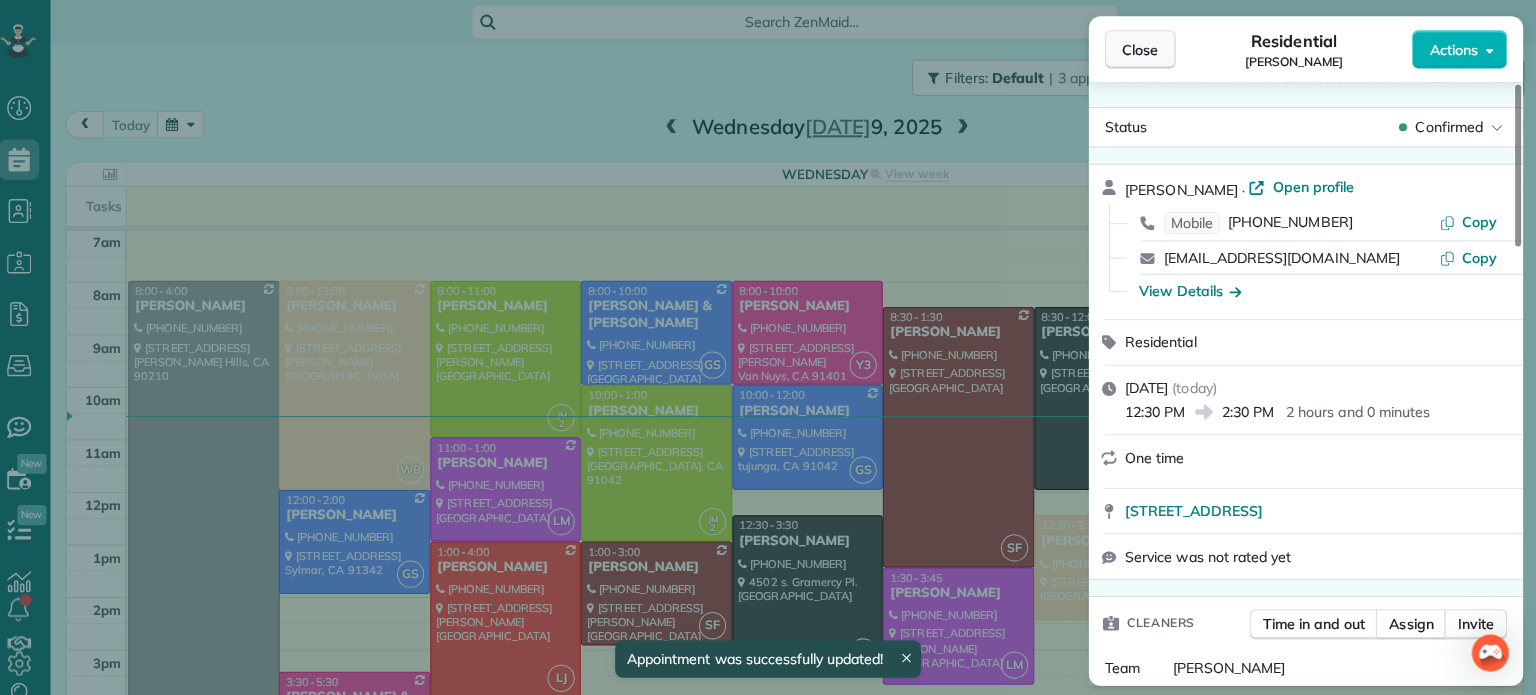 click on "Close" at bounding box center [1141, 49] 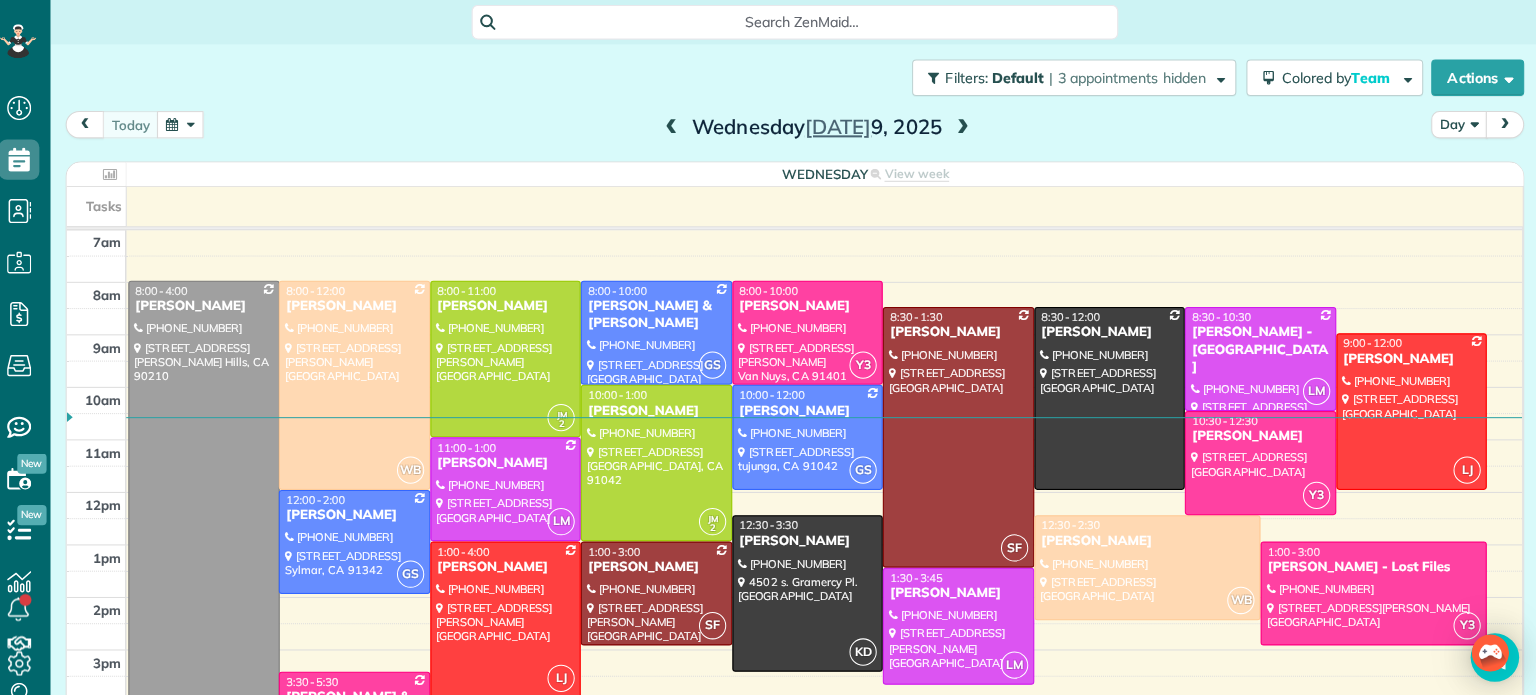 click at bounding box center (965, 127) 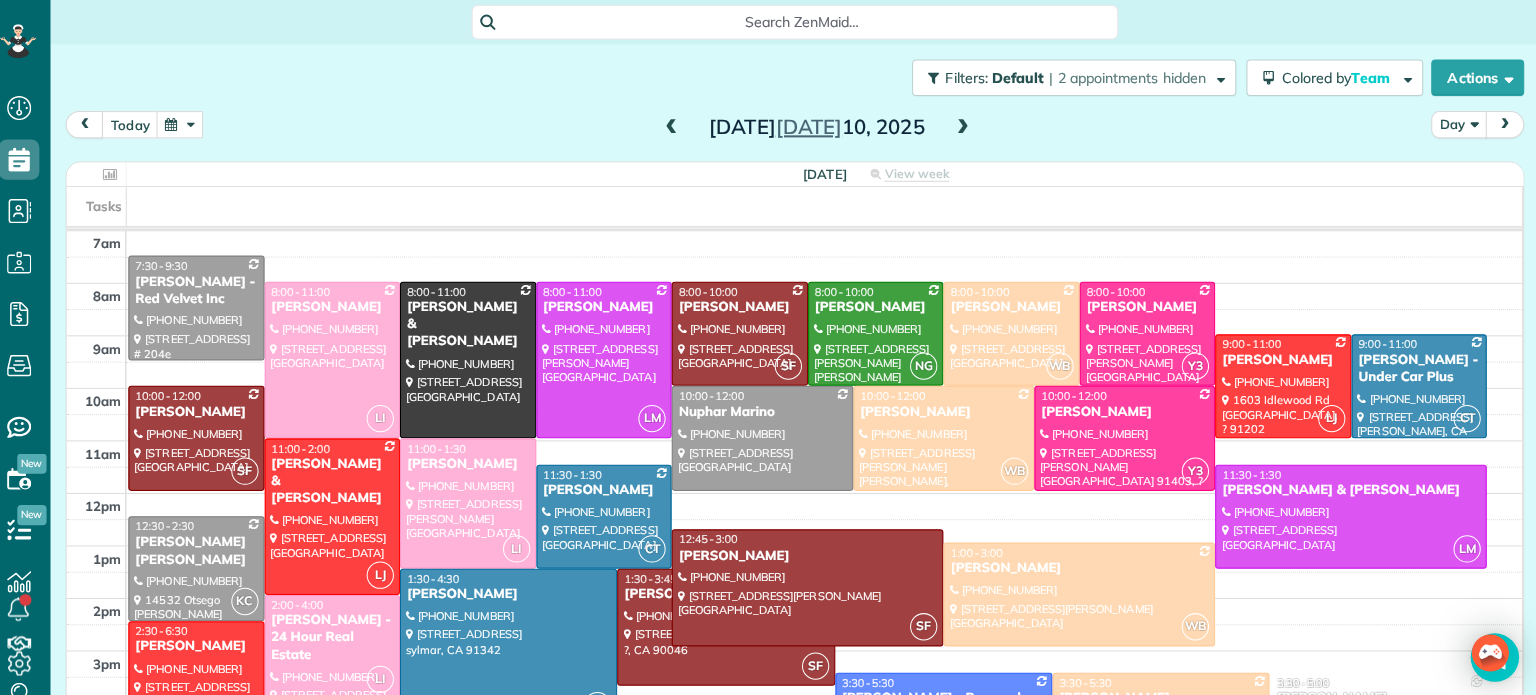 scroll, scrollTop: 156, scrollLeft: 0, axis: vertical 